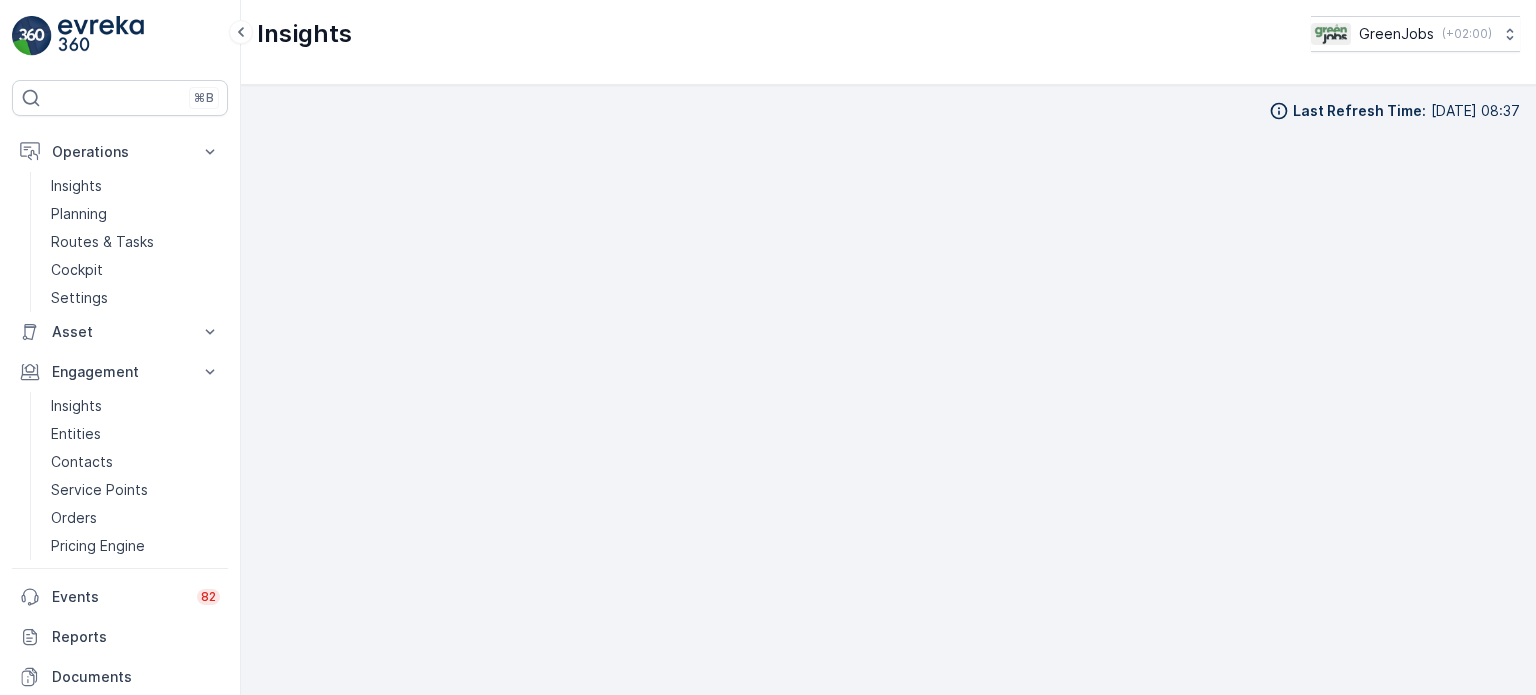 scroll, scrollTop: 0, scrollLeft: 0, axis: both 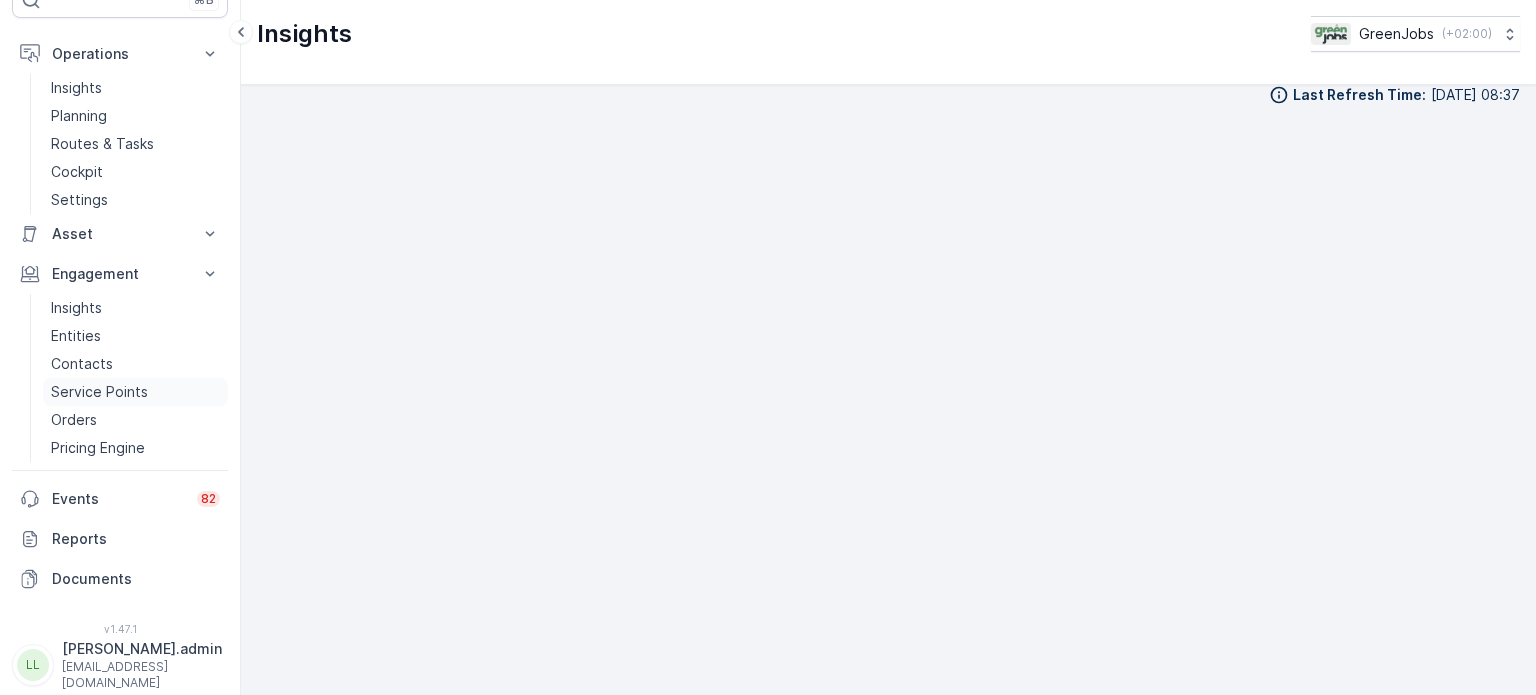 click on "Service Points" at bounding box center (99, 392) 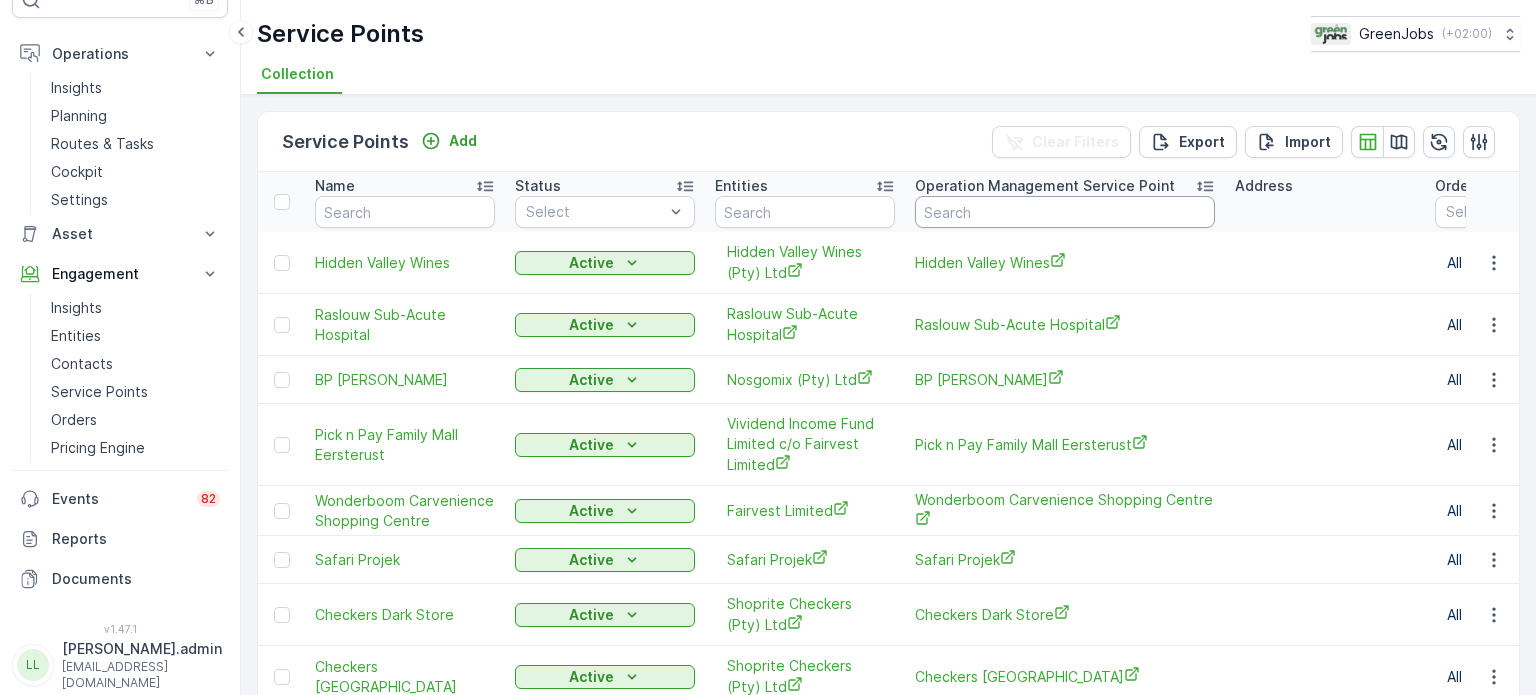 click at bounding box center (1065, 212) 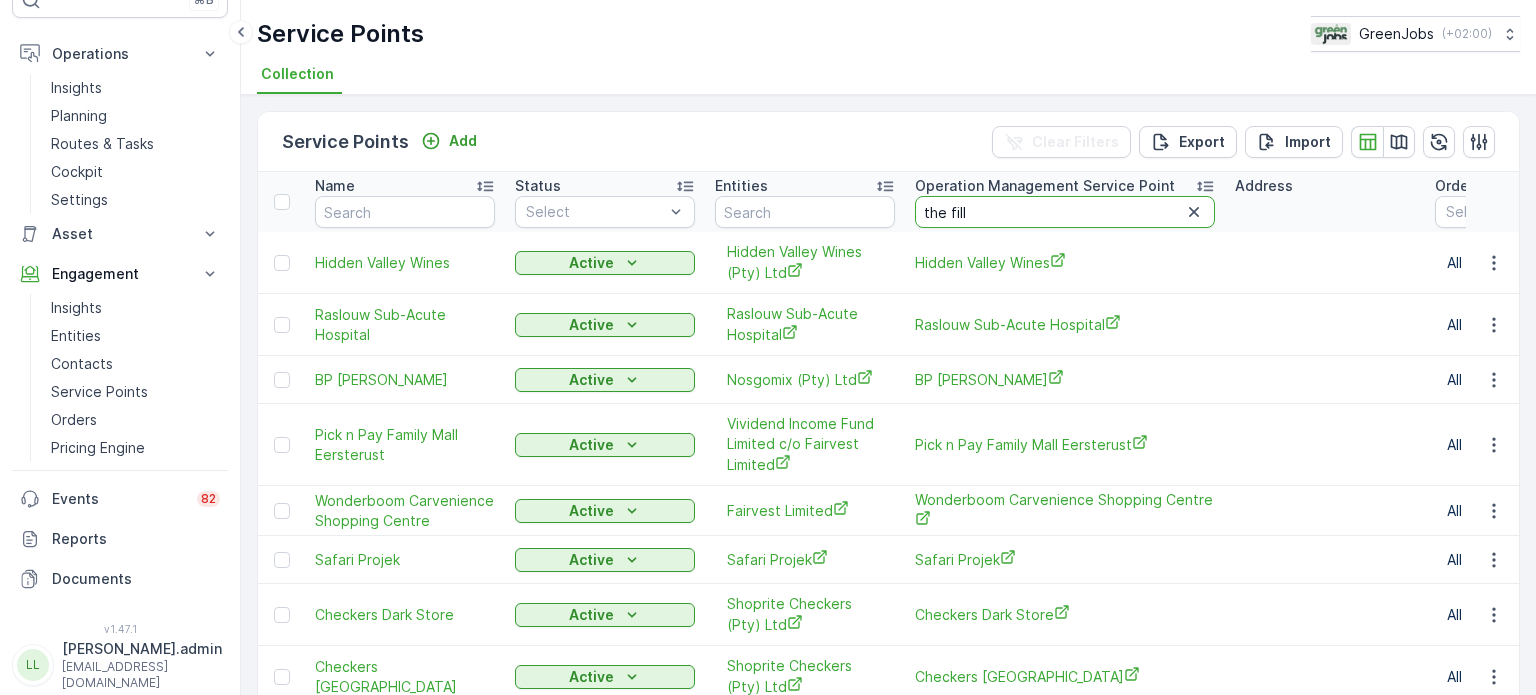 type on "the filly" 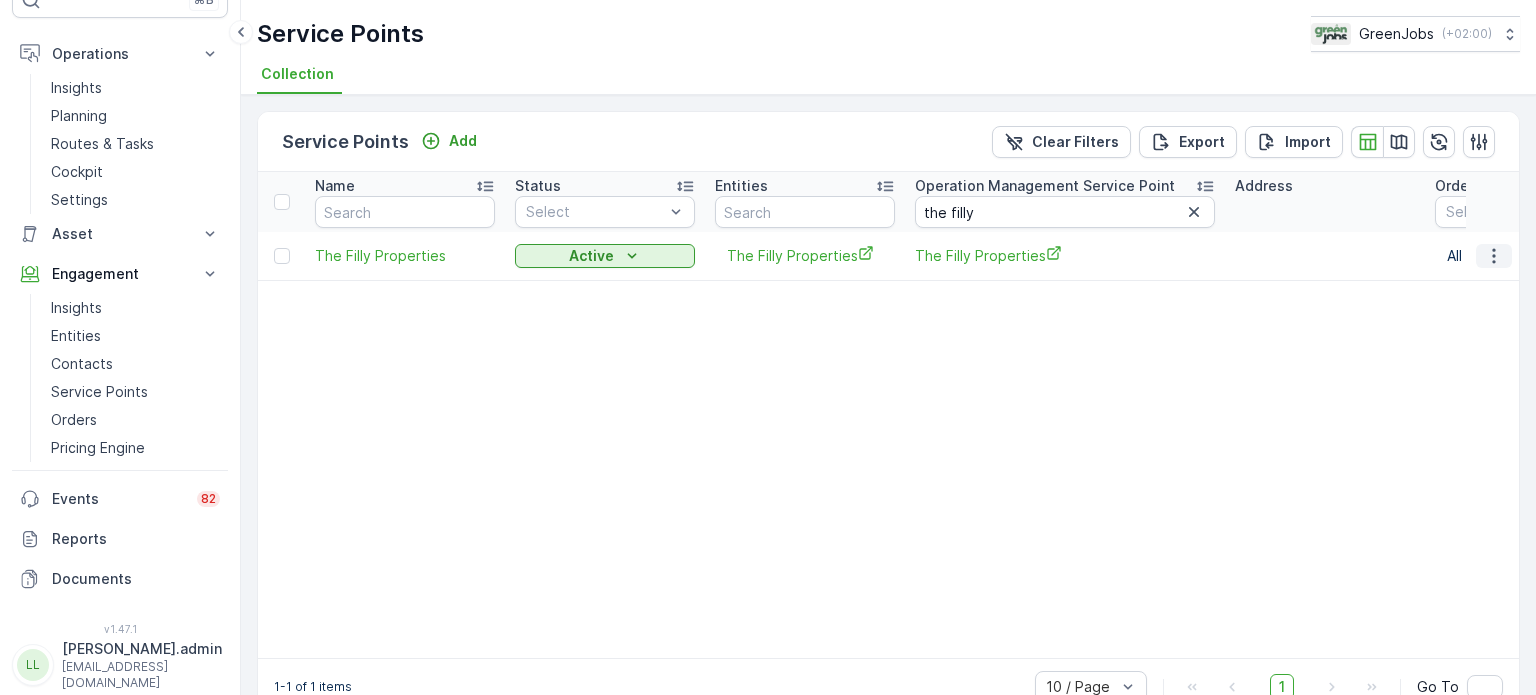 click 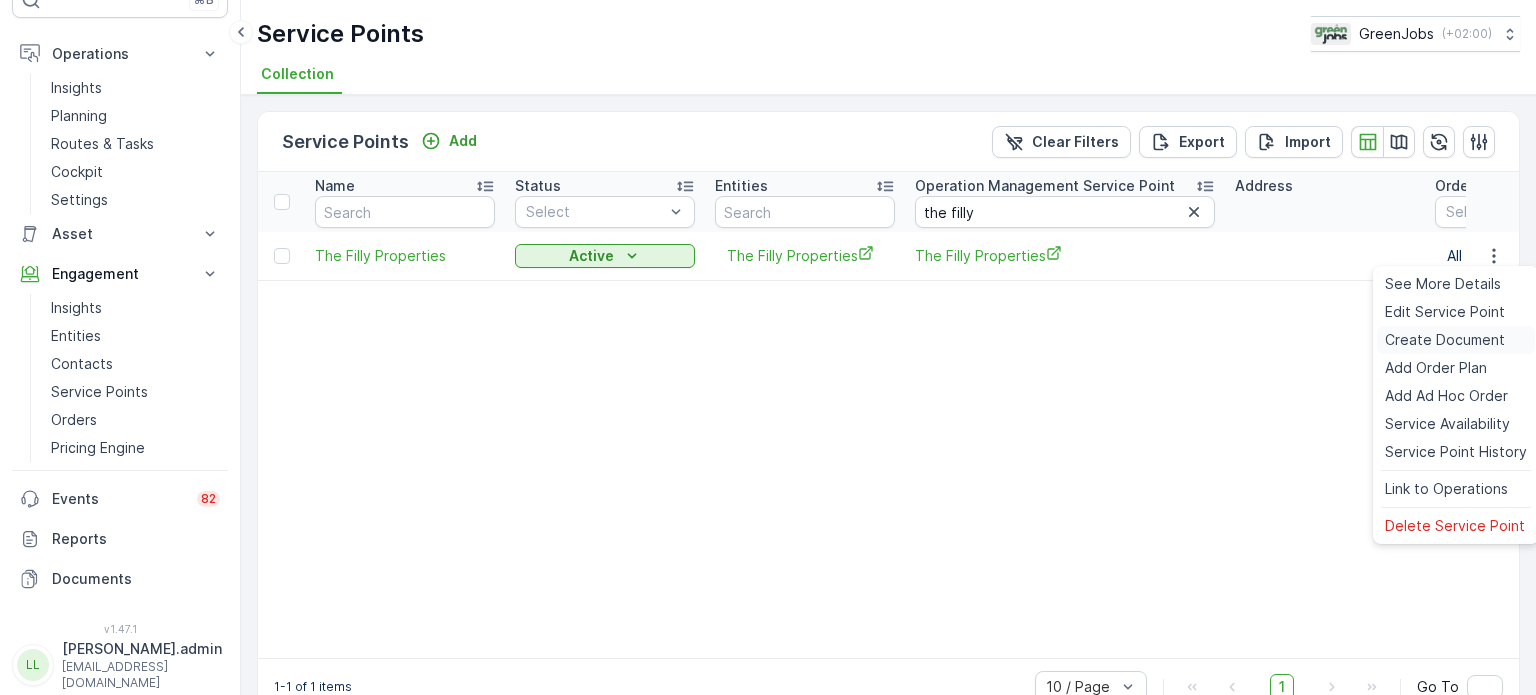 click on "Create Document" at bounding box center (1445, 340) 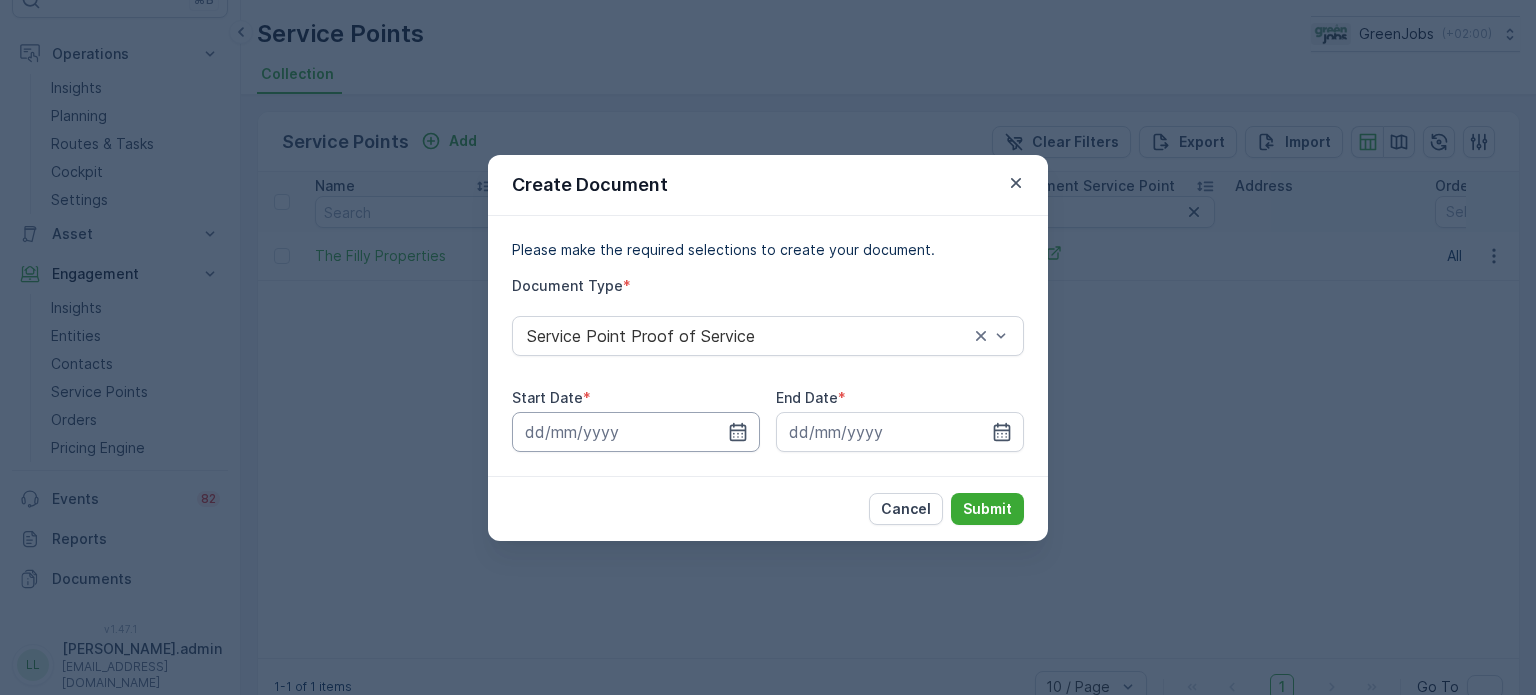 drag, startPoint x: 736, startPoint y: 428, endPoint x: 740, endPoint y: 418, distance: 10.770329 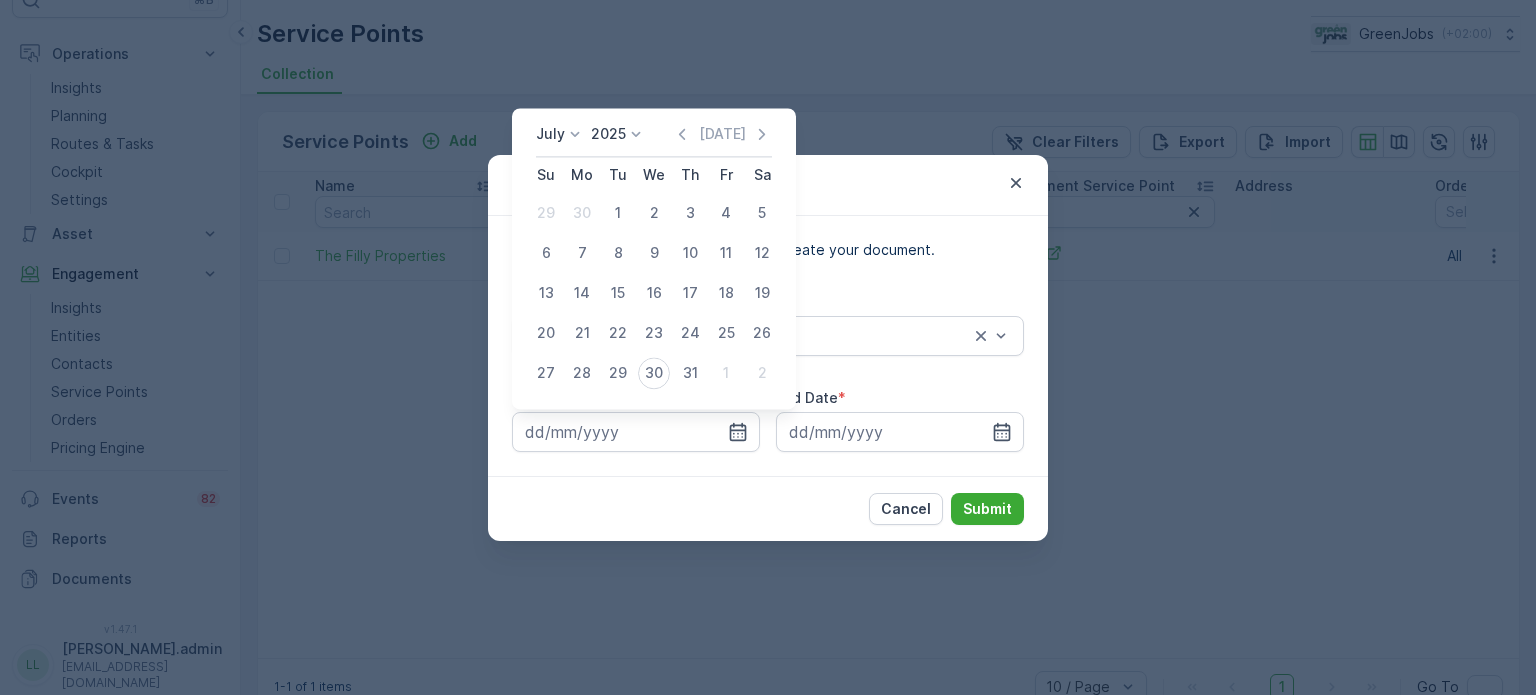 click 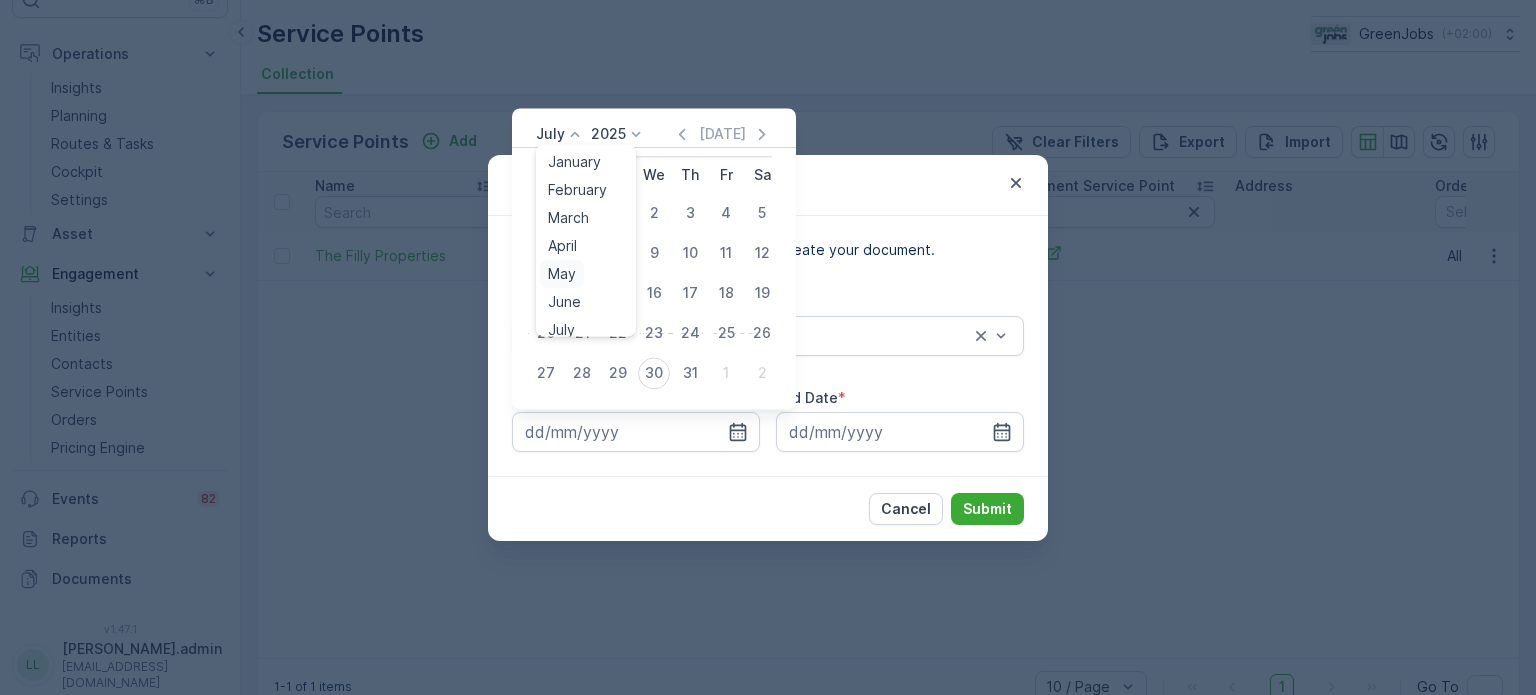 click on "May" at bounding box center (562, 274) 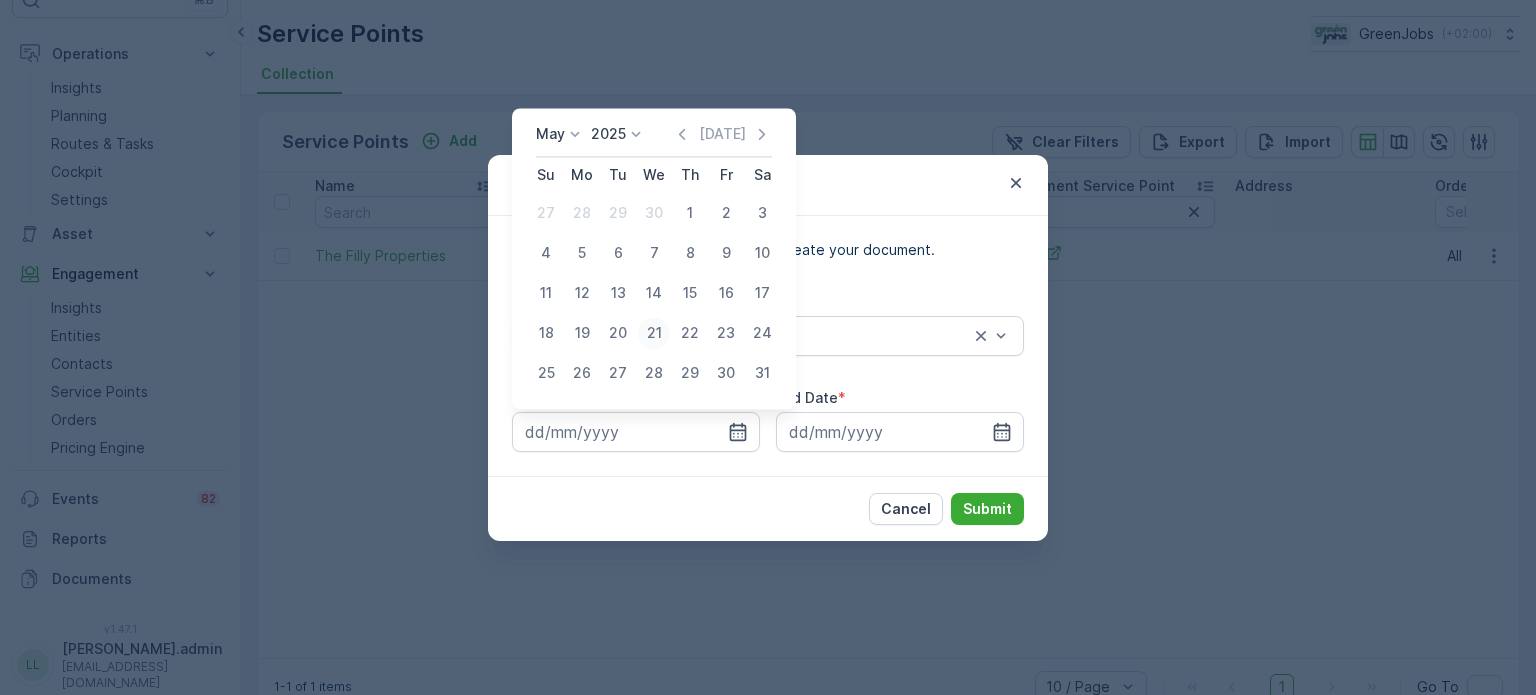 click on "21" at bounding box center (654, 333) 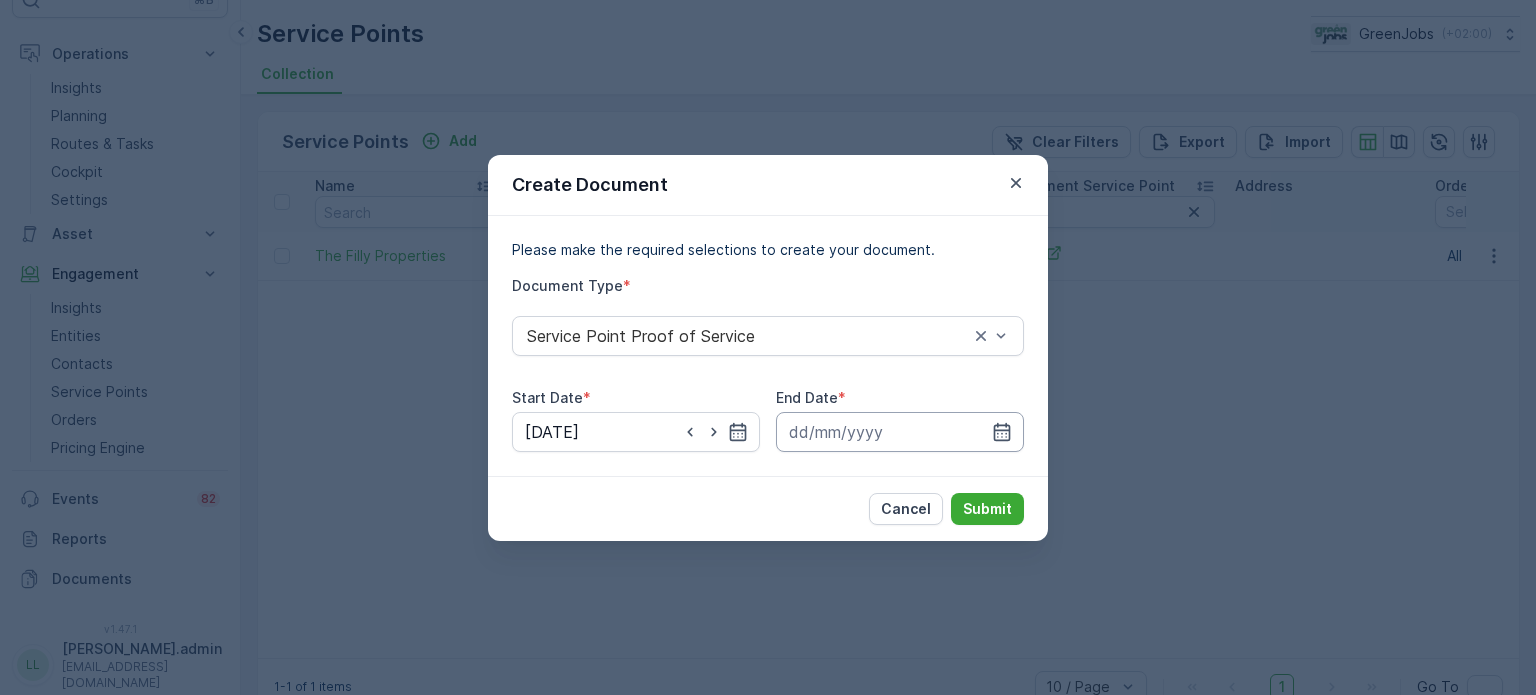 drag, startPoint x: 1004, startPoint y: 426, endPoint x: 1004, endPoint y: 411, distance: 15 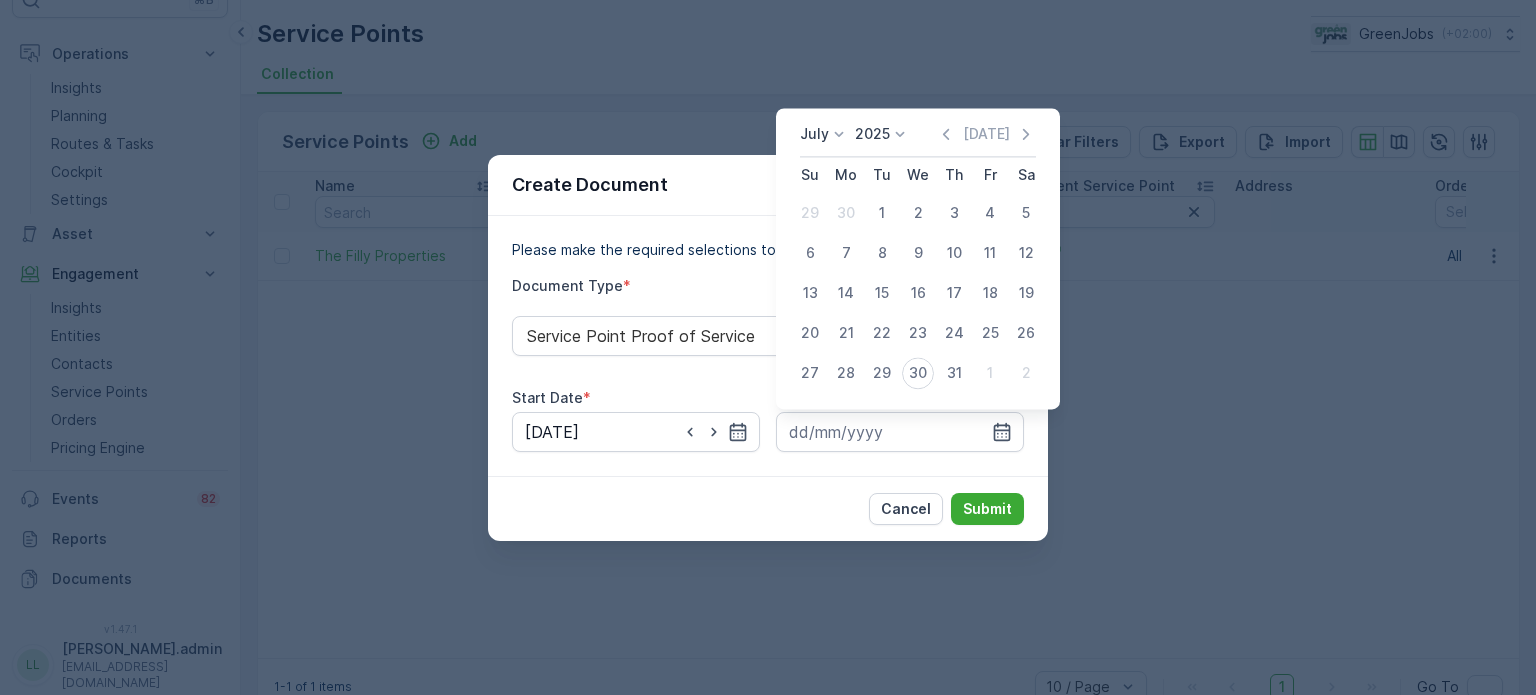 click 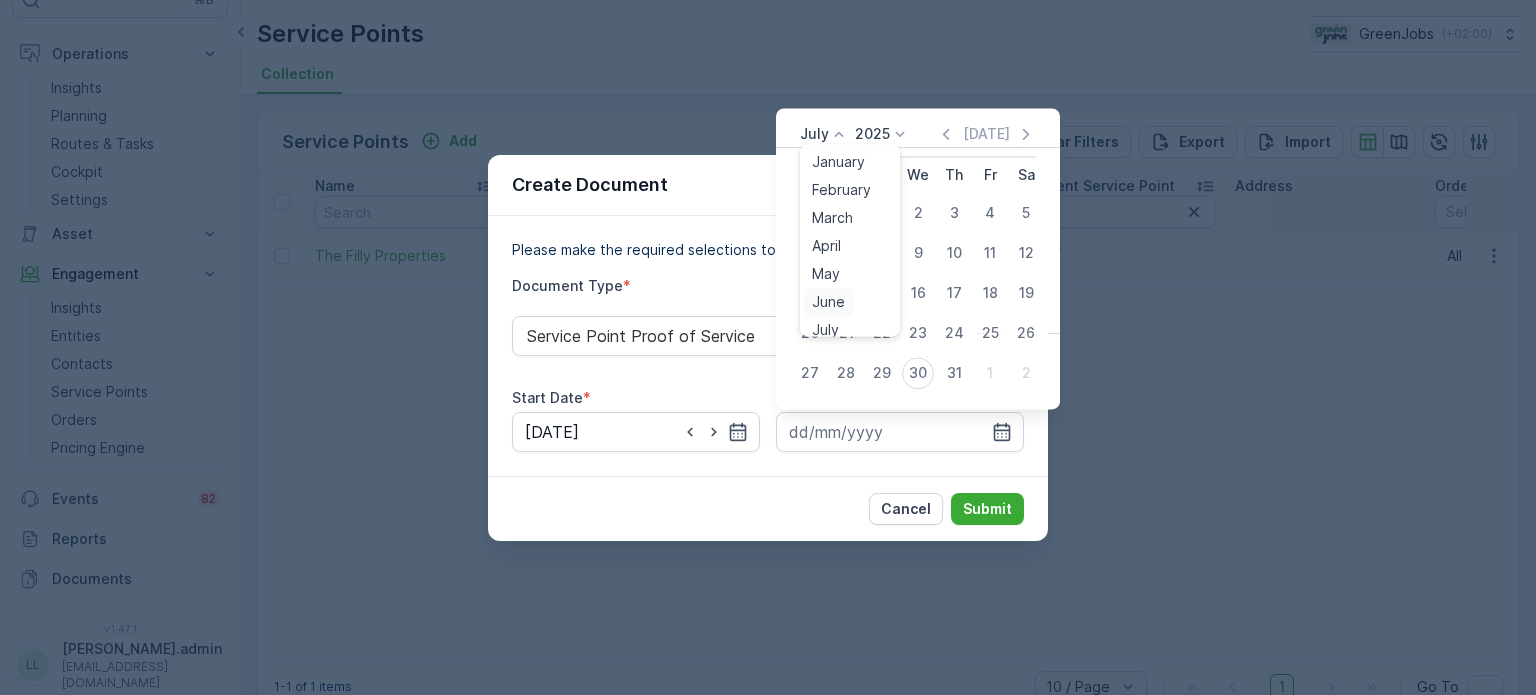 click on "June" at bounding box center [828, 302] 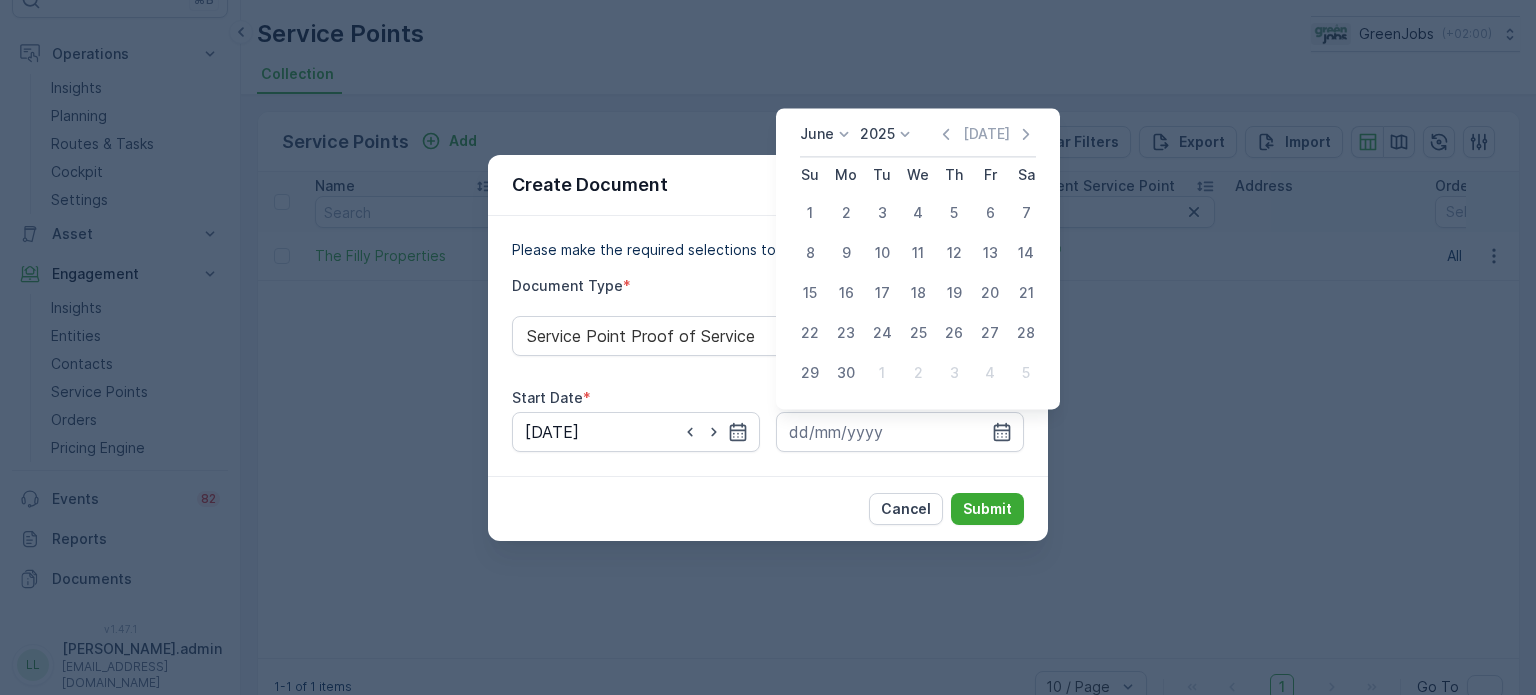 click on "20" at bounding box center [990, 293] 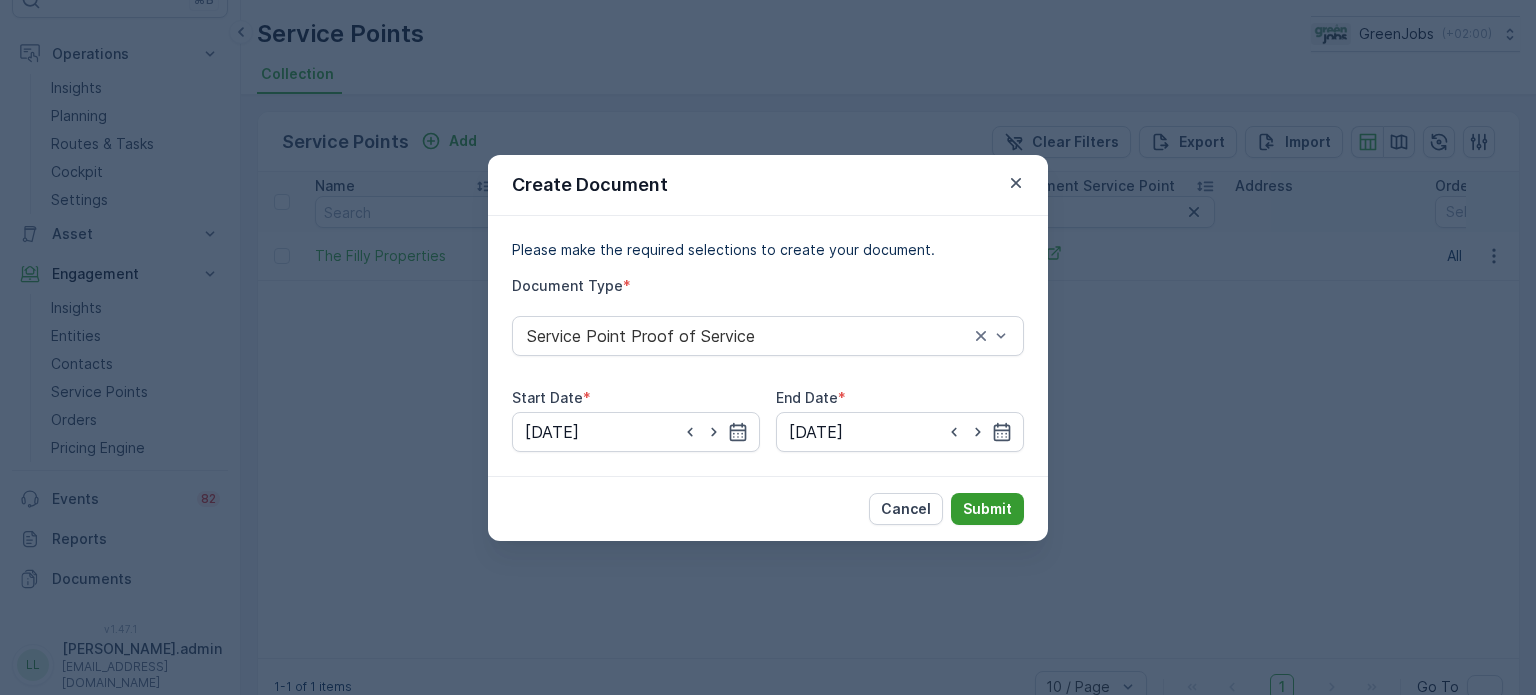 click on "Submit" at bounding box center [987, 509] 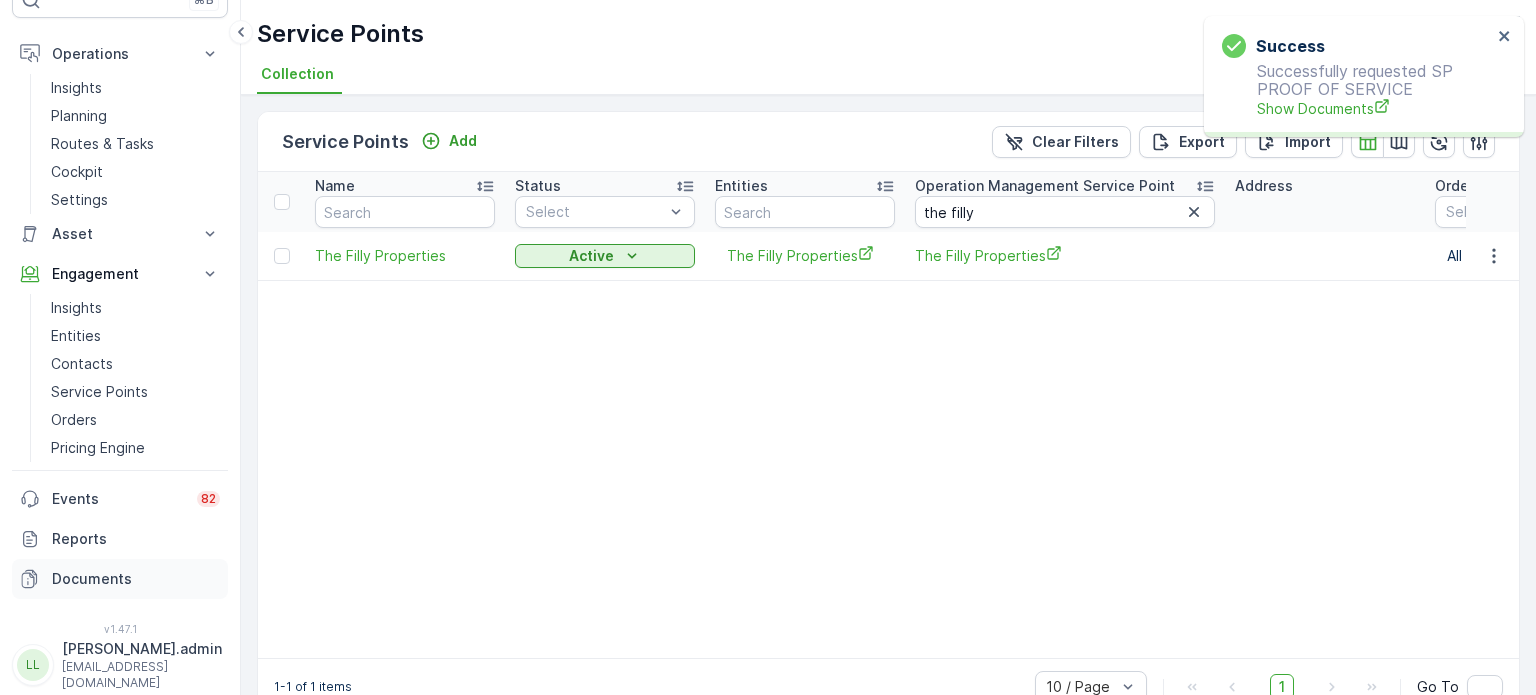 click on "Documents" at bounding box center [136, 579] 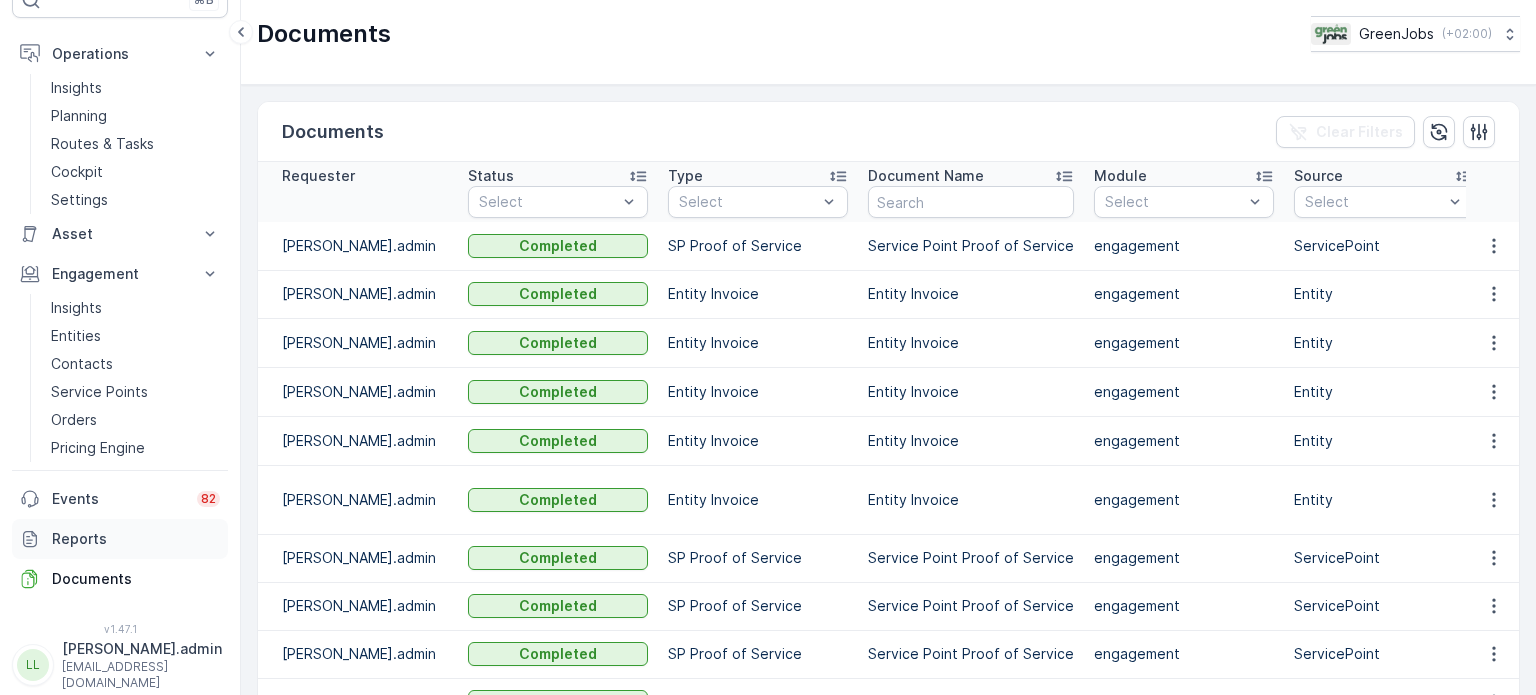 click on "Reports" at bounding box center (136, 539) 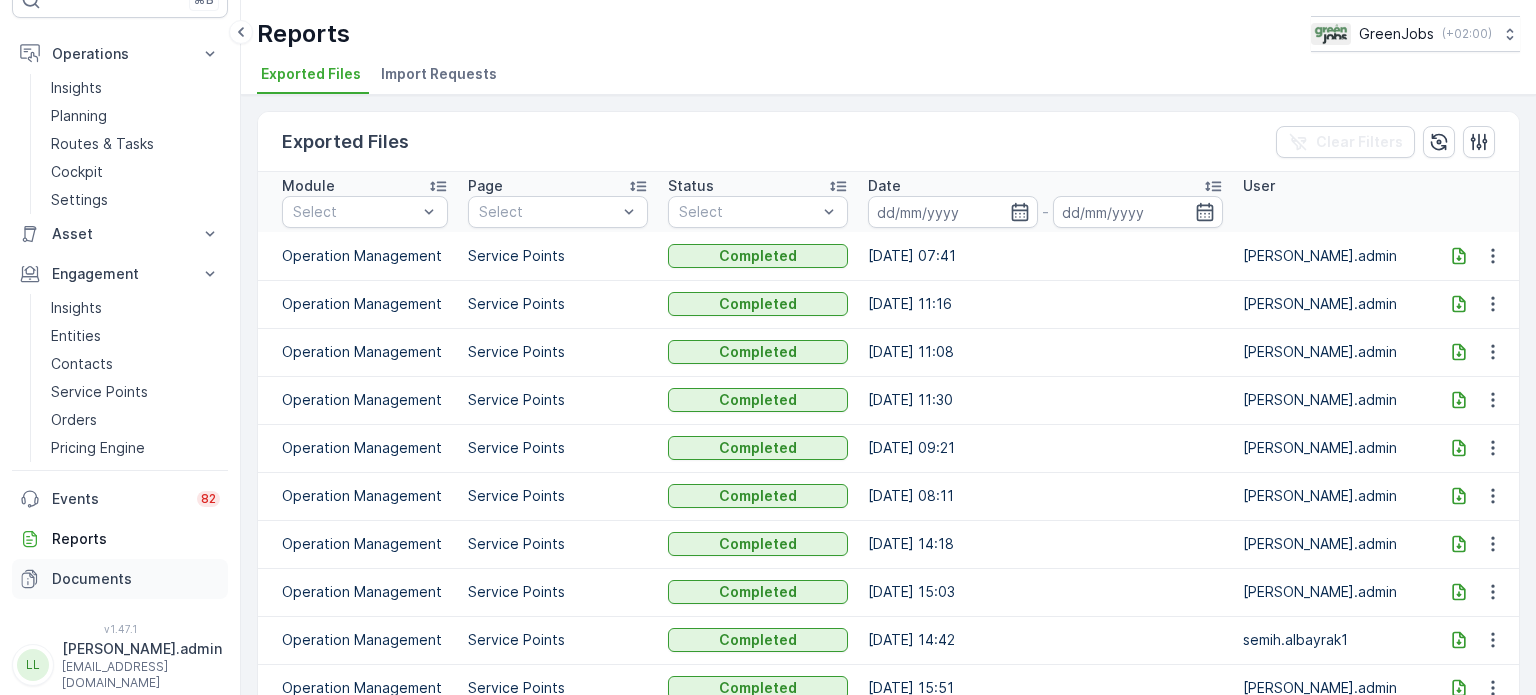 click on "Documents" at bounding box center [136, 579] 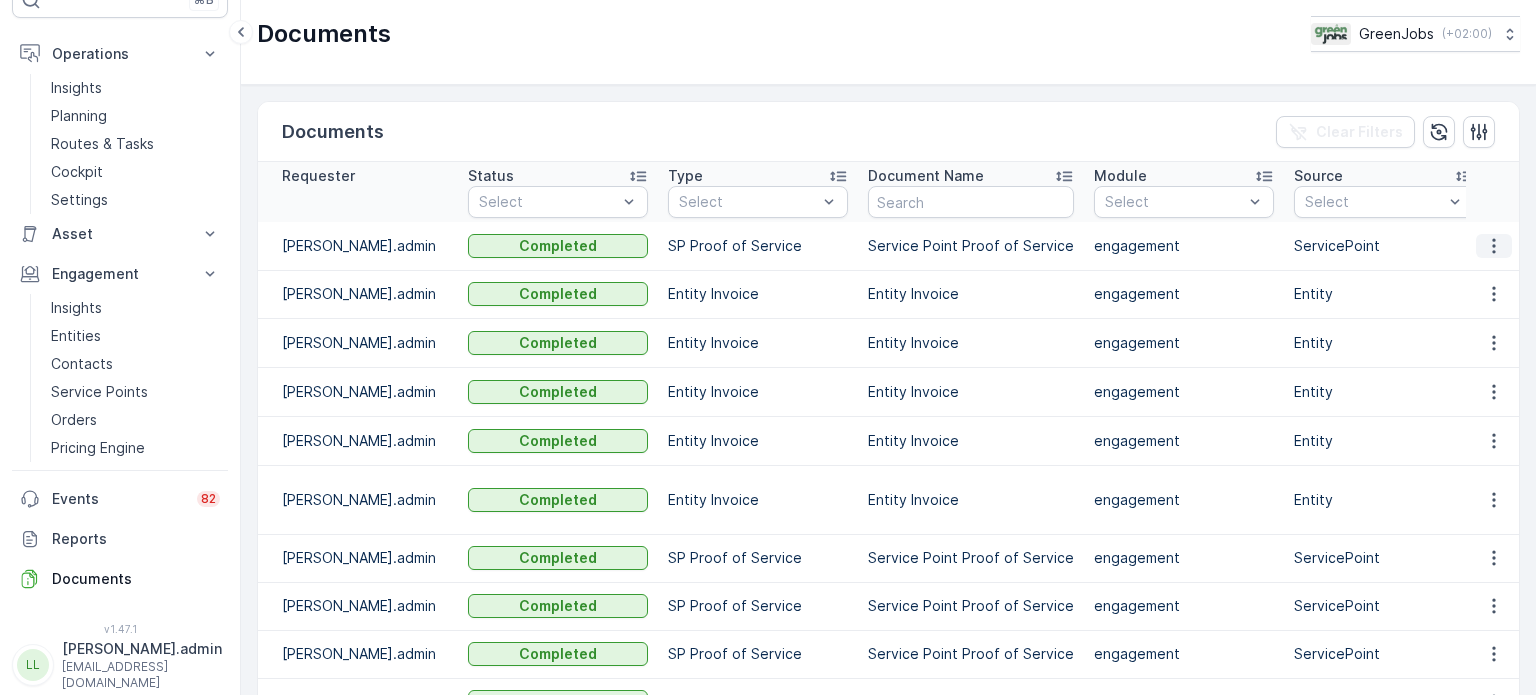 click 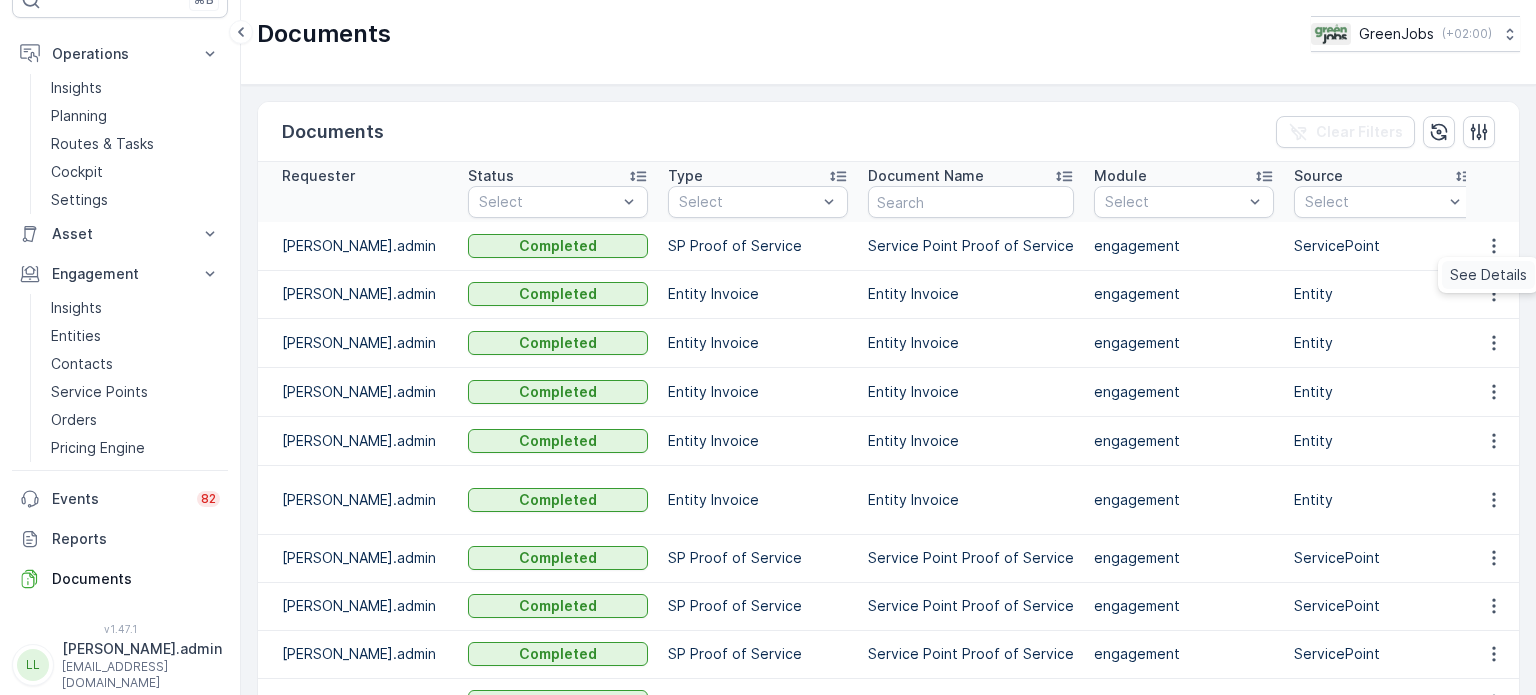 click on "See Details" at bounding box center [1488, 275] 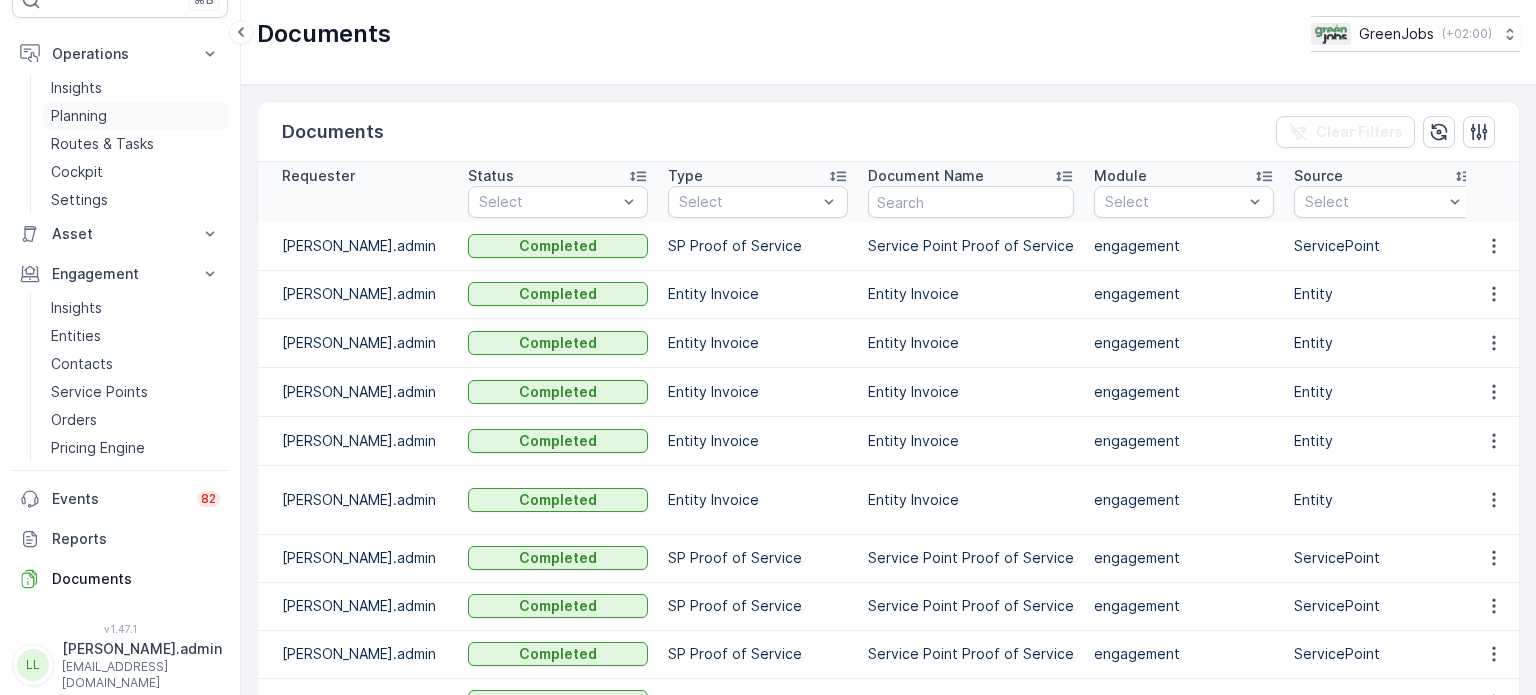 click on "Planning" at bounding box center [79, 116] 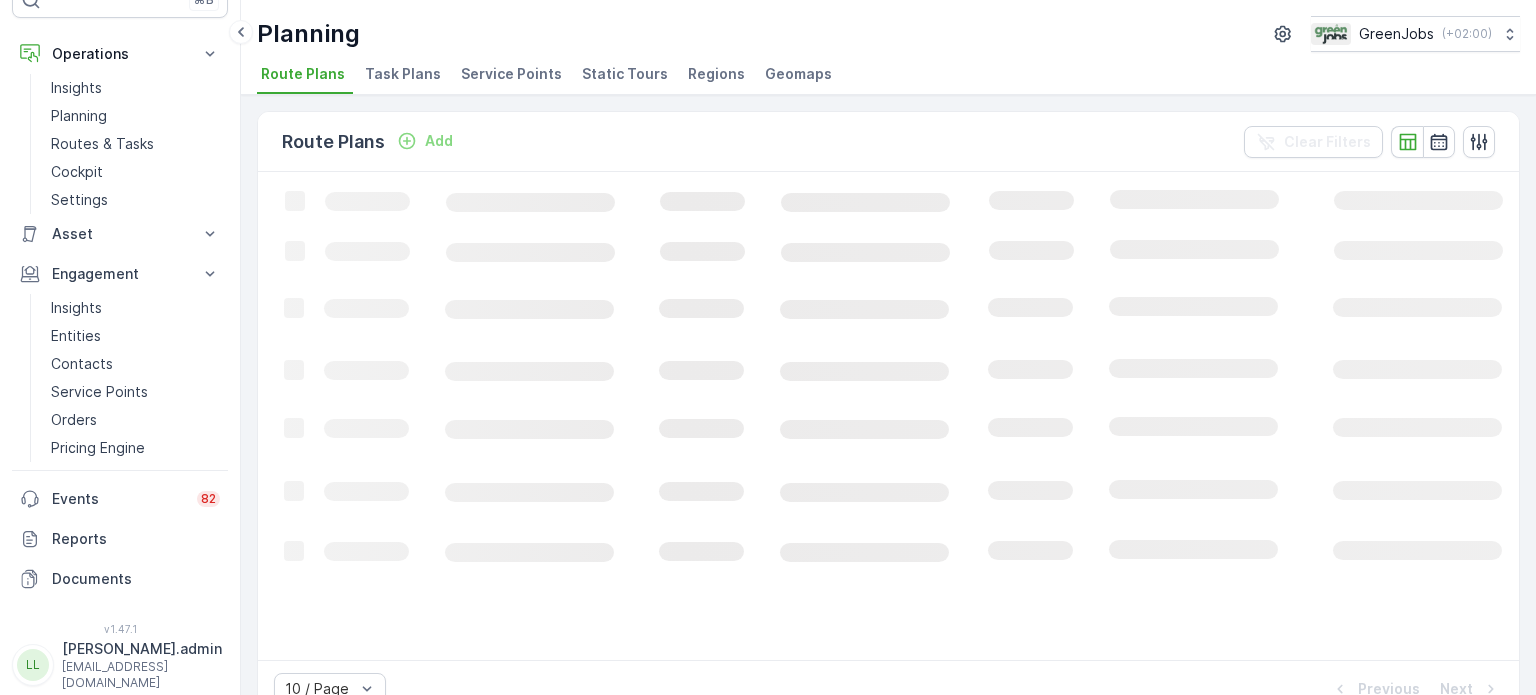 click on "Service Points" at bounding box center (511, 74) 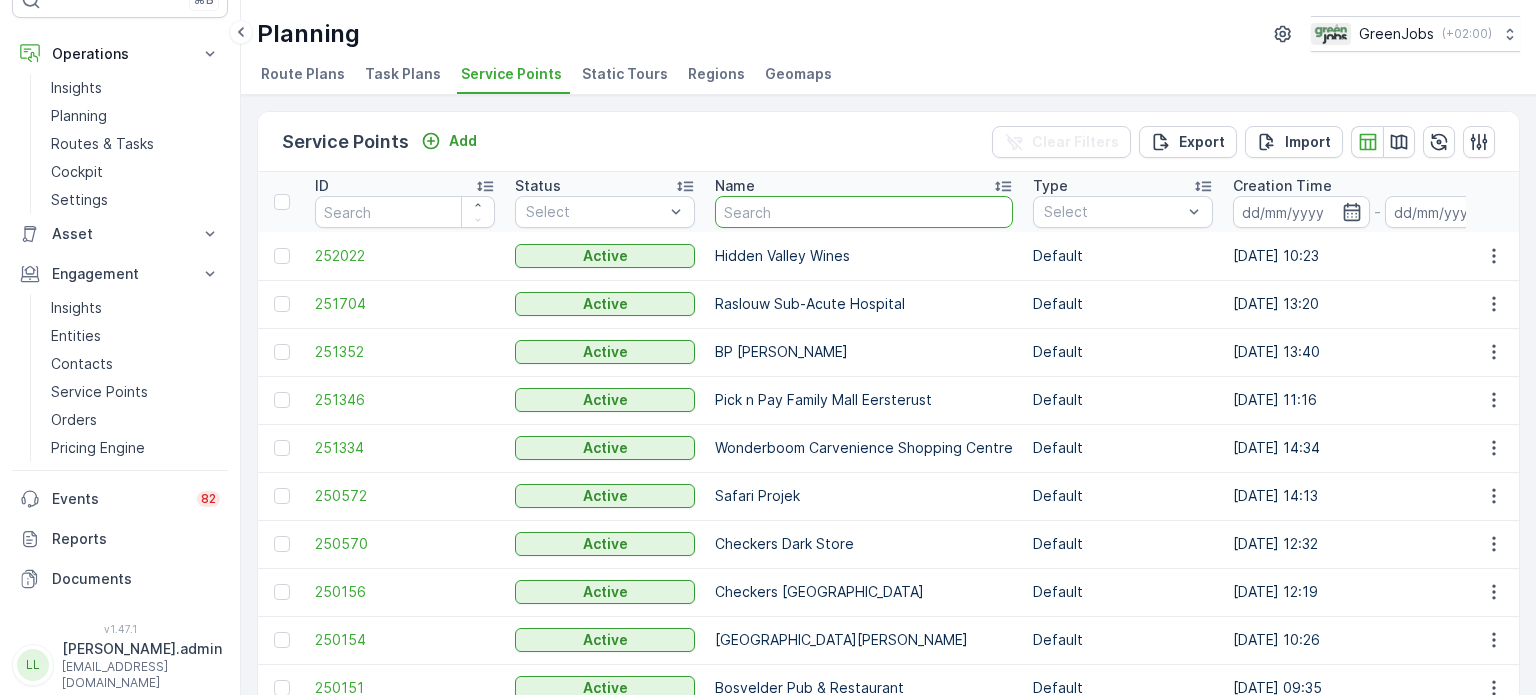 click at bounding box center [864, 212] 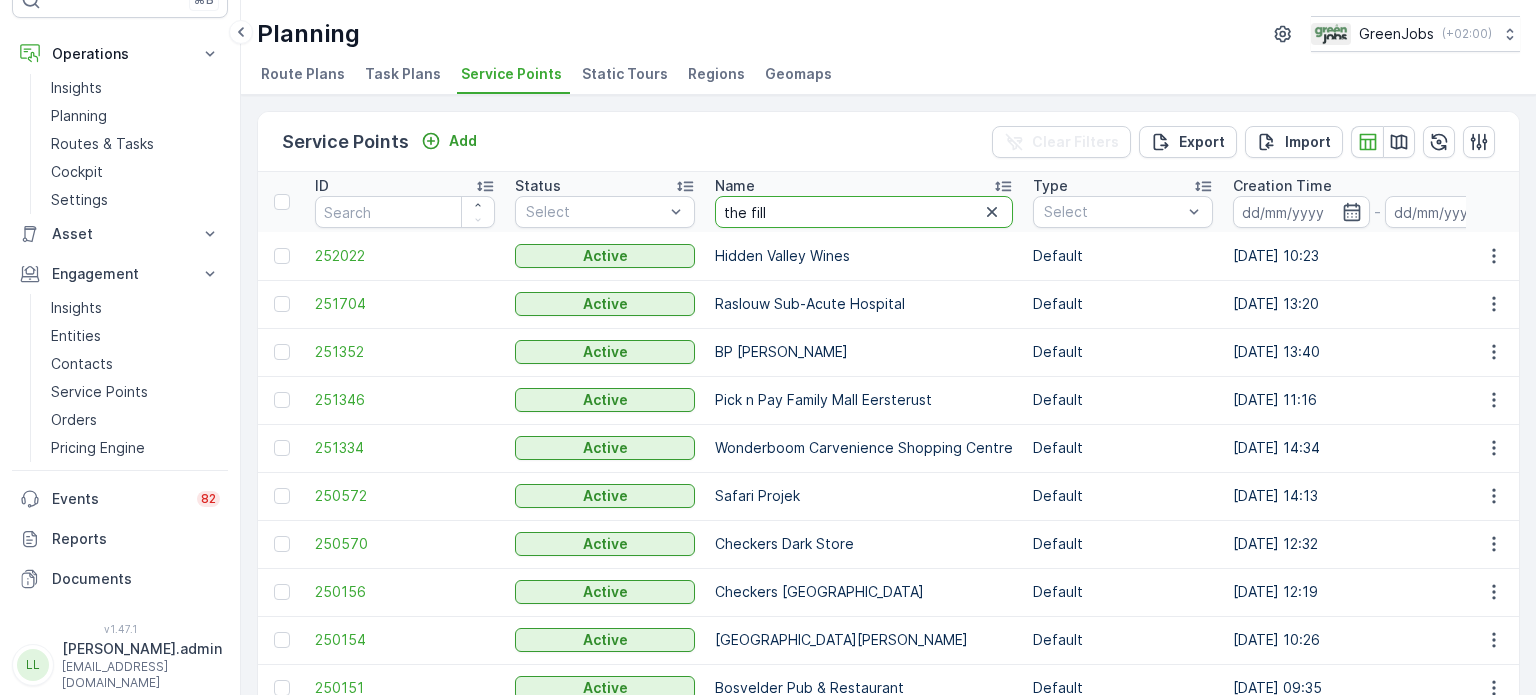 type on "the filly" 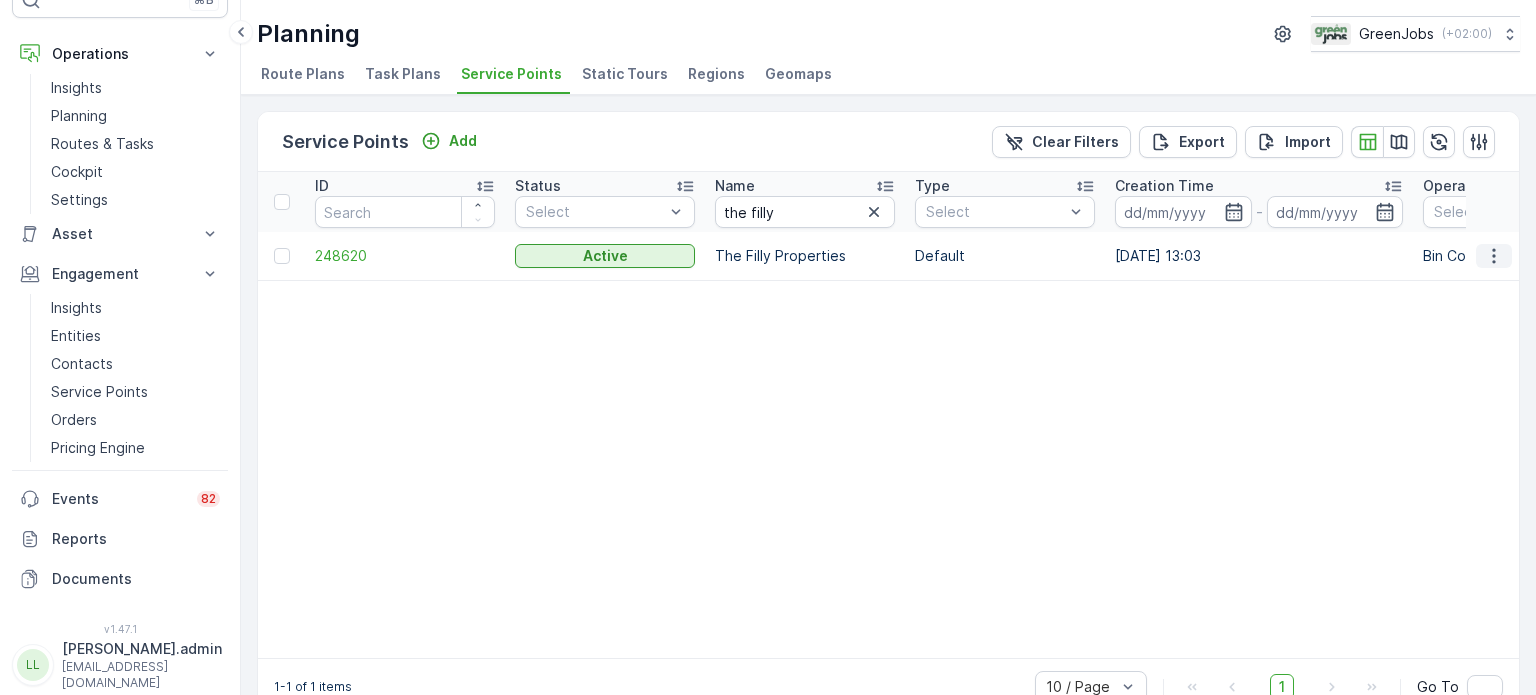 click 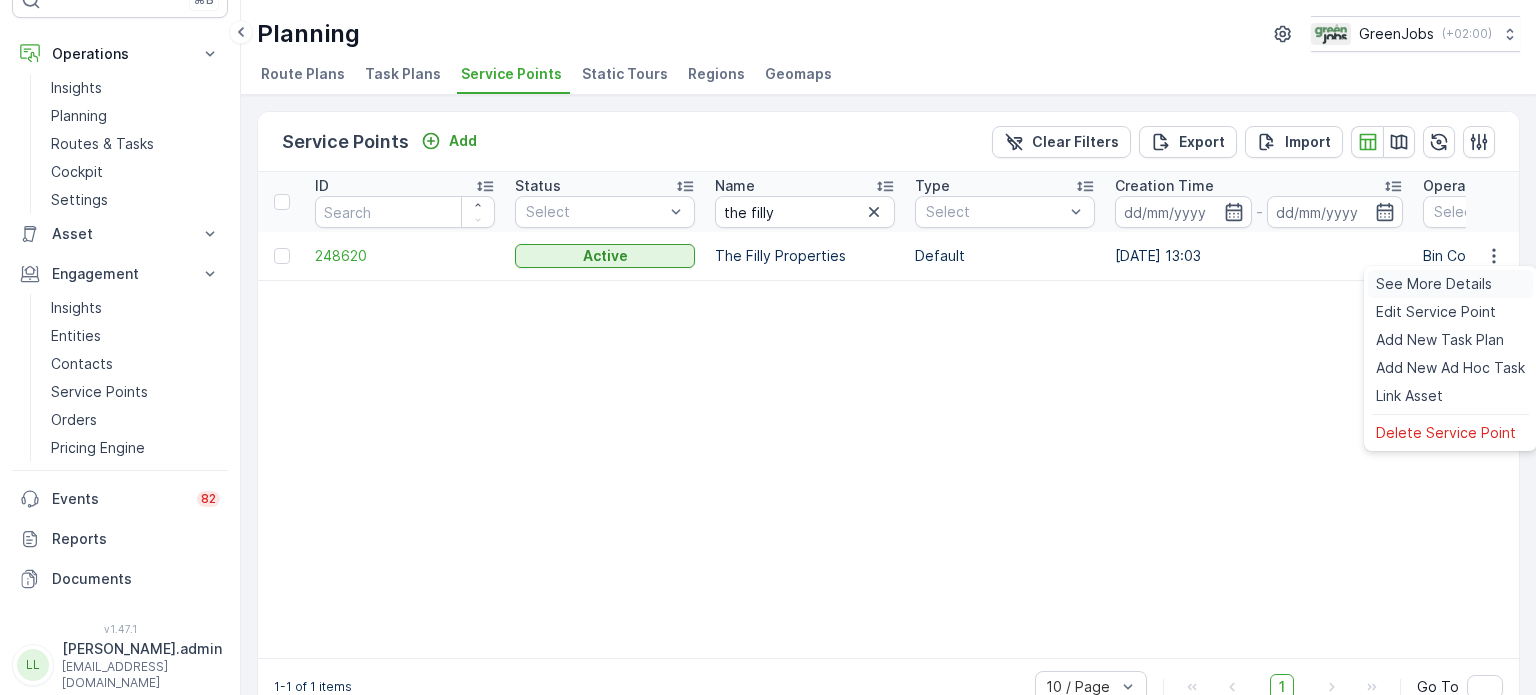click on "See More Details" at bounding box center [1434, 284] 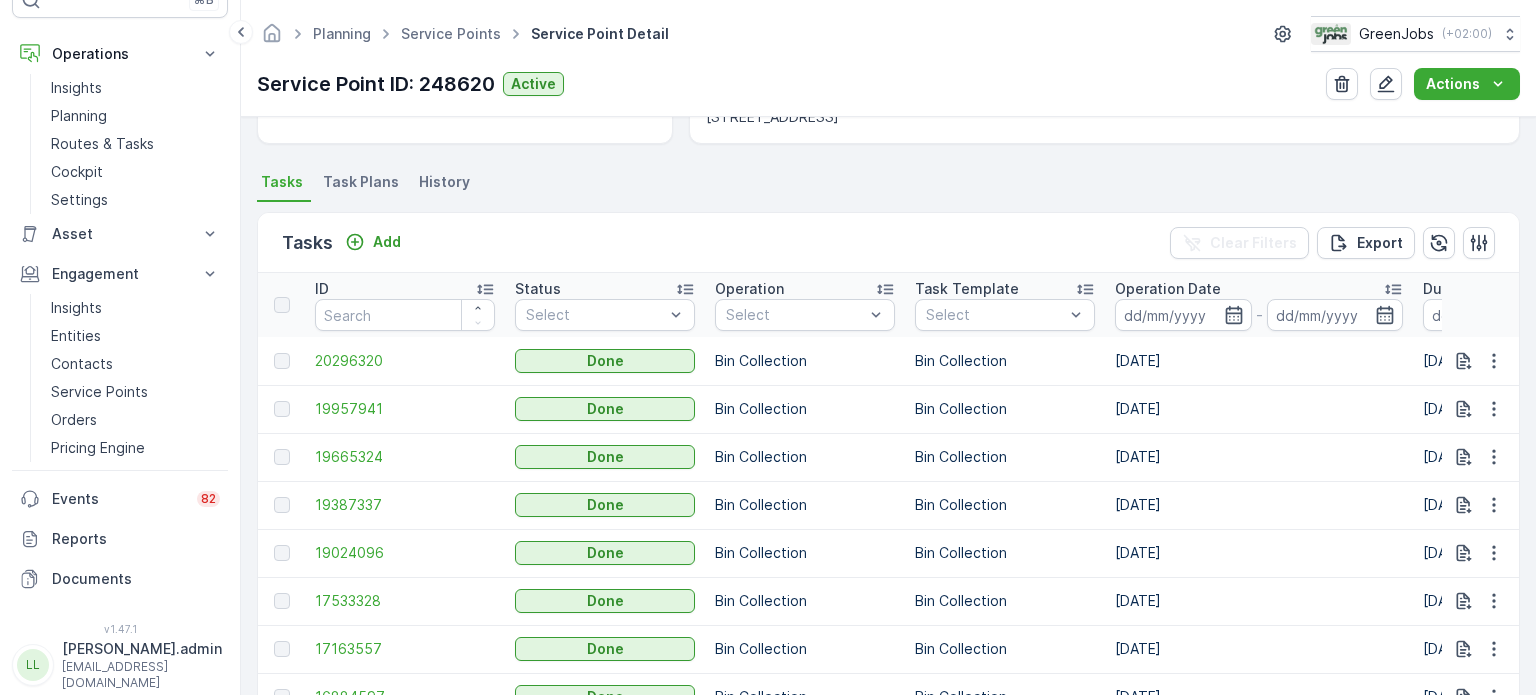 scroll, scrollTop: 500, scrollLeft: 0, axis: vertical 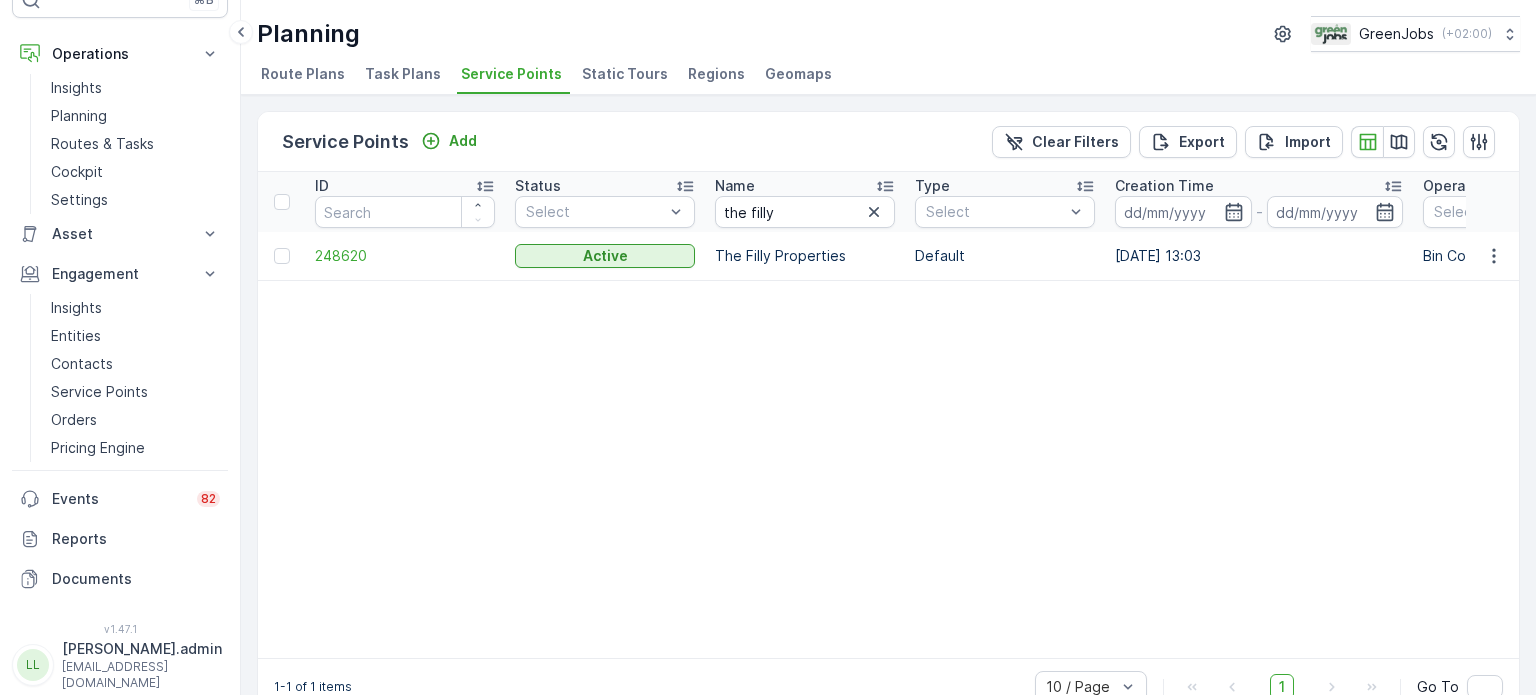 click on "Task Plans" at bounding box center (403, 74) 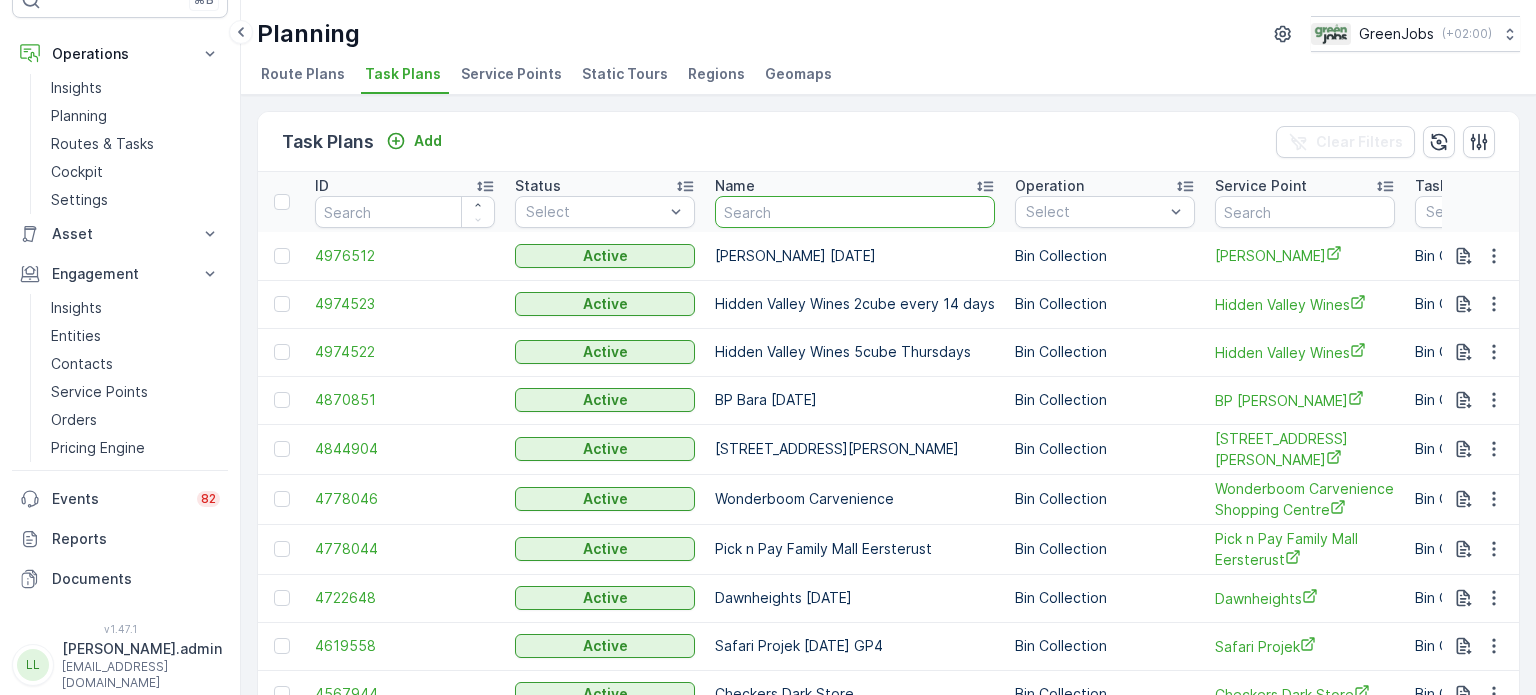 click at bounding box center [855, 212] 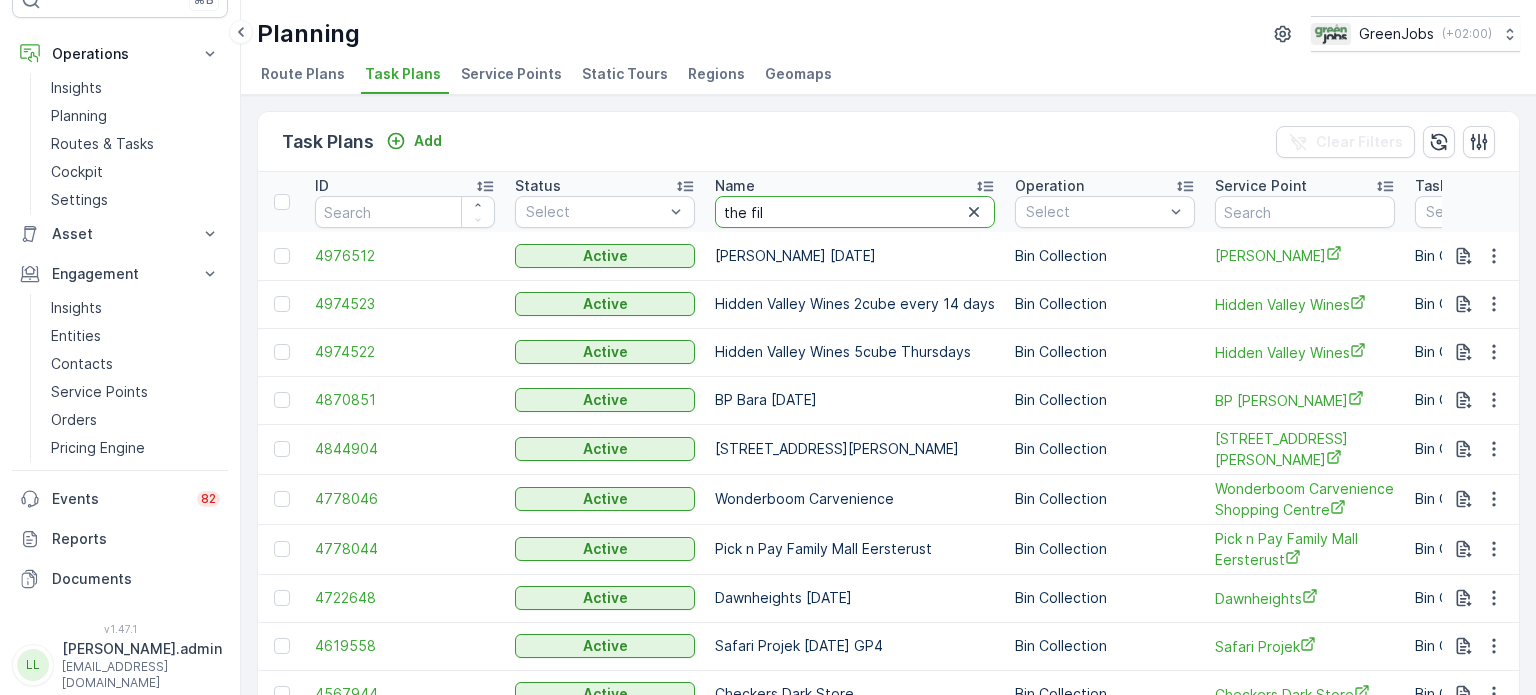 type on "the fill" 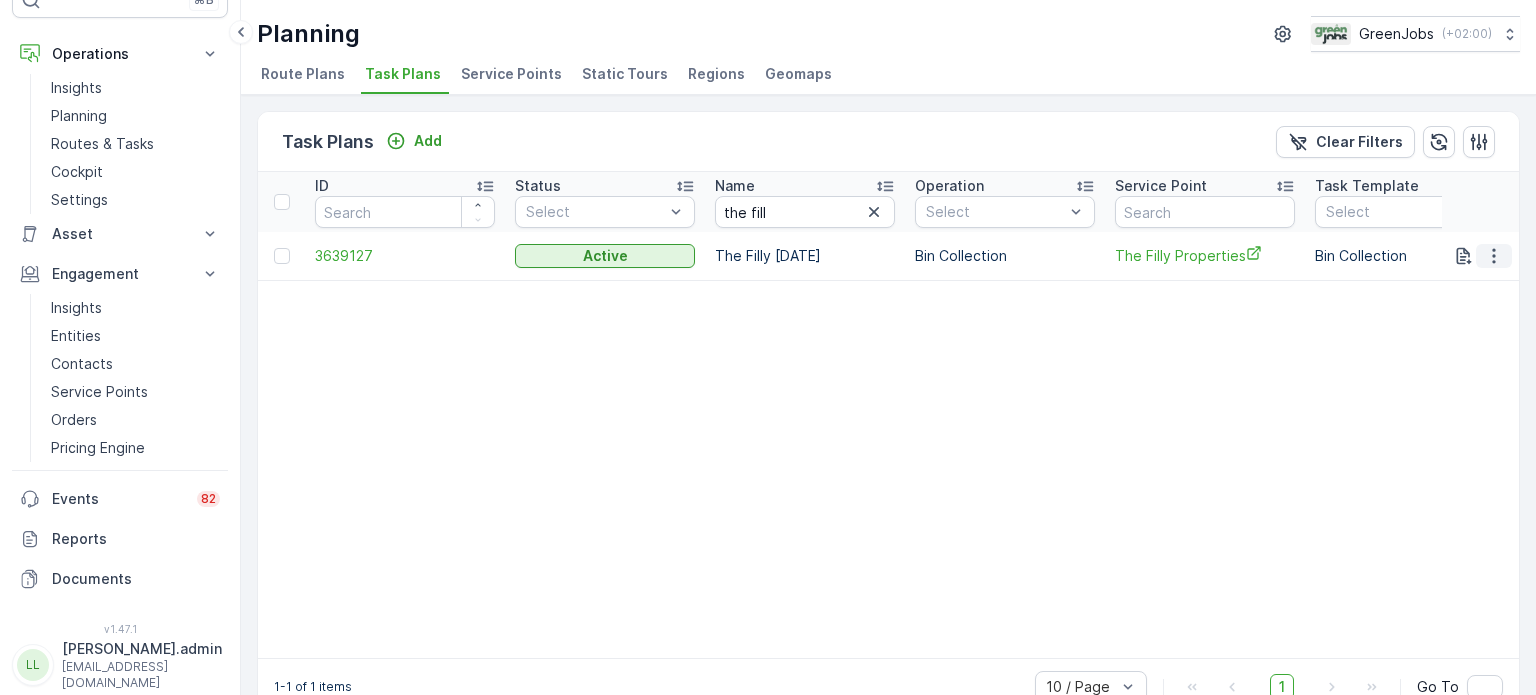 click 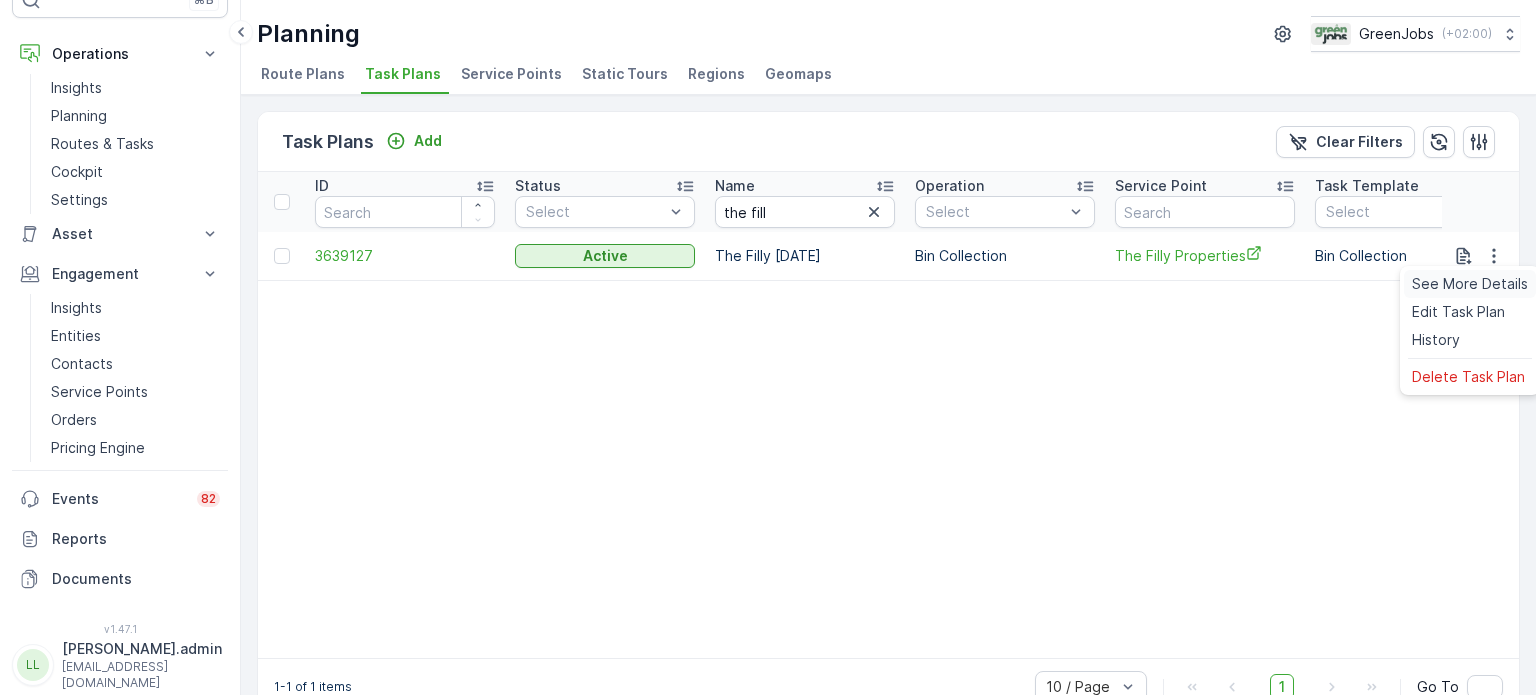 click on "See More Details" at bounding box center [1470, 284] 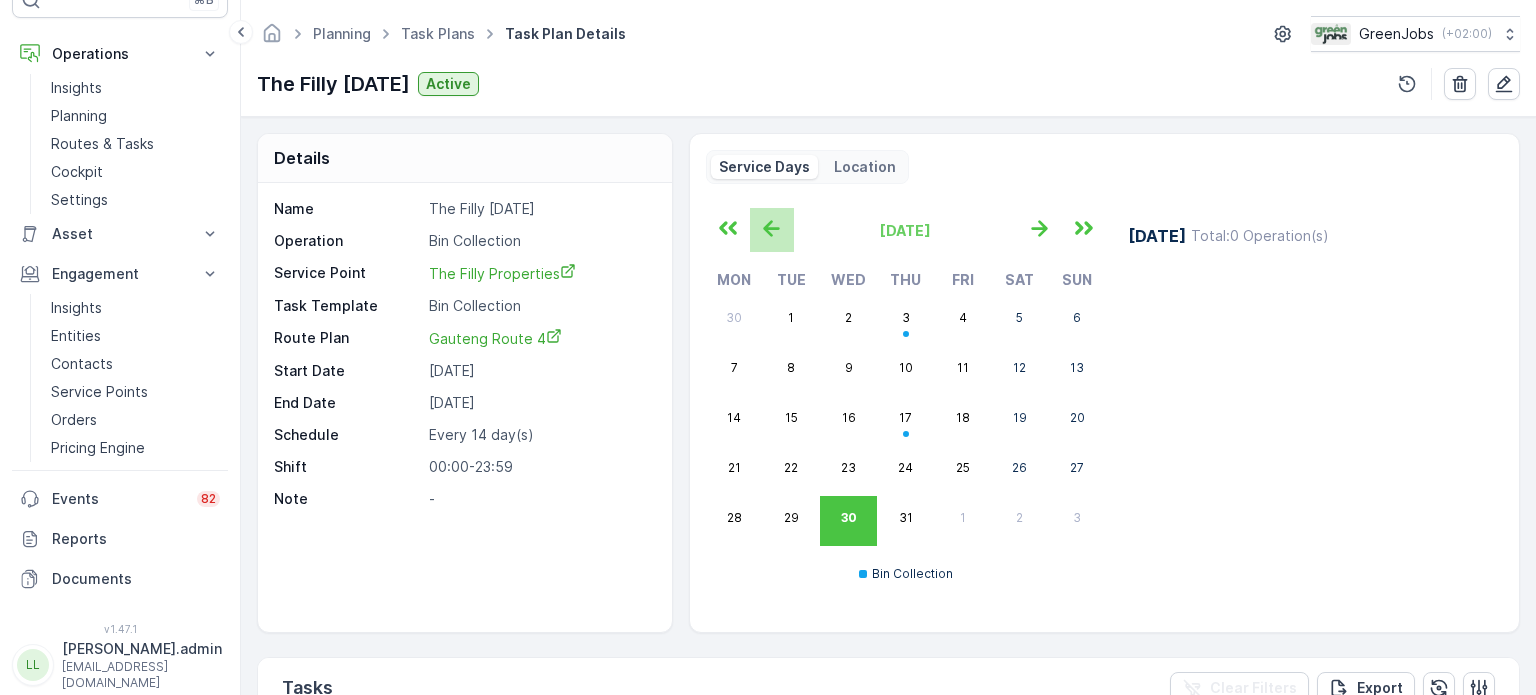 click 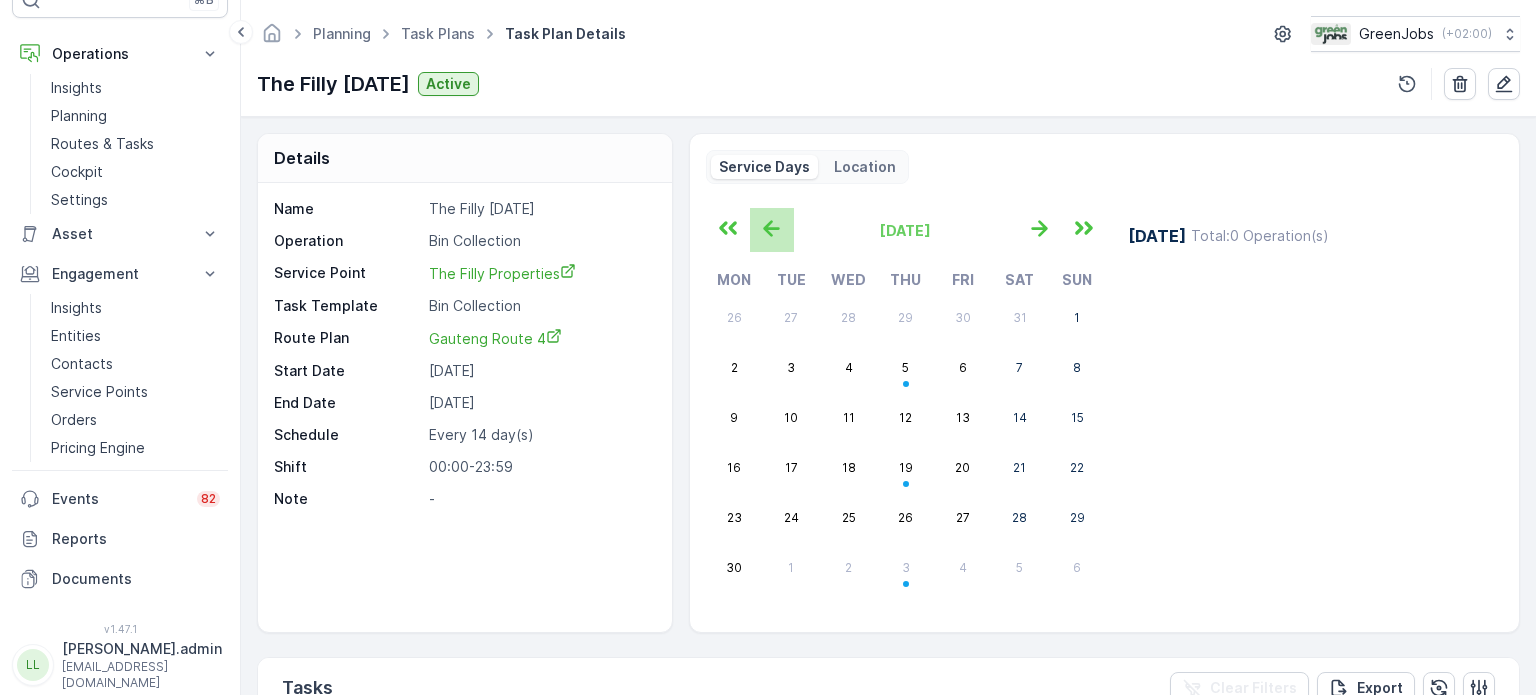 click 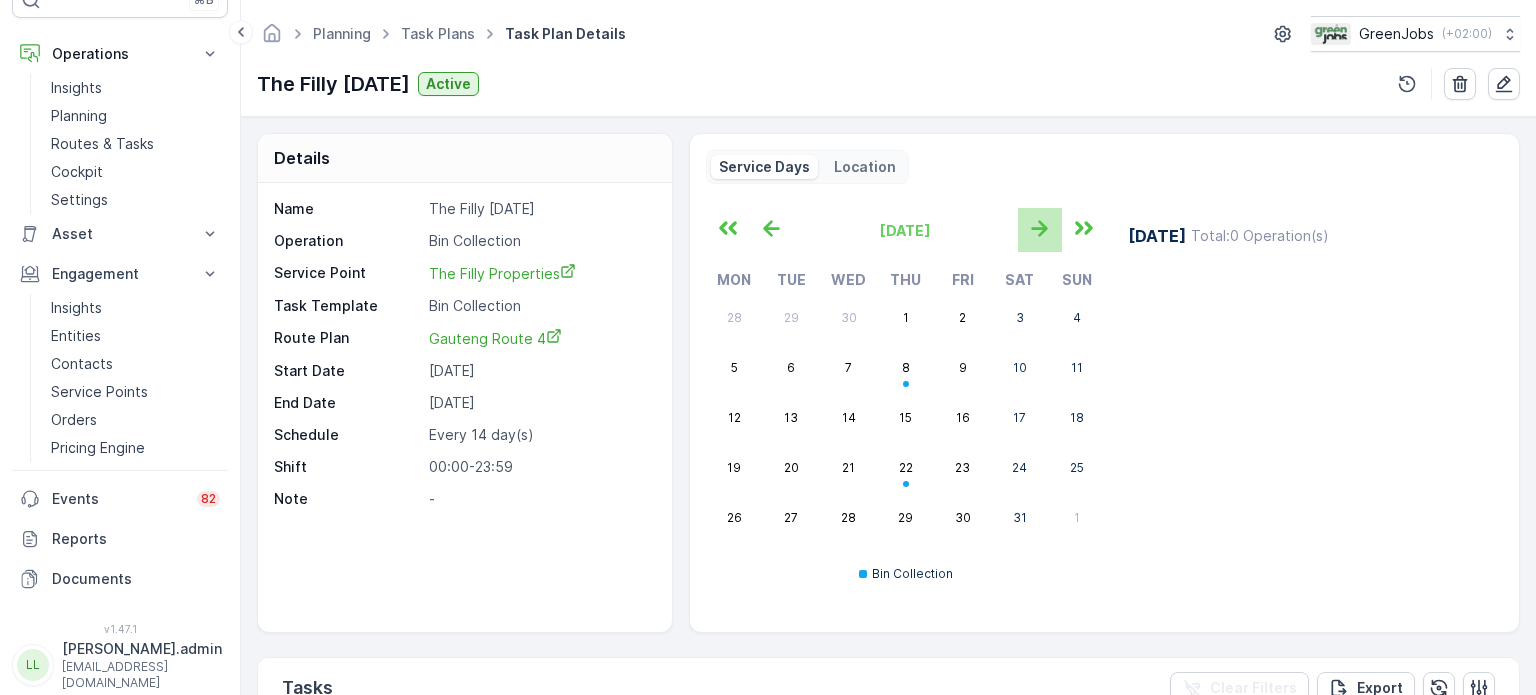 click 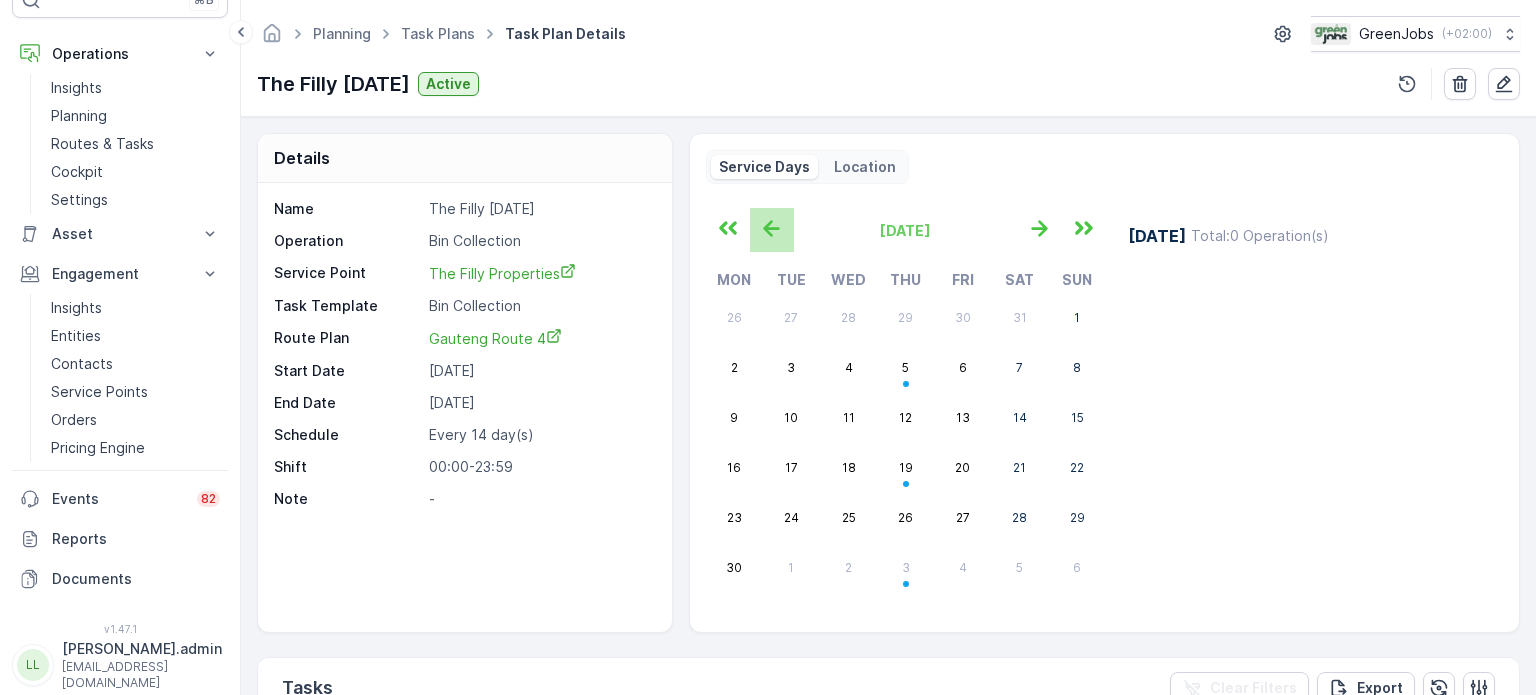 click 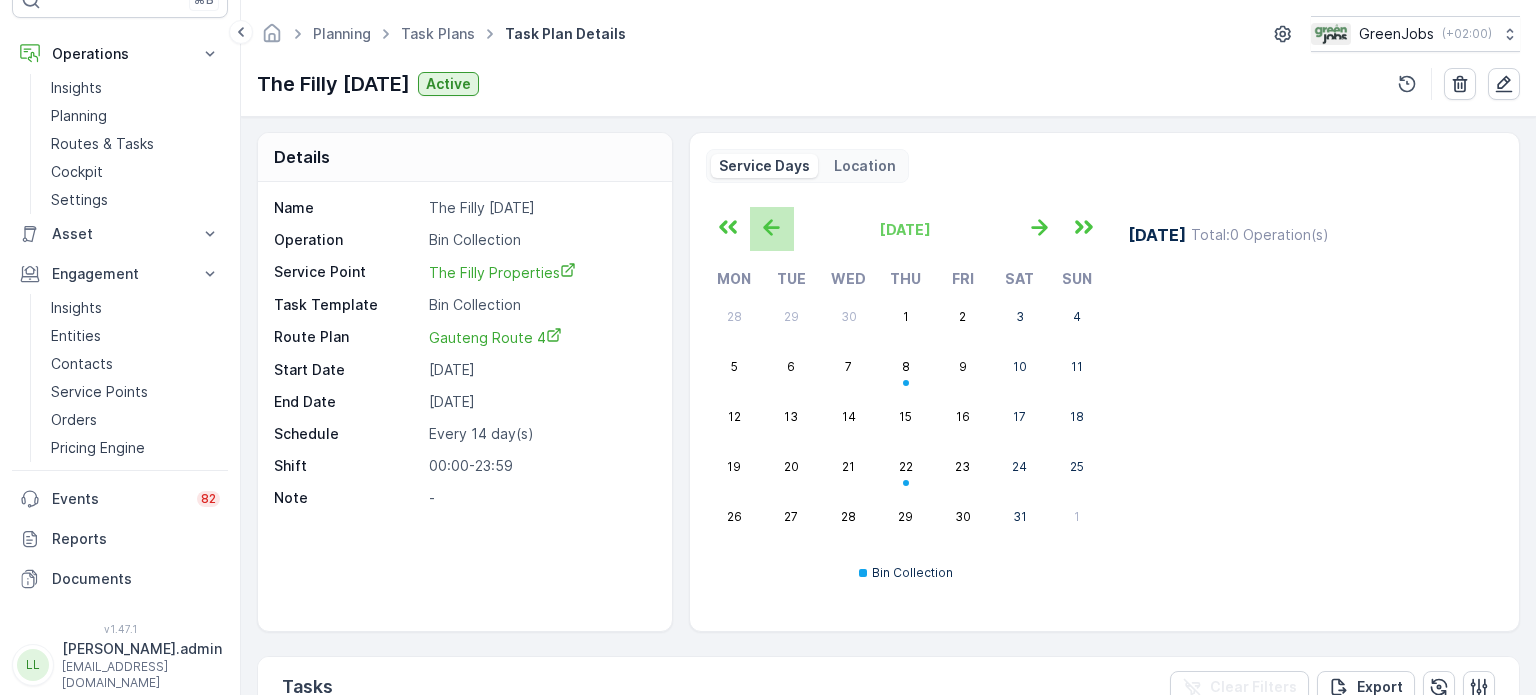 scroll, scrollTop: 0, scrollLeft: 0, axis: both 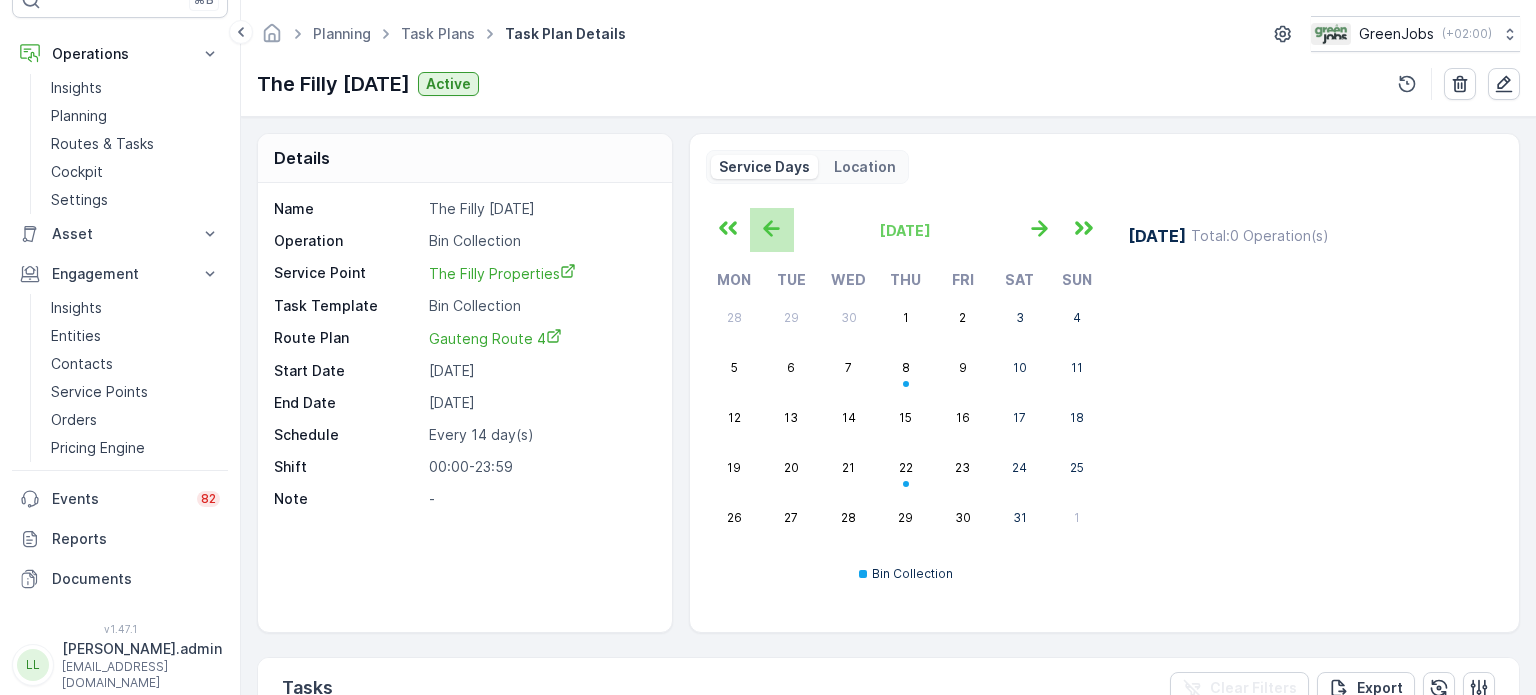 click 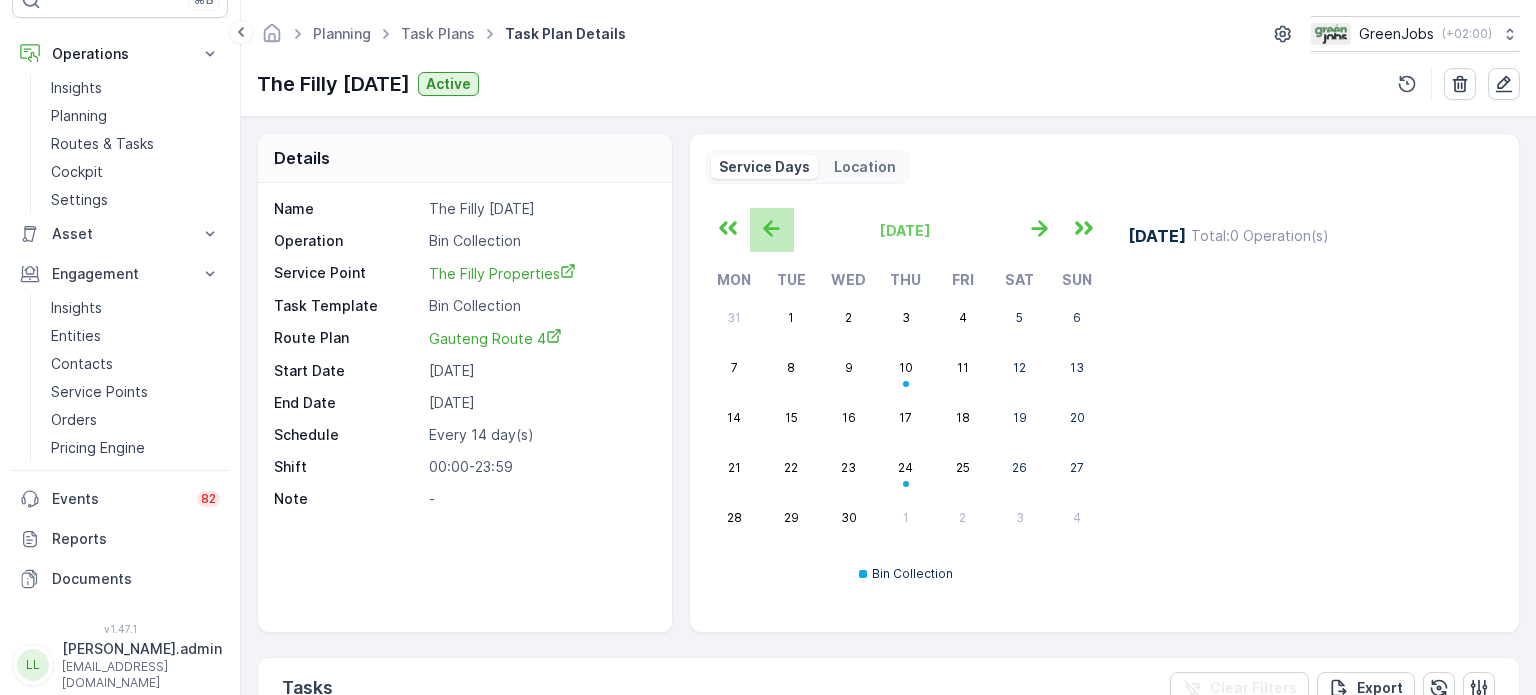 click 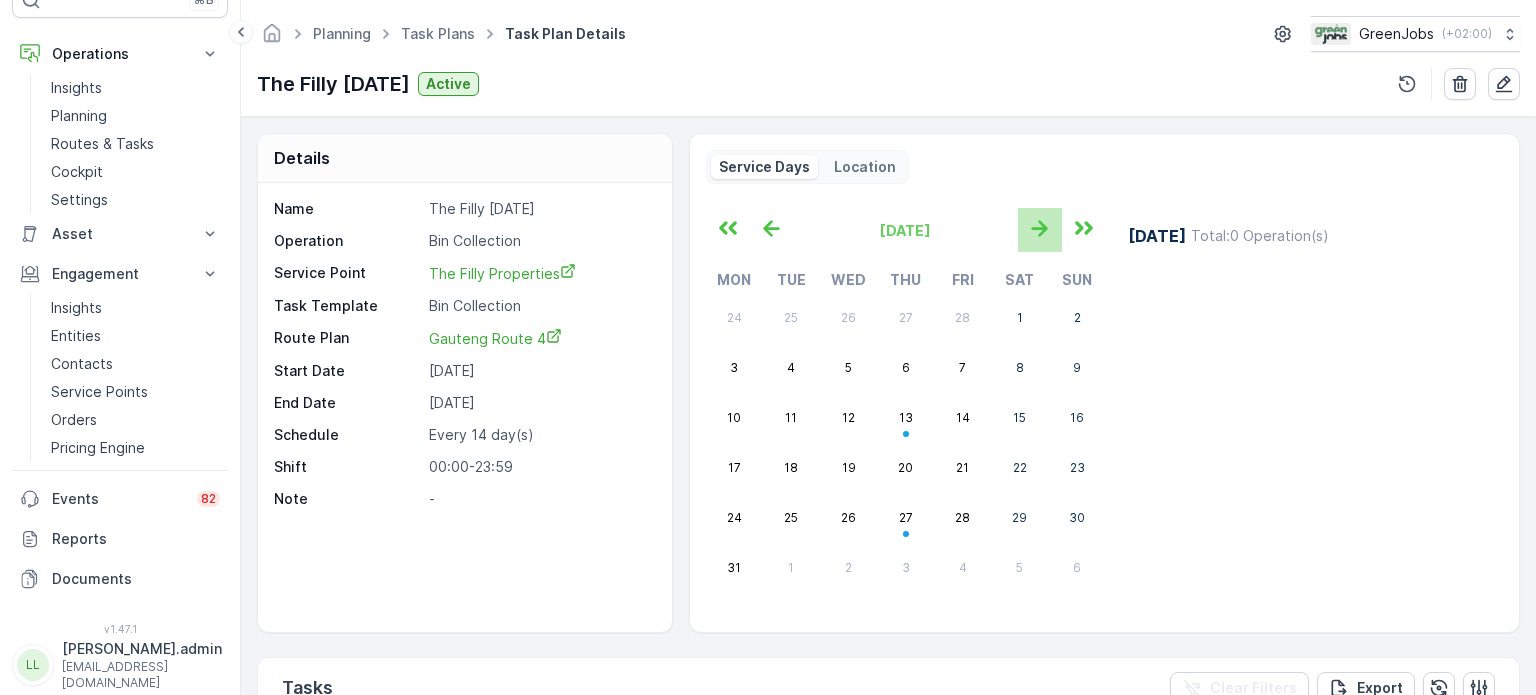 click 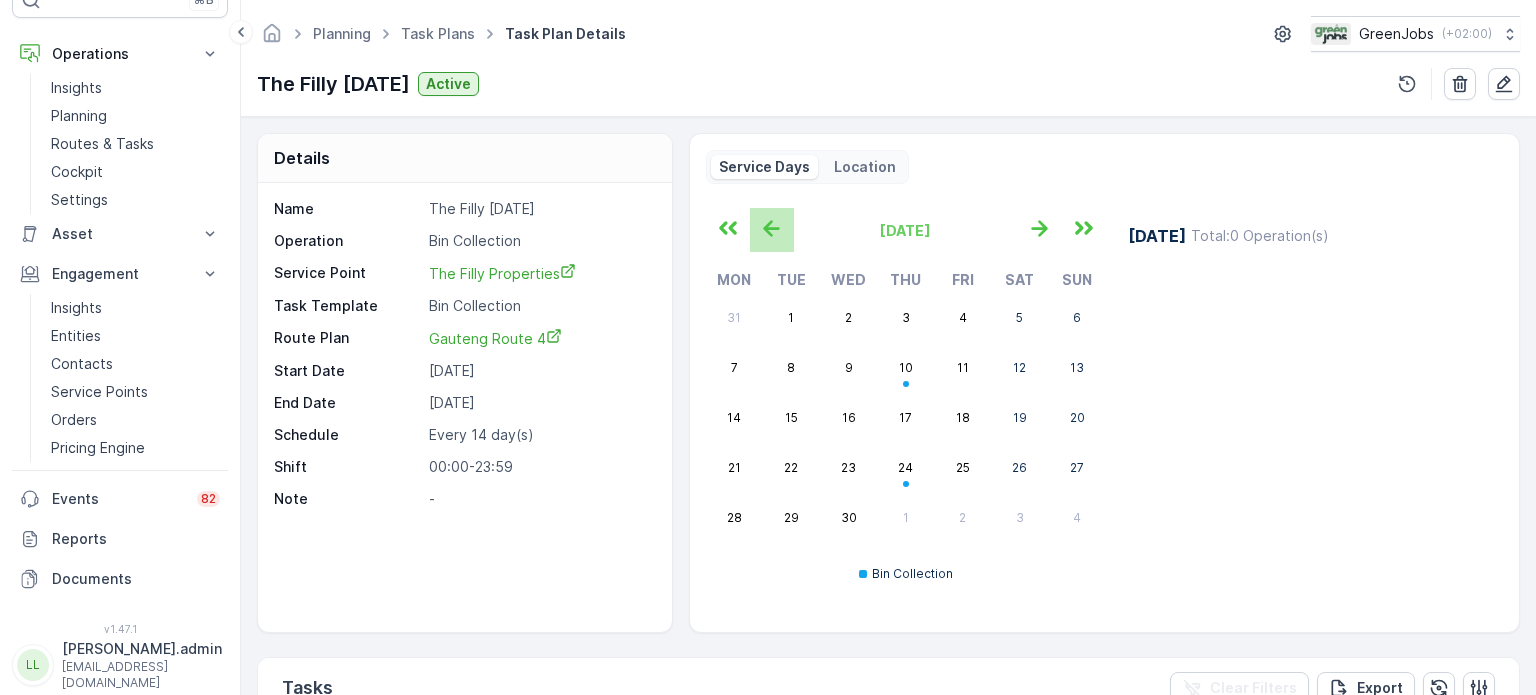 click 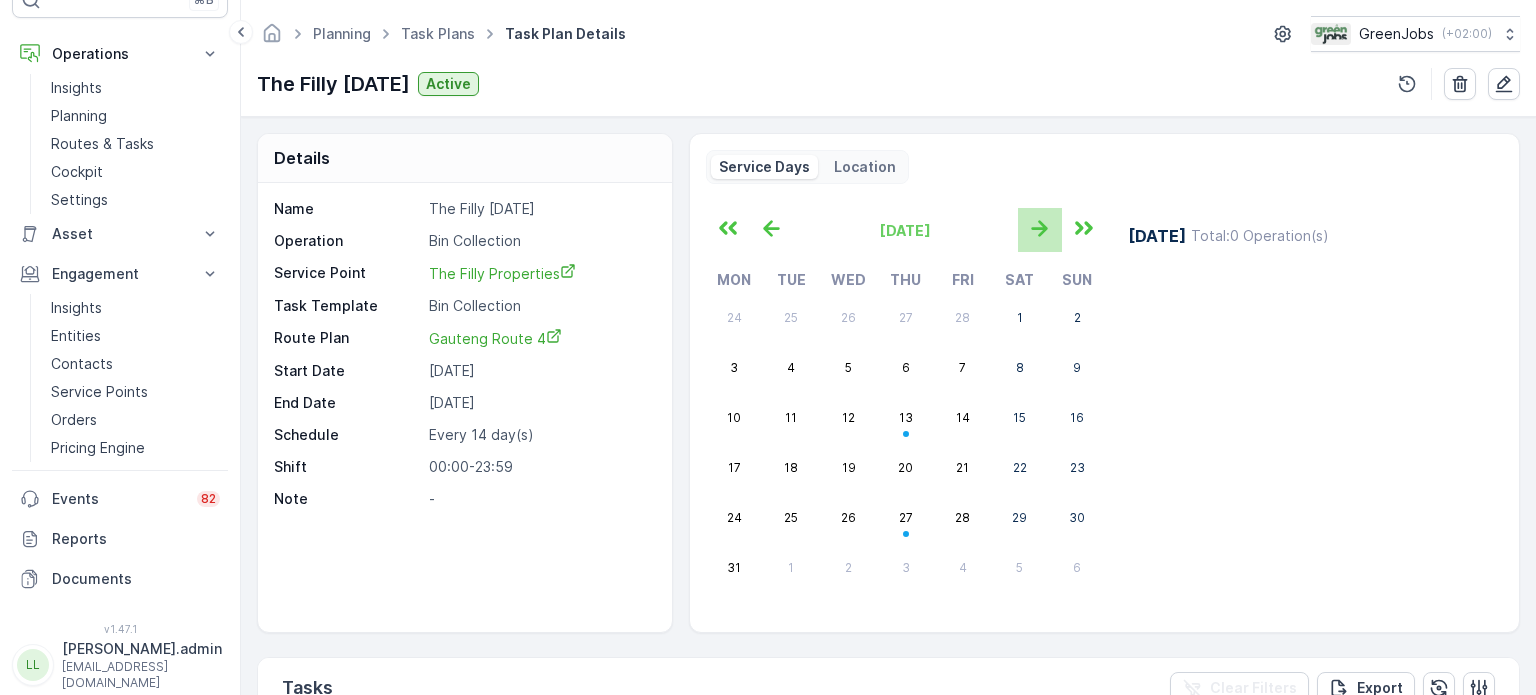 click 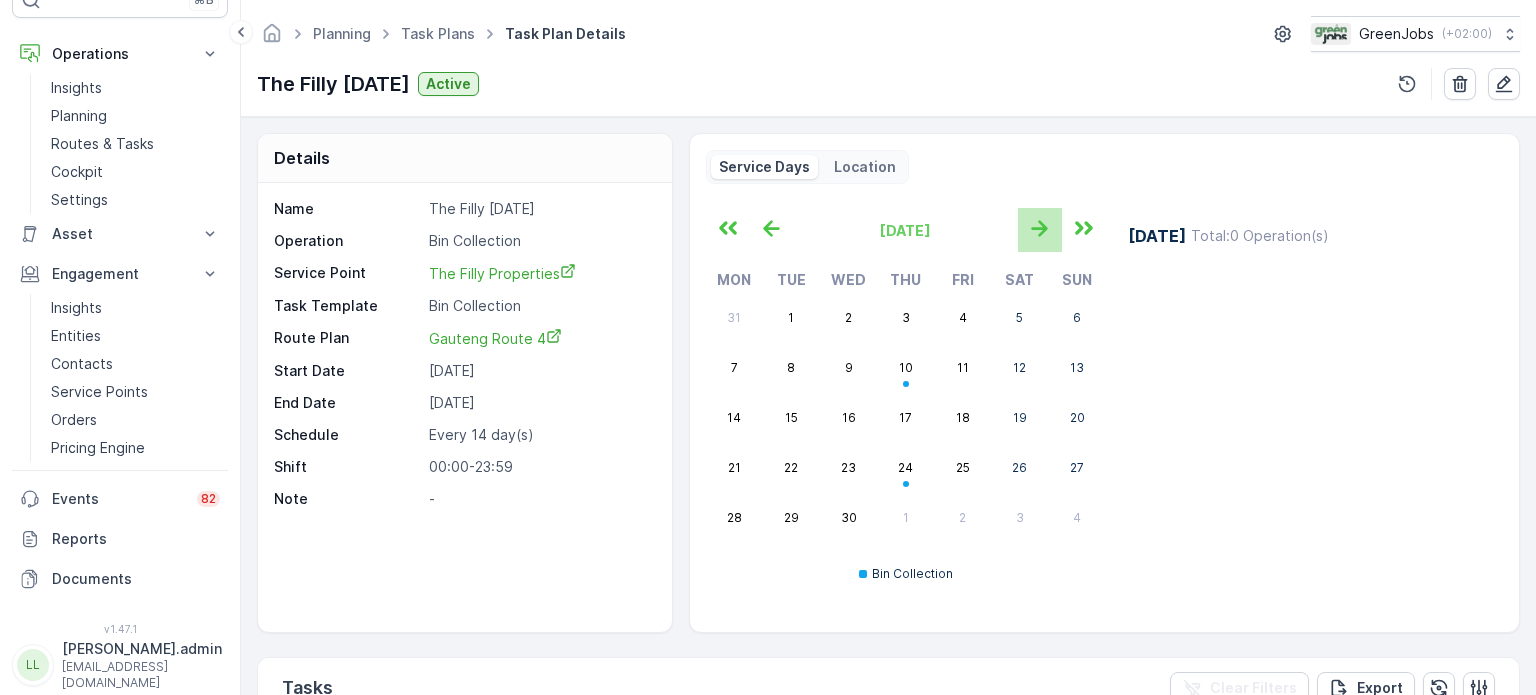 click 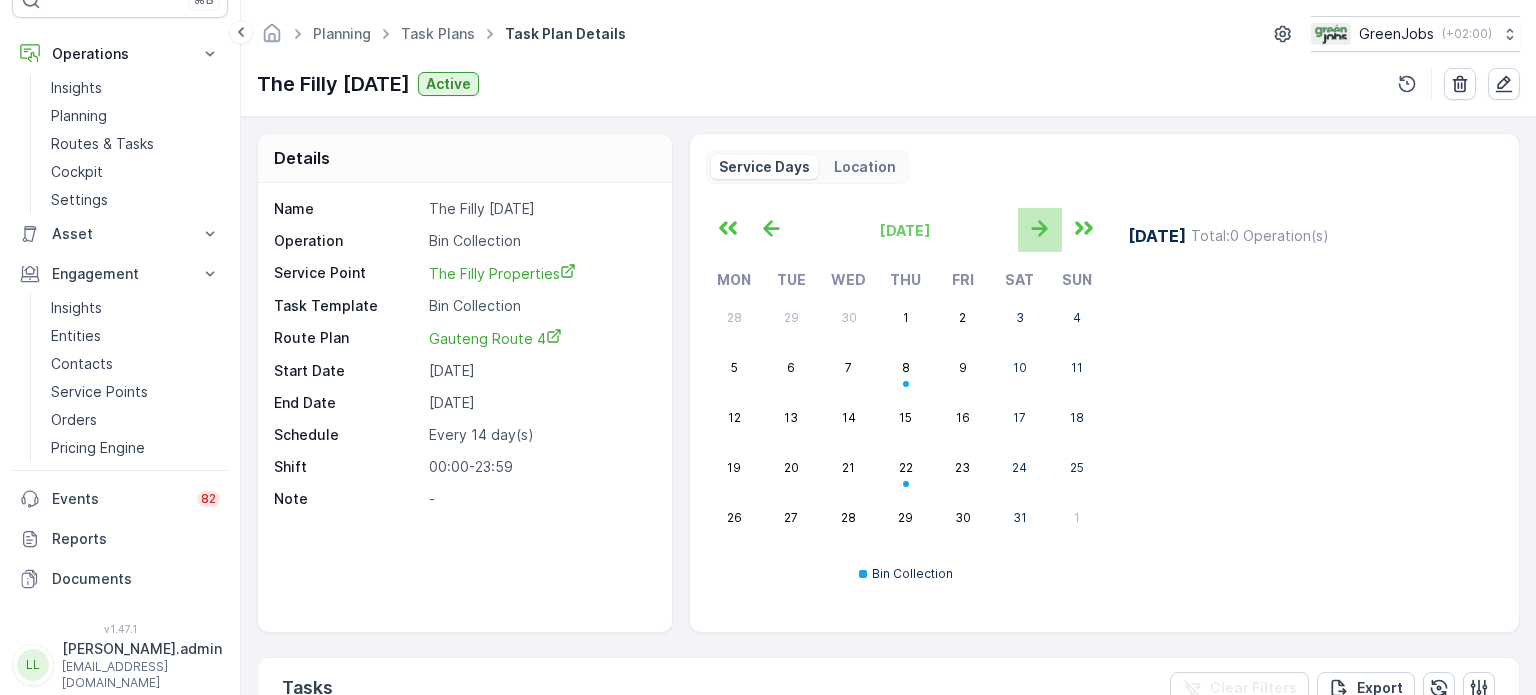 click 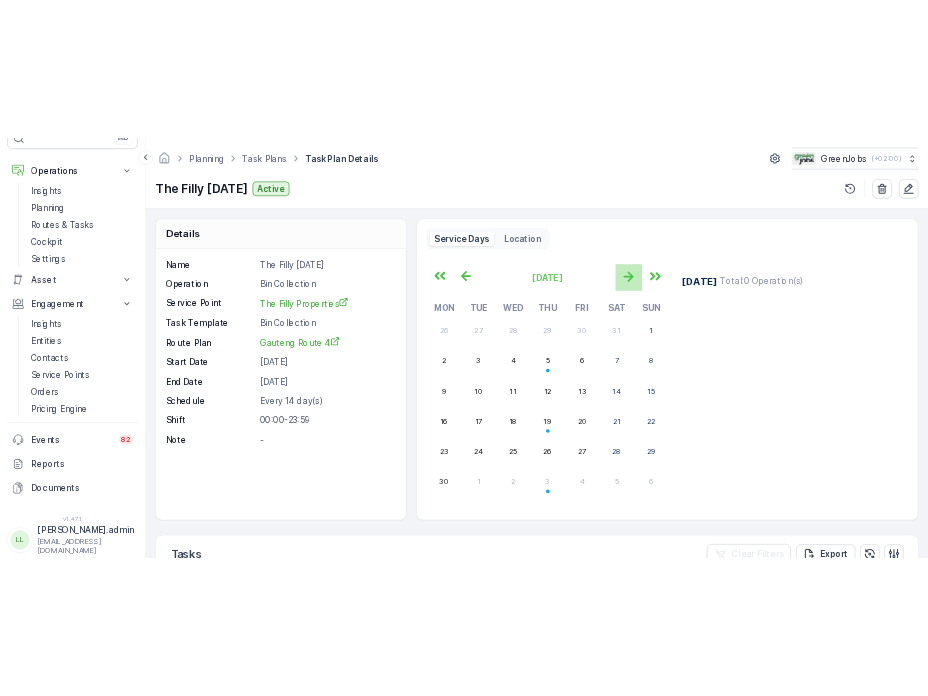scroll, scrollTop: 0, scrollLeft: 0, axis: both 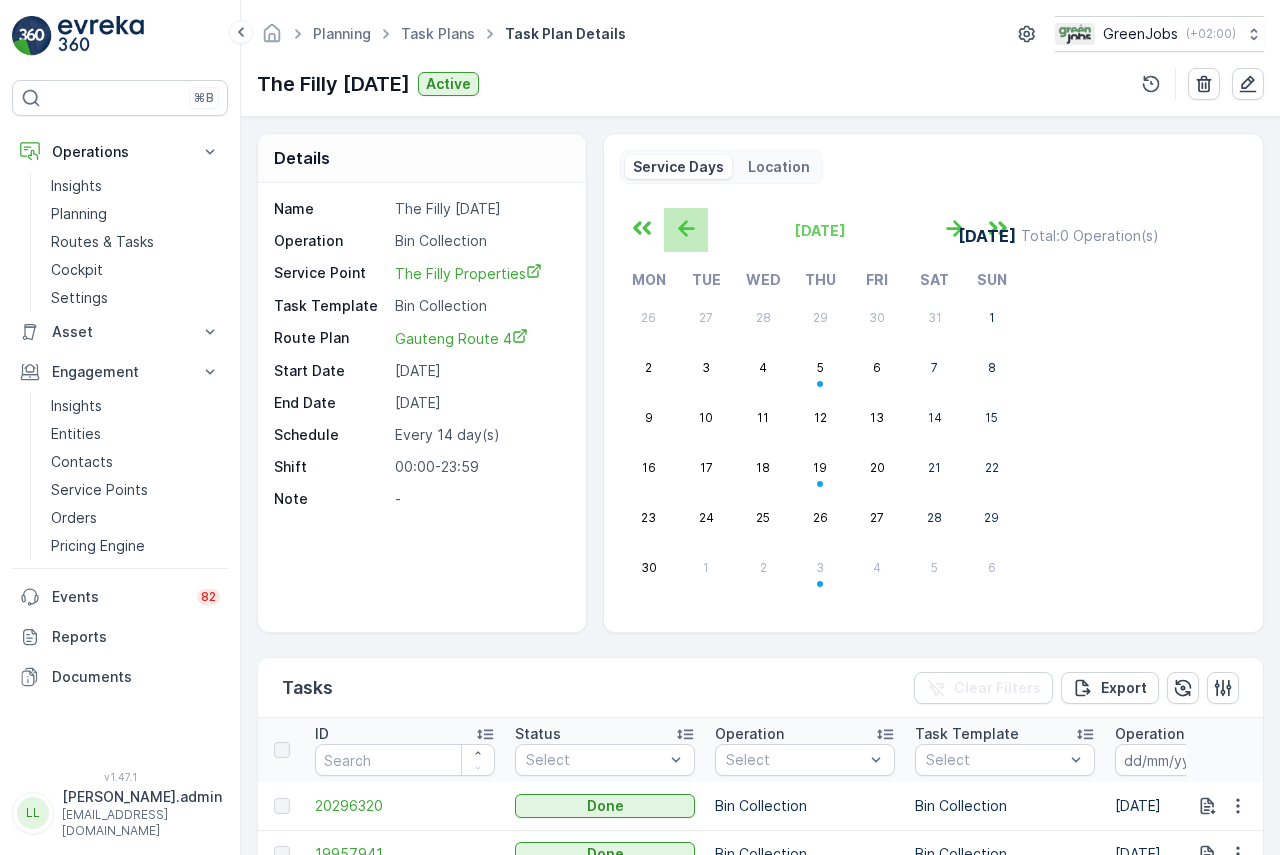 click 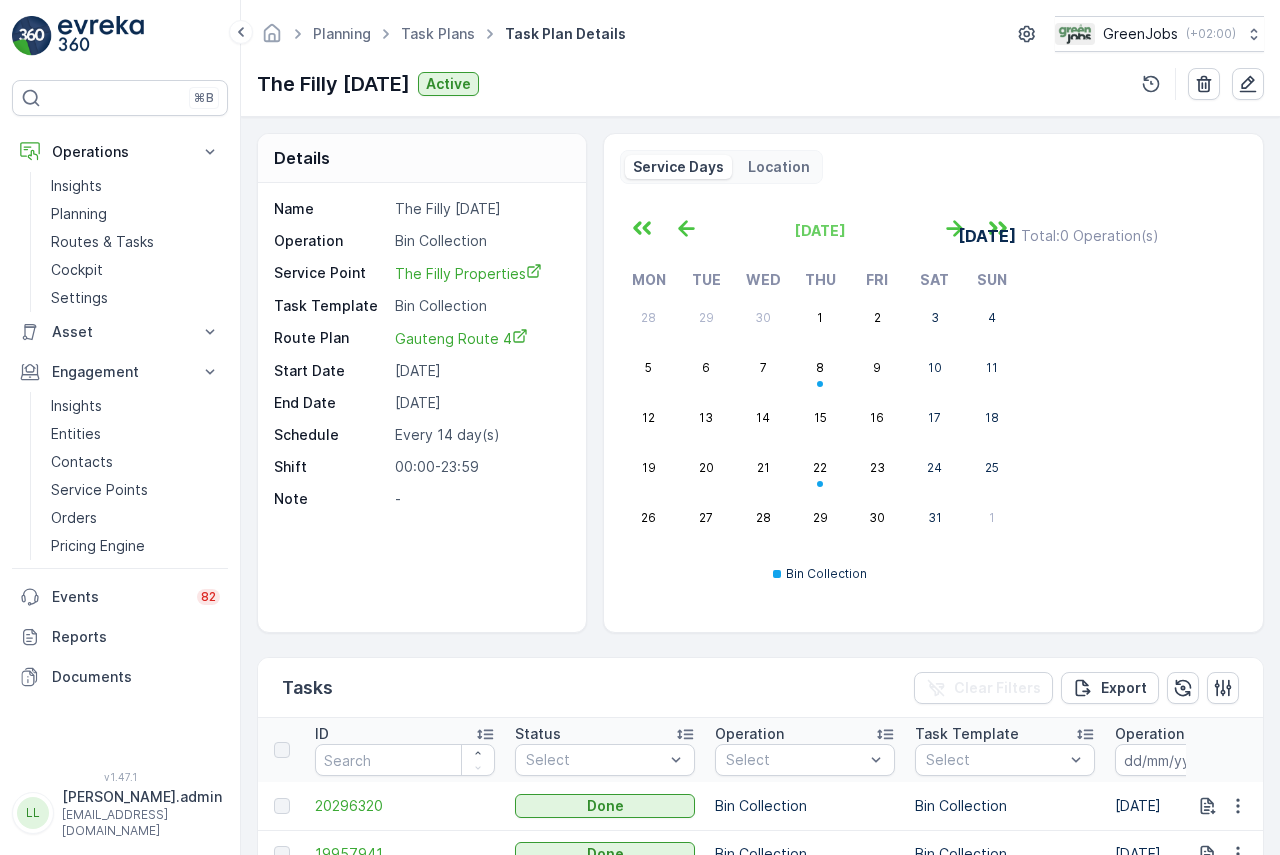 click on "[DATE] Total :  0   Operation(s)" at bounding box center [1090, 236] 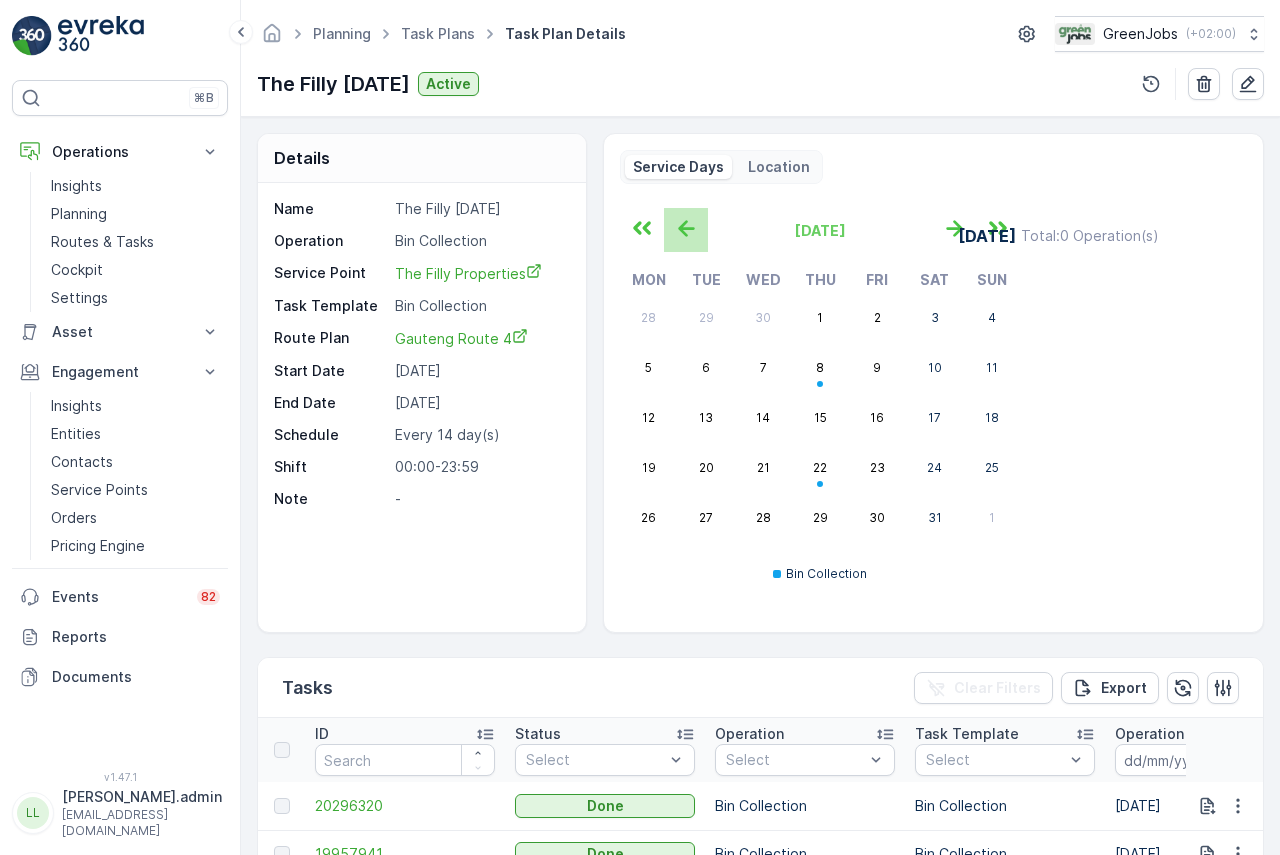 click 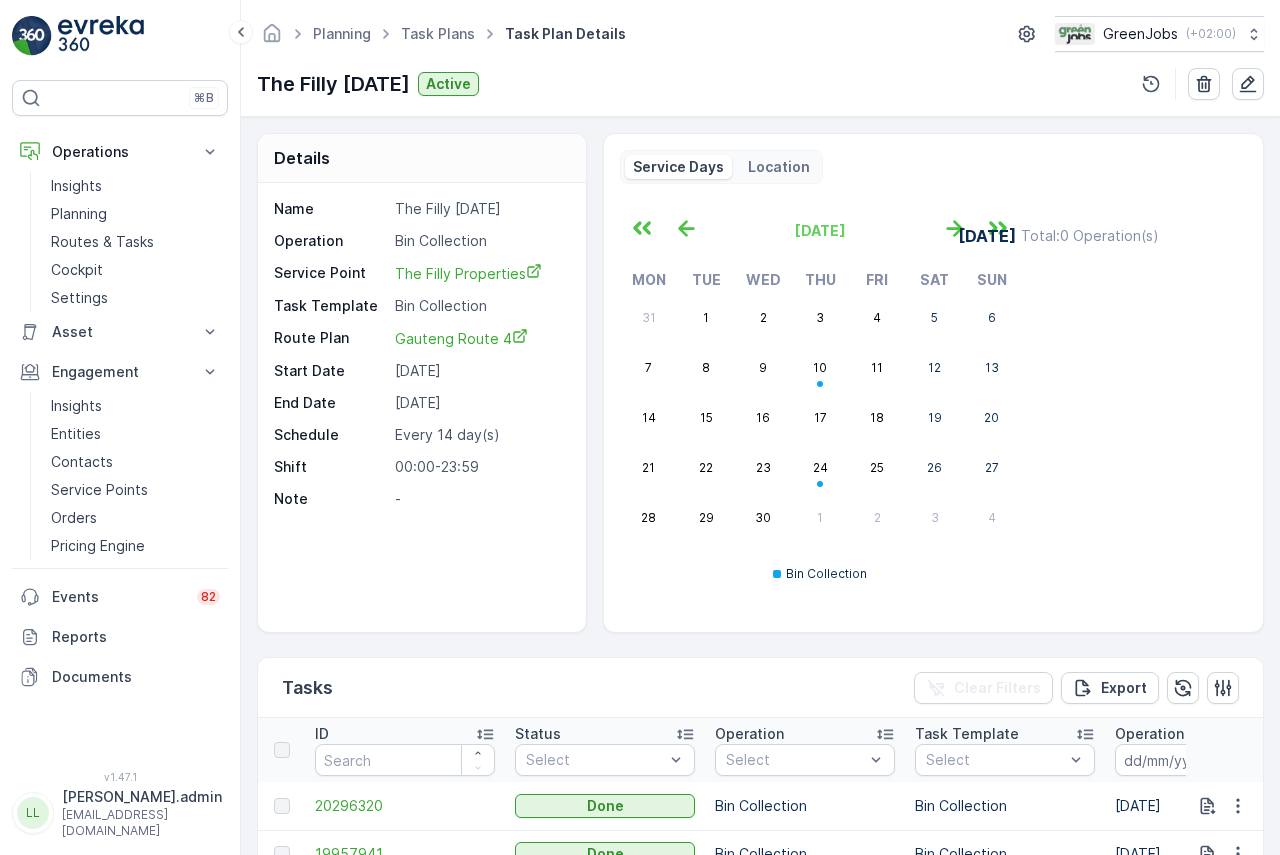 click on "[DATE] Total :  0   Operation(s)" at bounding box center [1090, 236] 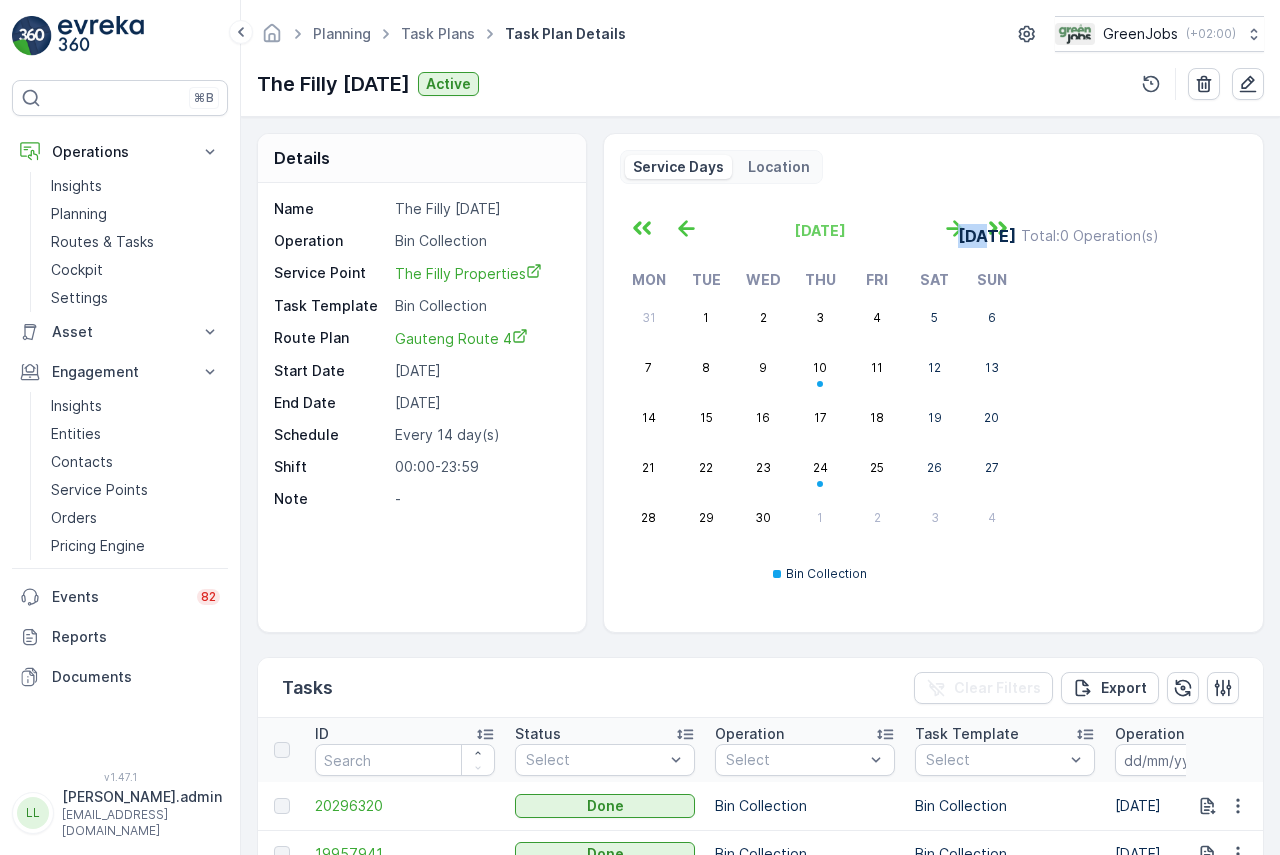 click on "[DATE] Total :  0   Operation(s)" at bounding box center [1090, 236] 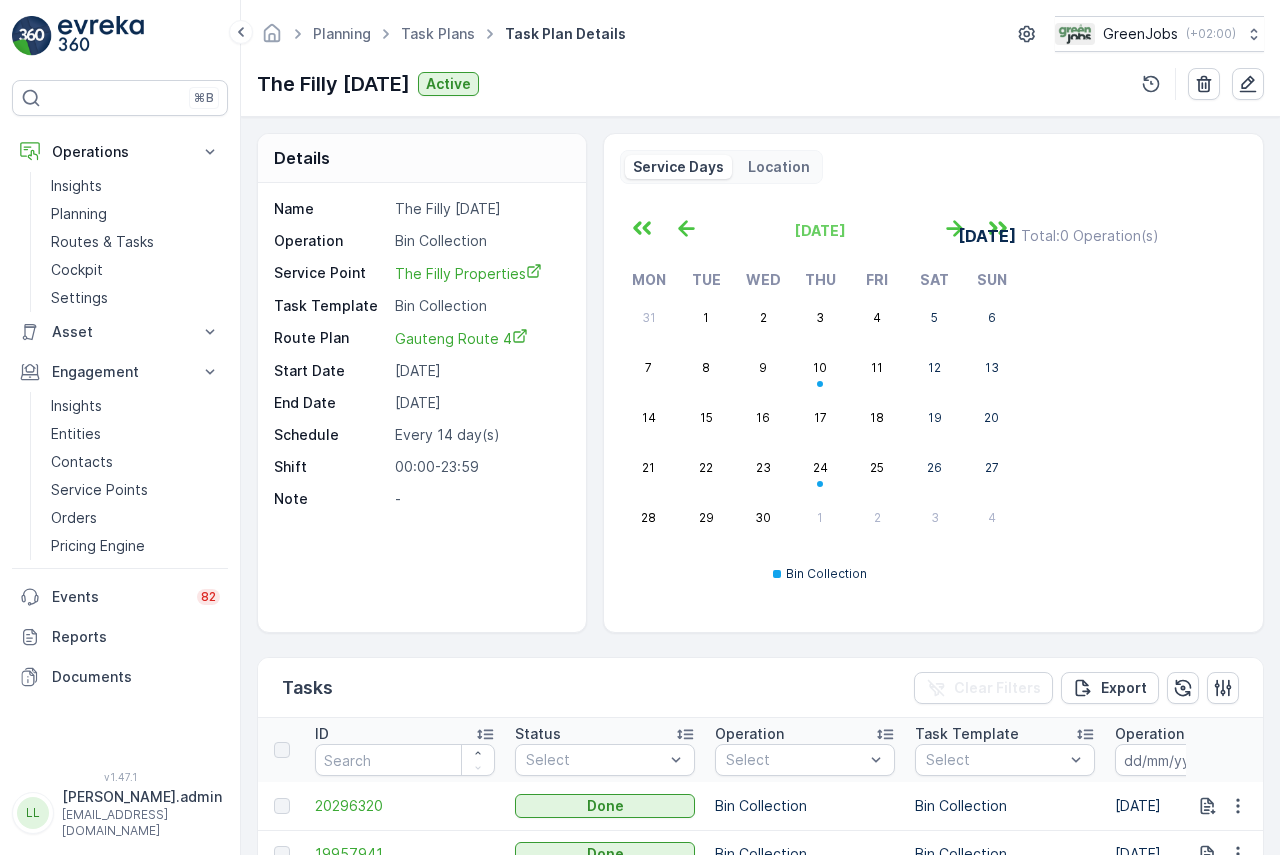 click on "[DATE]" at bounding box center (987, 236) 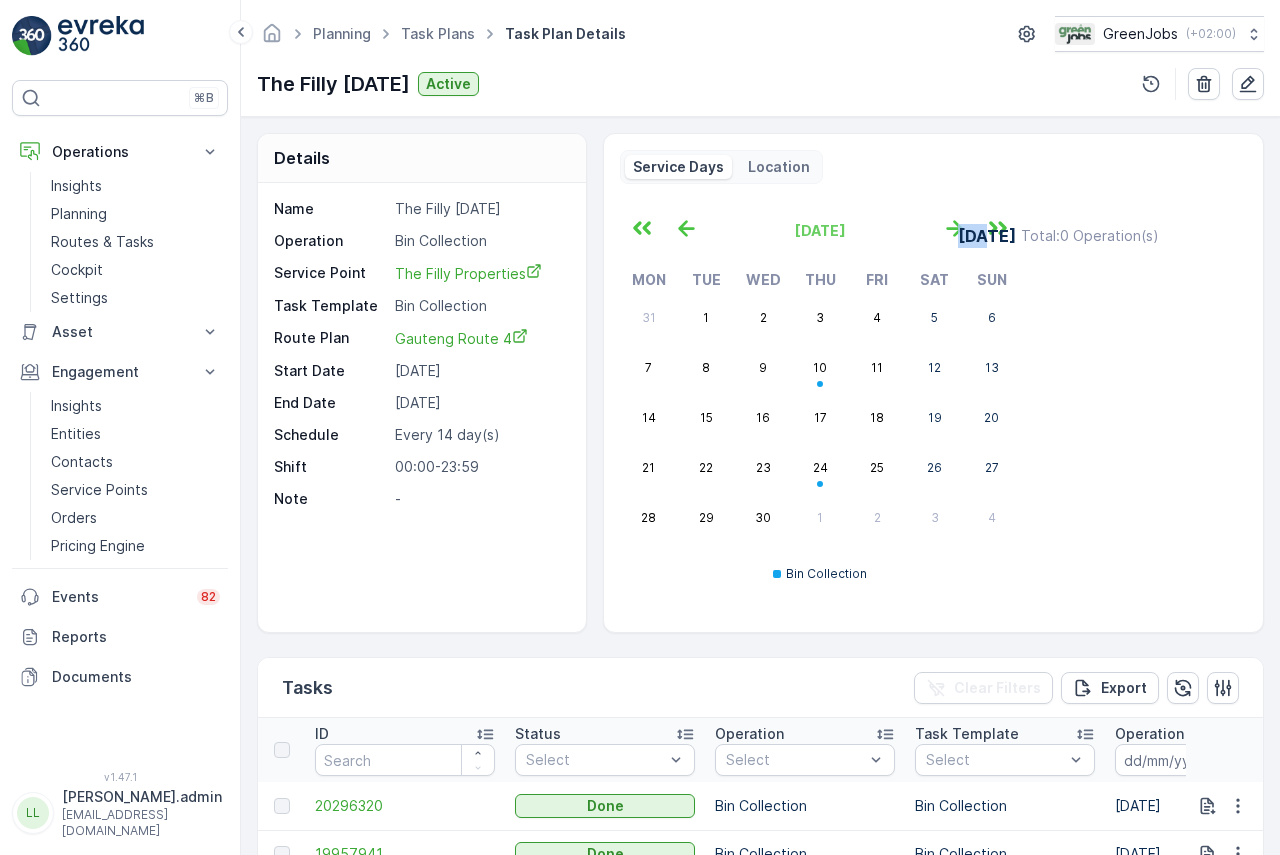 click on "[DATE] Total :  0   Operation(s)" at bounding box center (1090, 236) 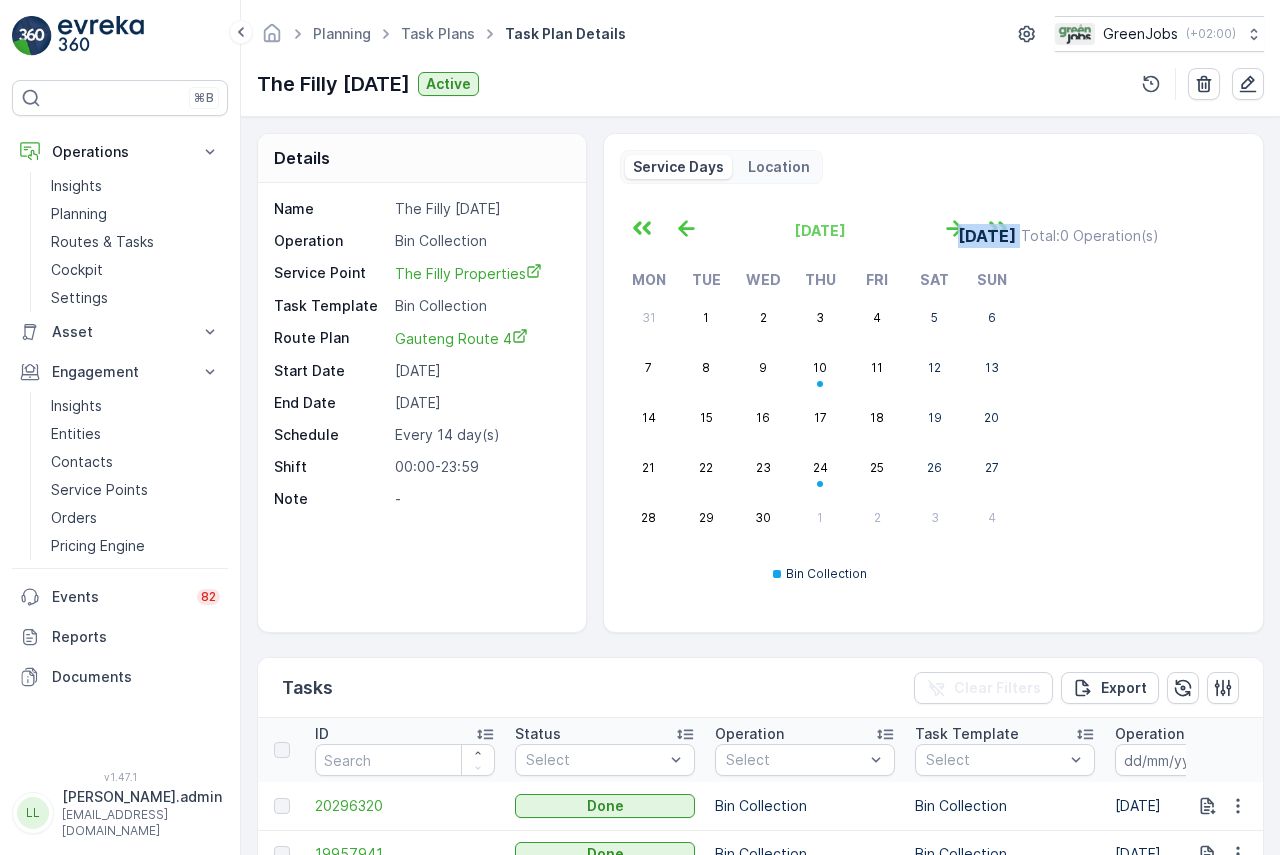 click on "[DATE] Total :  0   Operation(s)" at bounding box center [1090, 236] 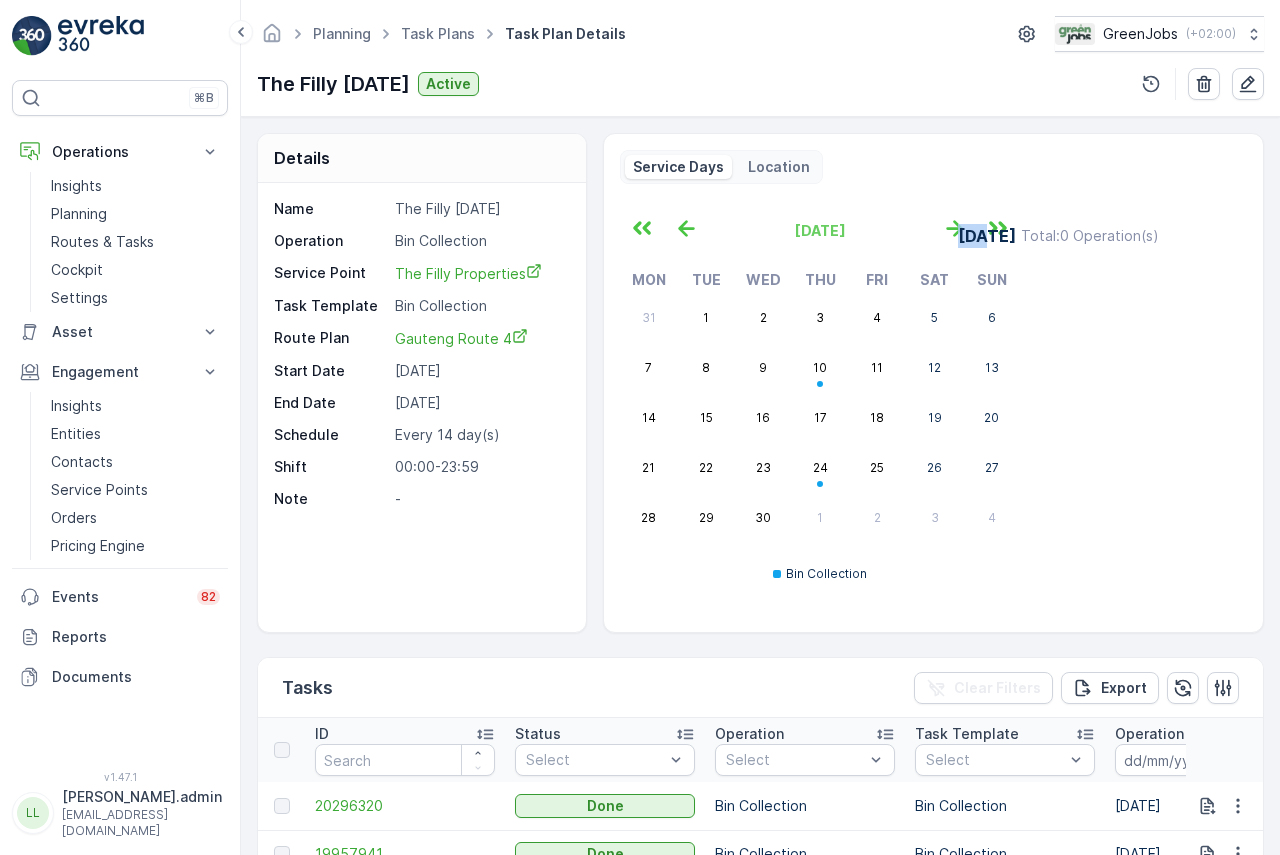 click on "[DATE] Total :  0   Operation(s)" at bounding box center (1090, 236) 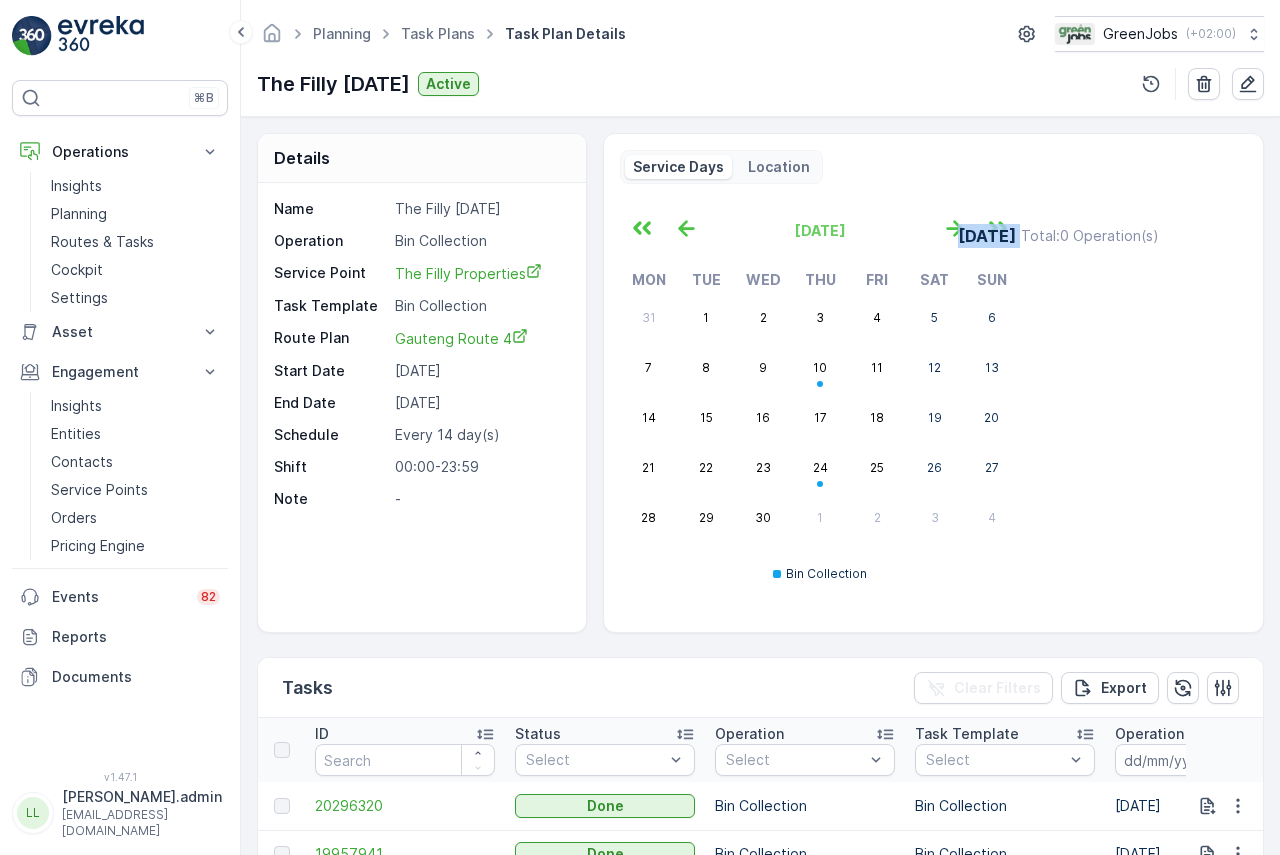 click on "[DATE] Total :  0   Operation(s)" at bounding box center [1090, 236] 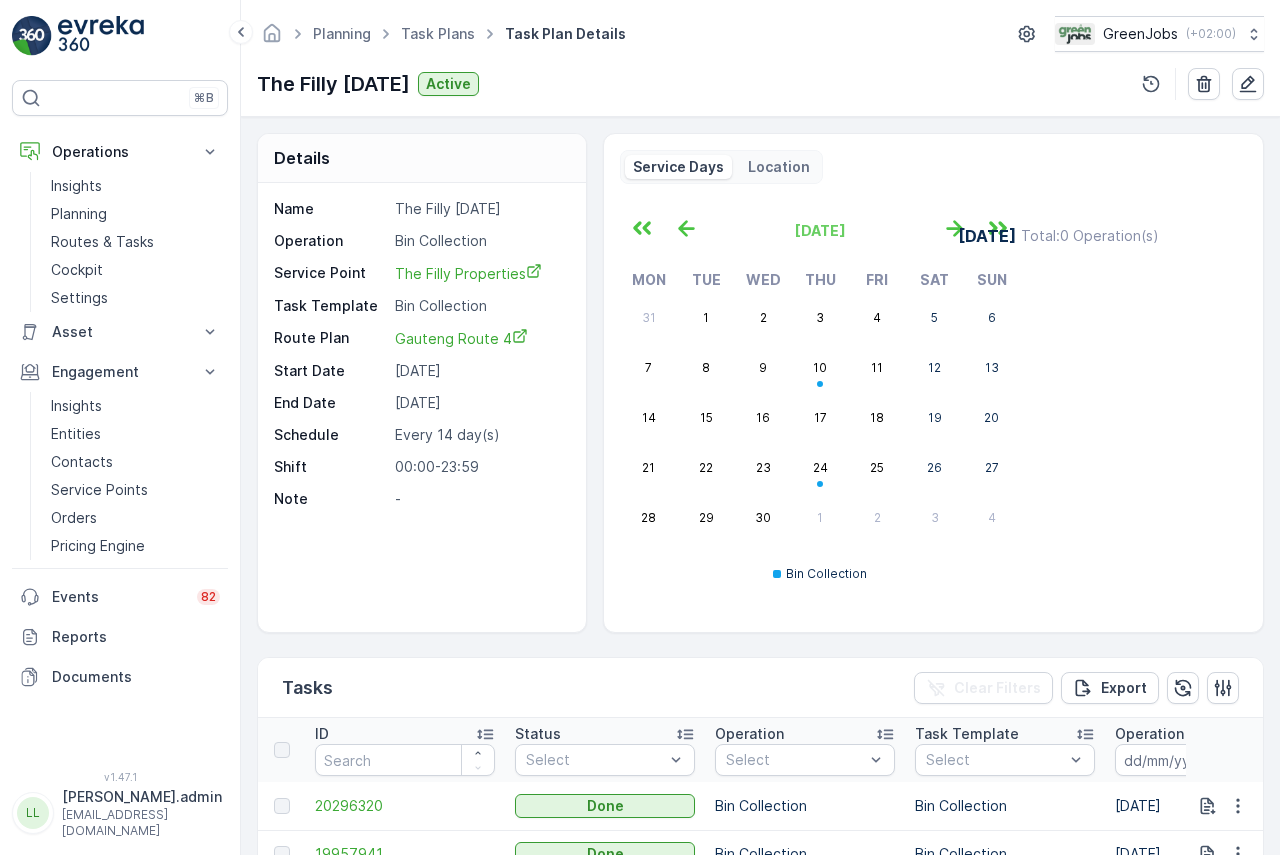 click on "[DATE] Total :  0   Operation(s)" at bounding box center [1090, 405] 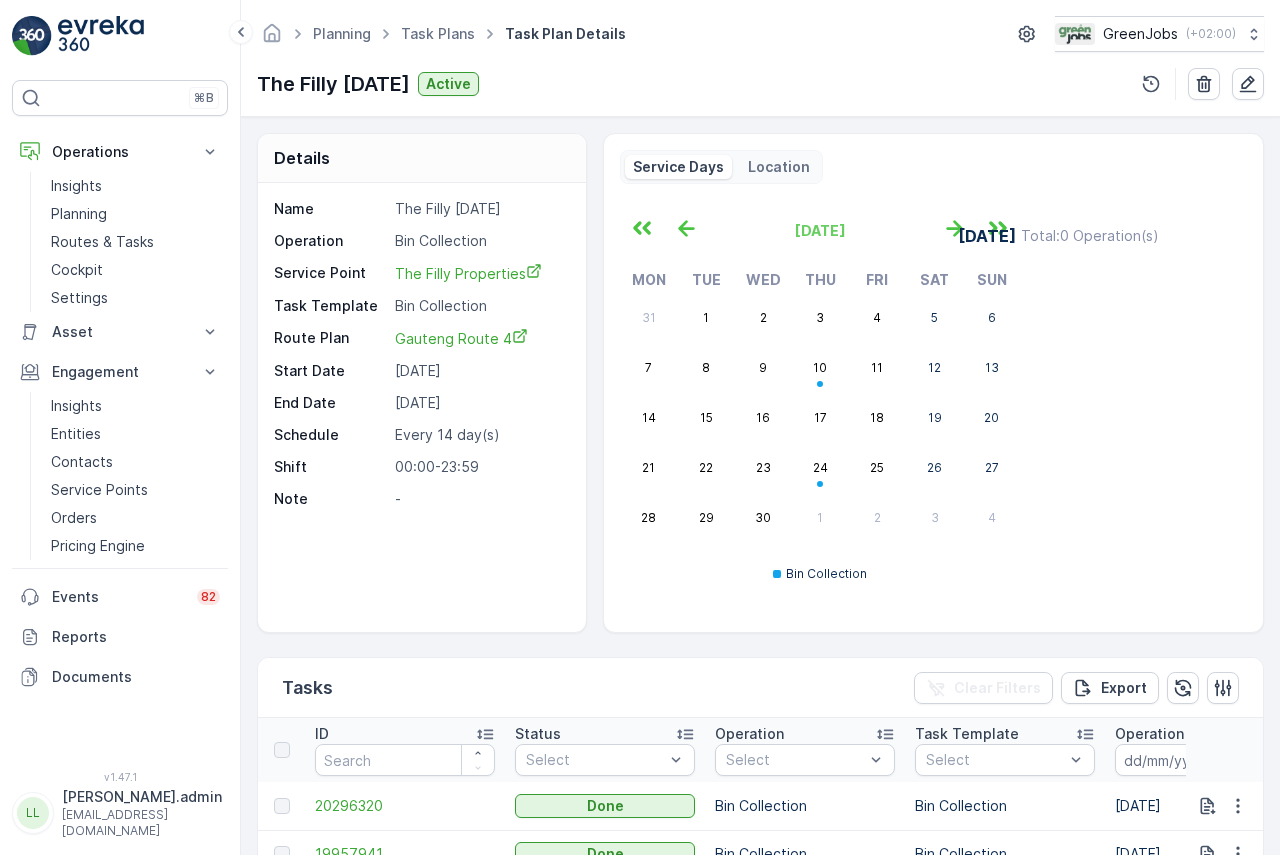 click on "[DATE] Total :  0   Operation(s)" at bounding box center (1090, 236) 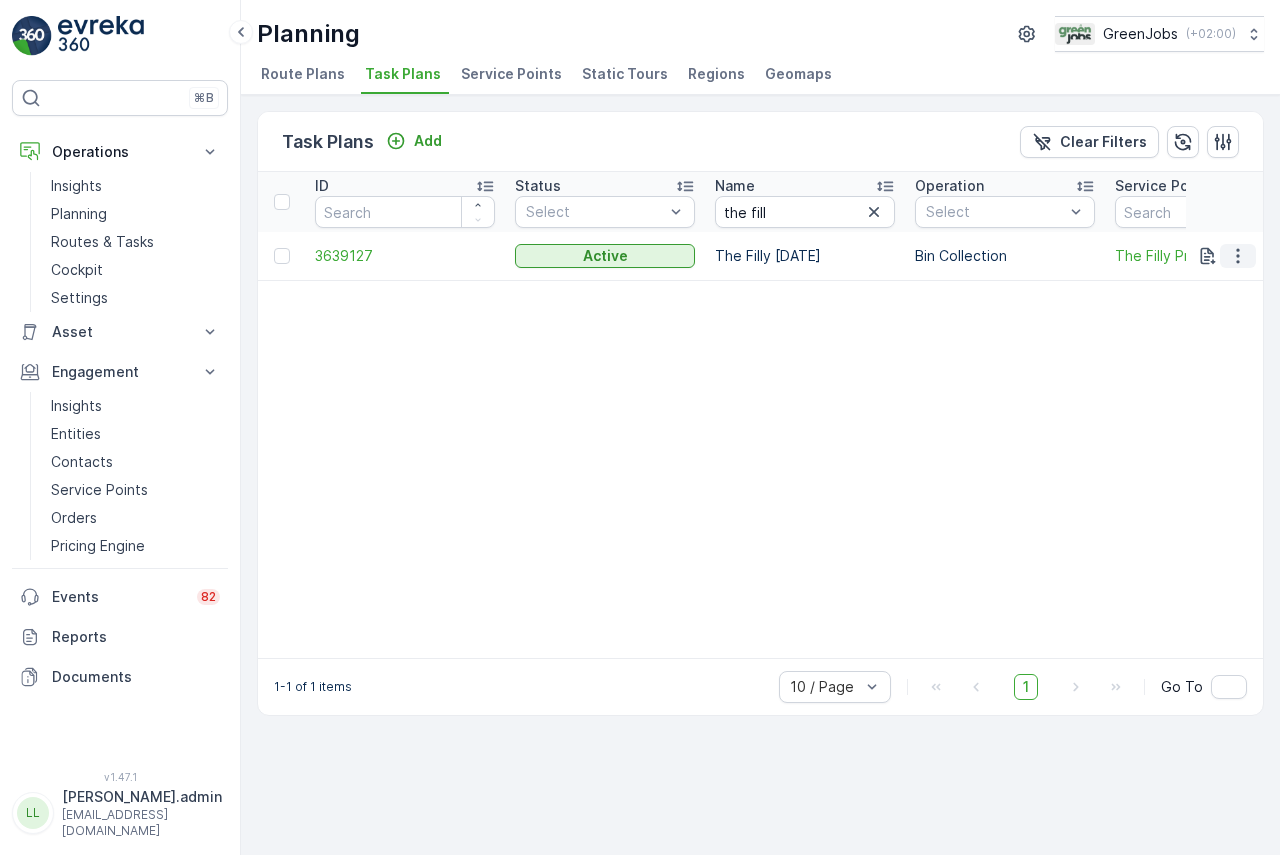 click 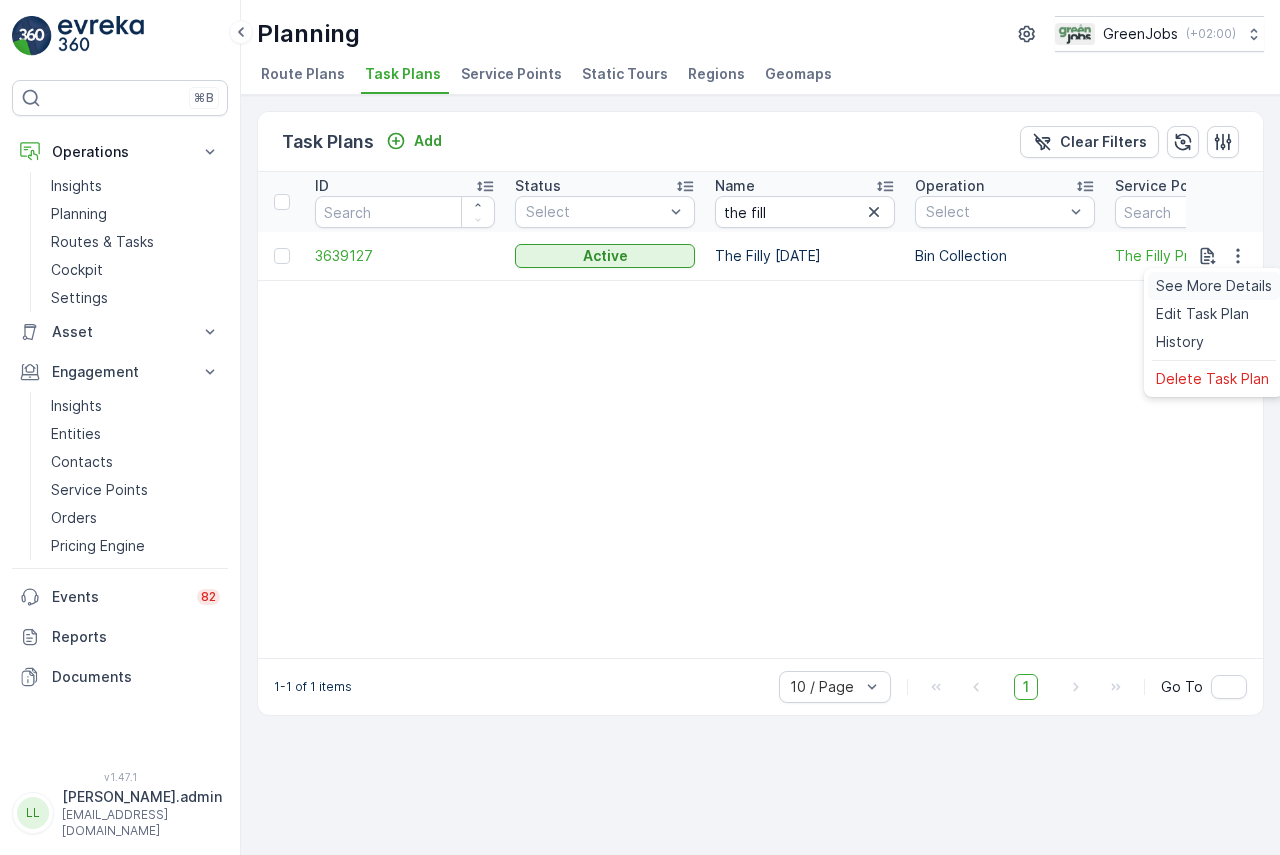 click on "See More Details" at bounding box center (1214, 286) 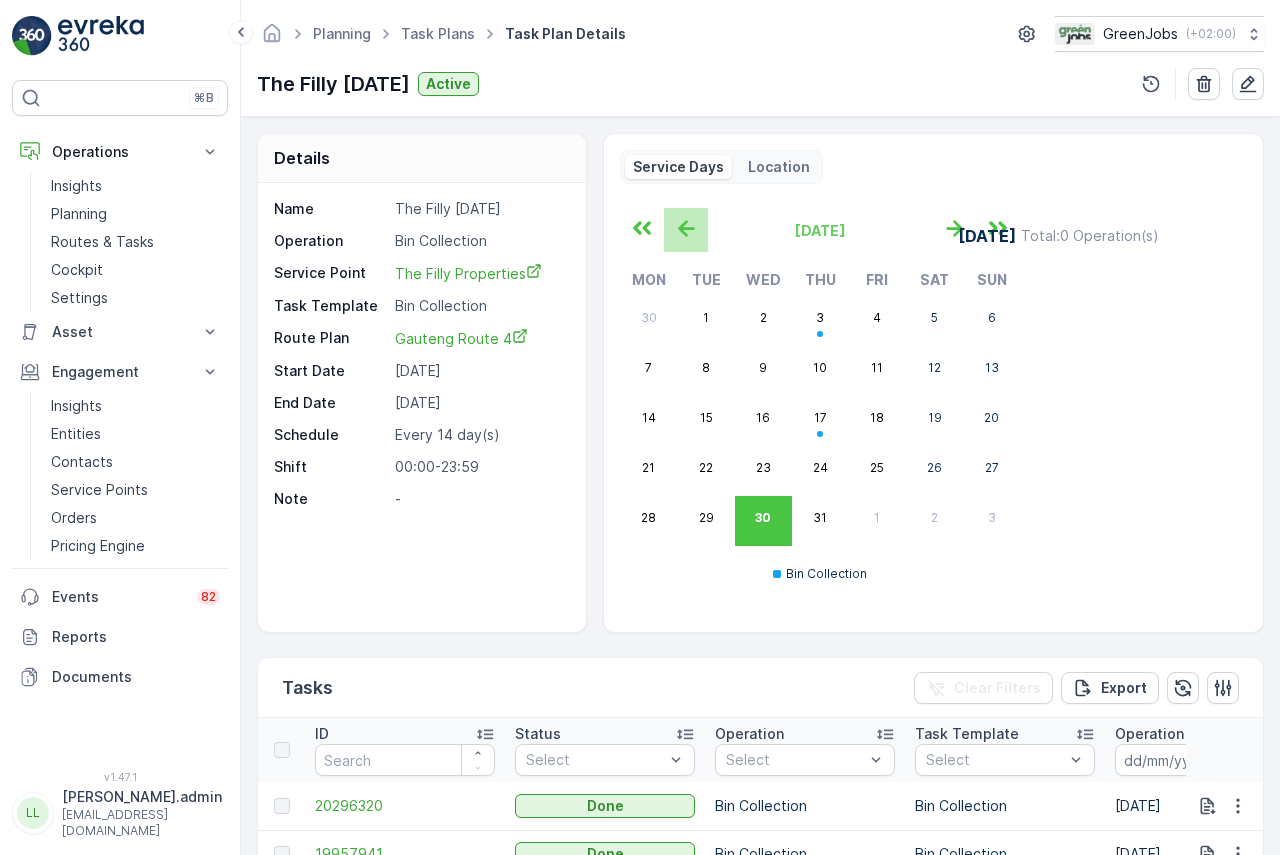 click 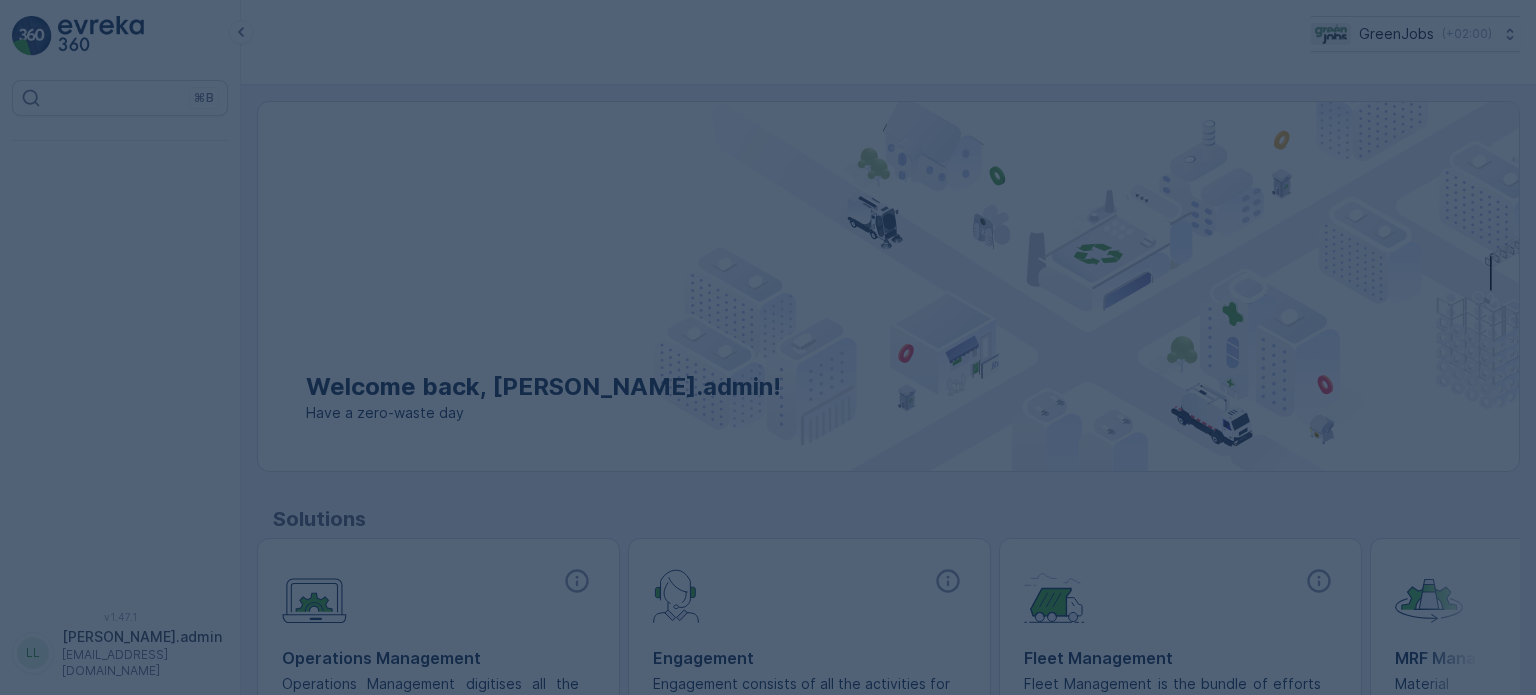 scroll, scrollTop: 0, scrollLeft: 0, axis: both 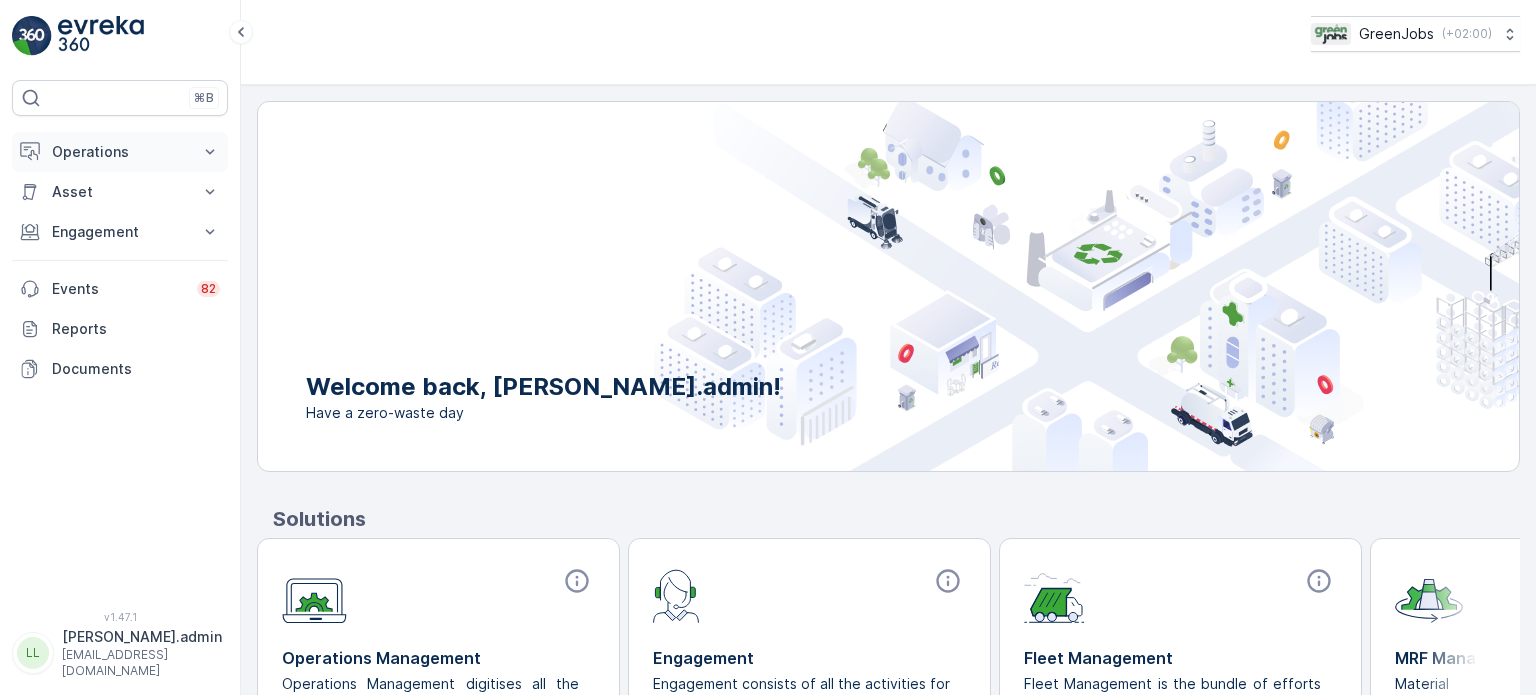click on "Operations" at bounding box center (120, 152) 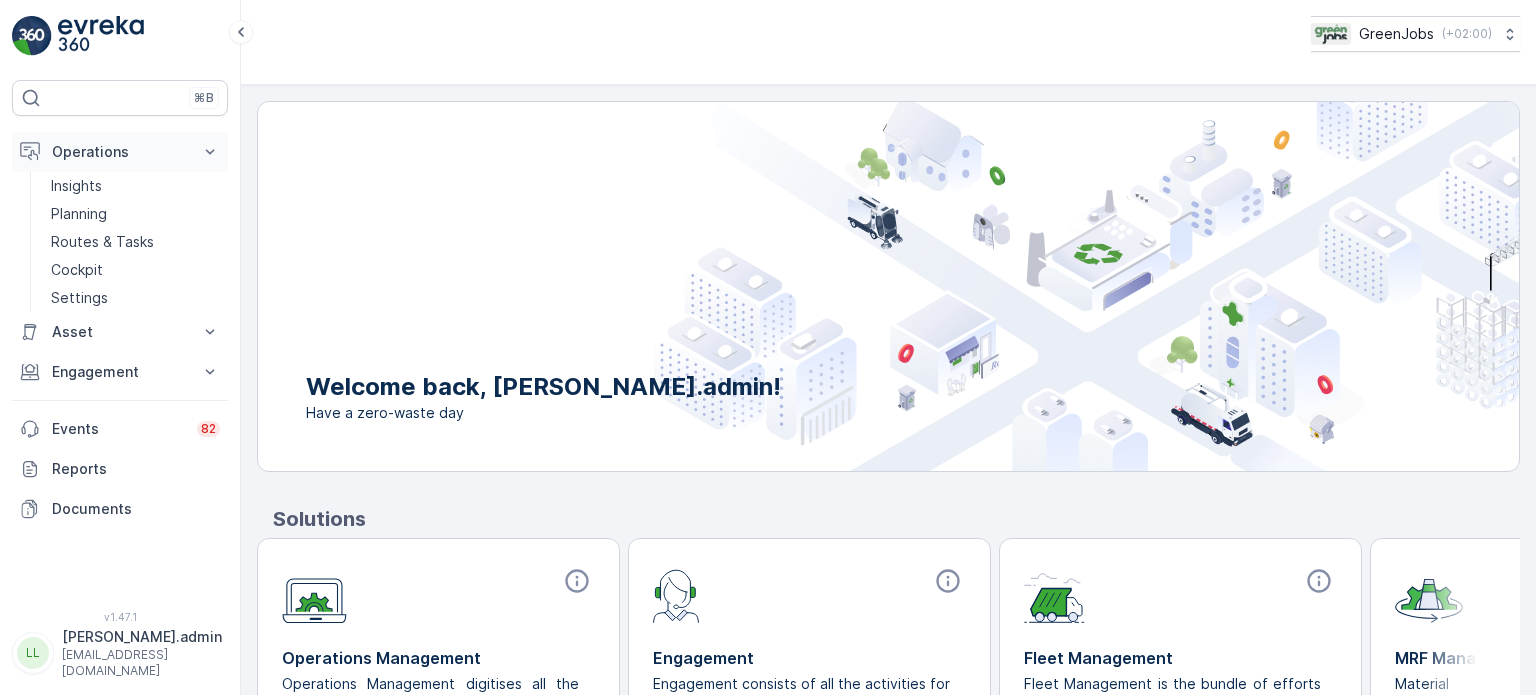 click on "Operations" at bounding box center [120, 152] 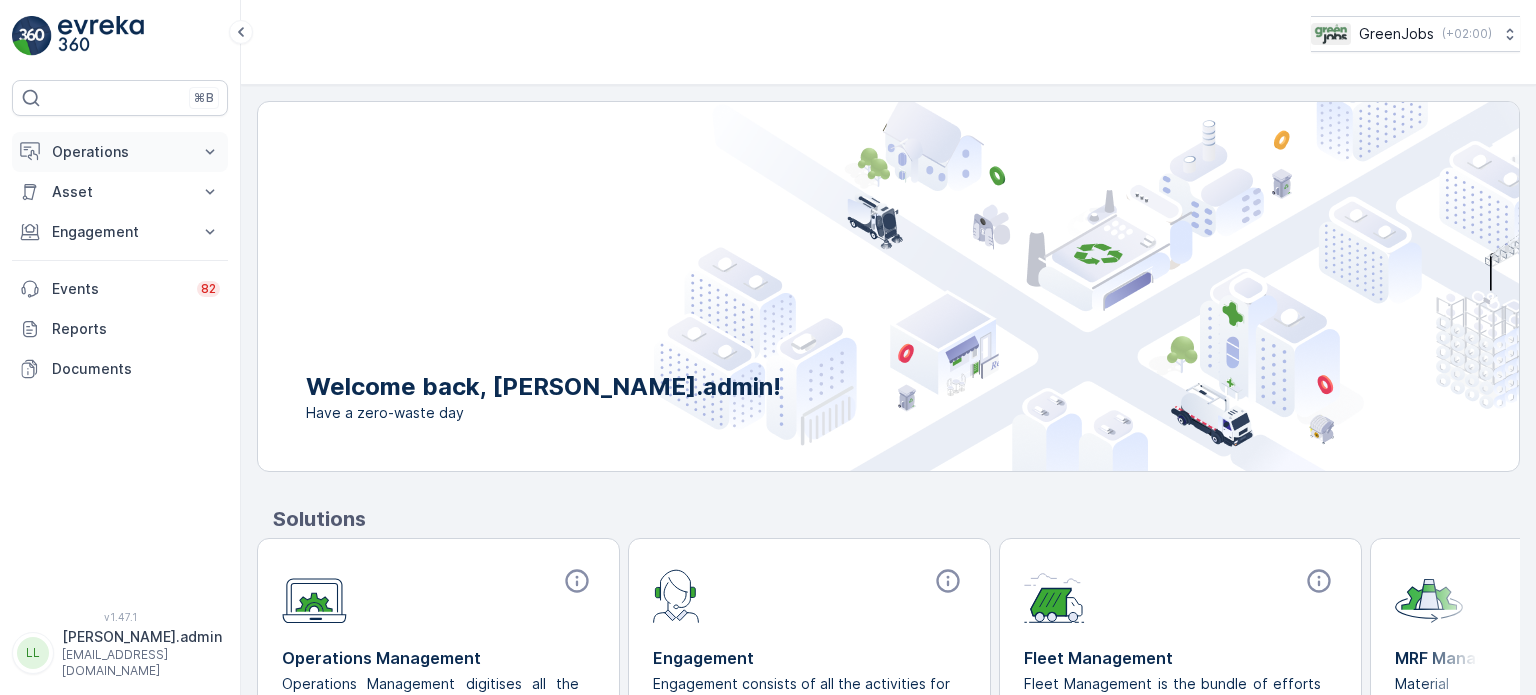 click on "Operations" at bounding box center (120, 152) 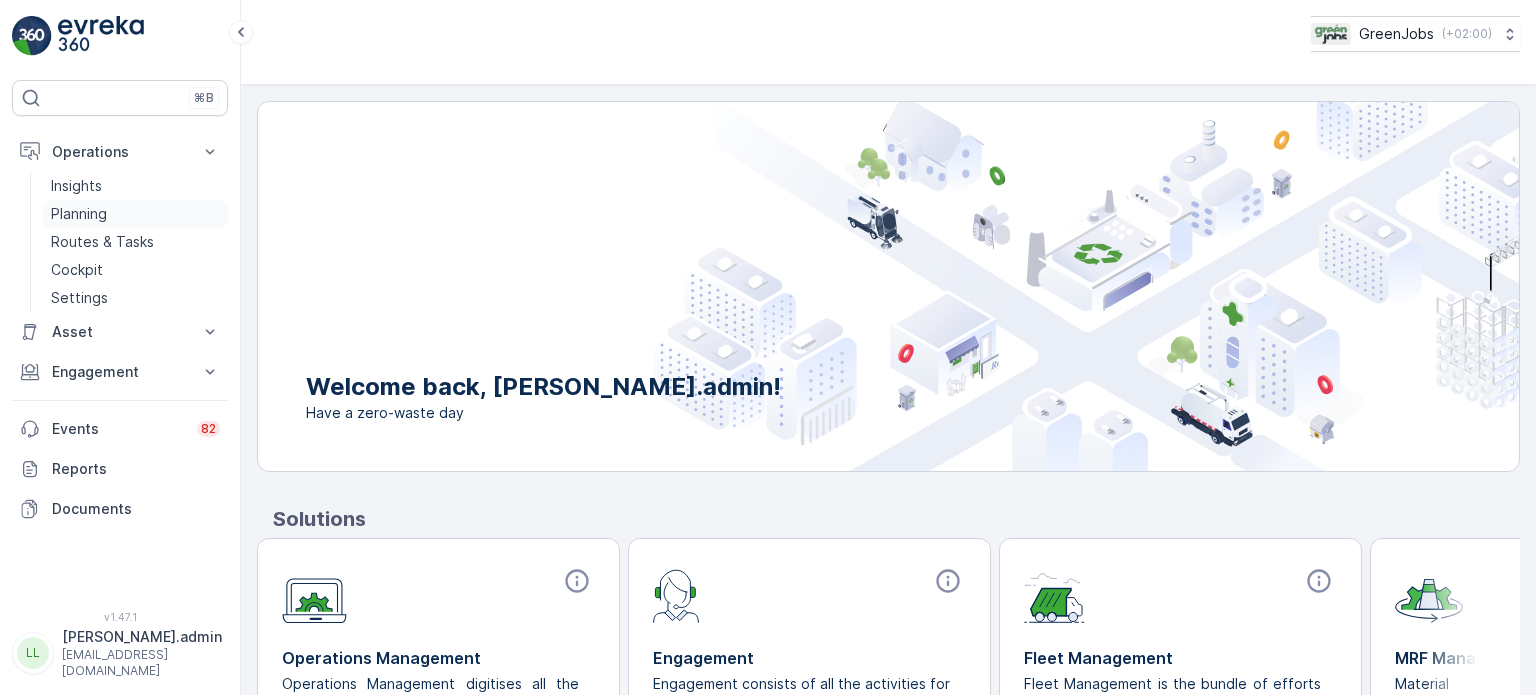 click on "Planning" at bounding box center (79, 214) 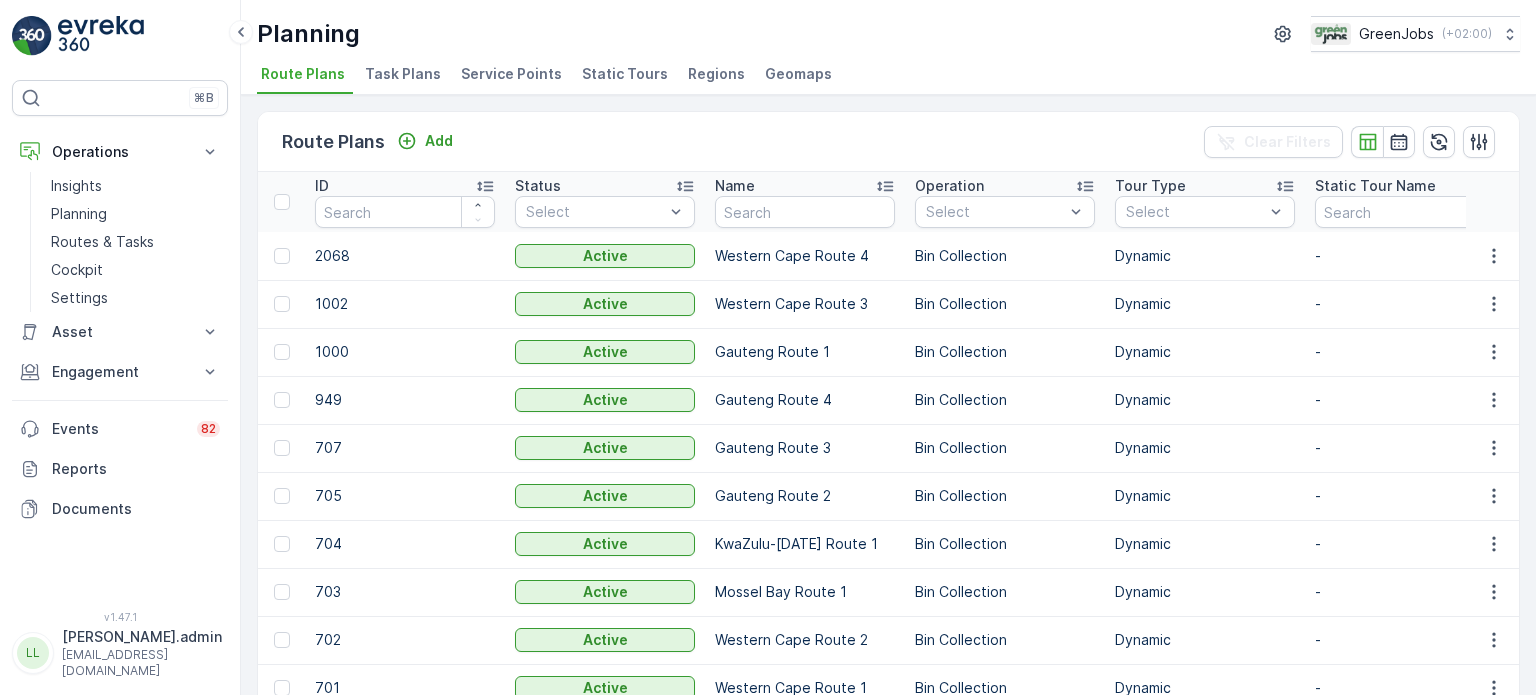 click on "Service Points" at bounding box center [511, 74] 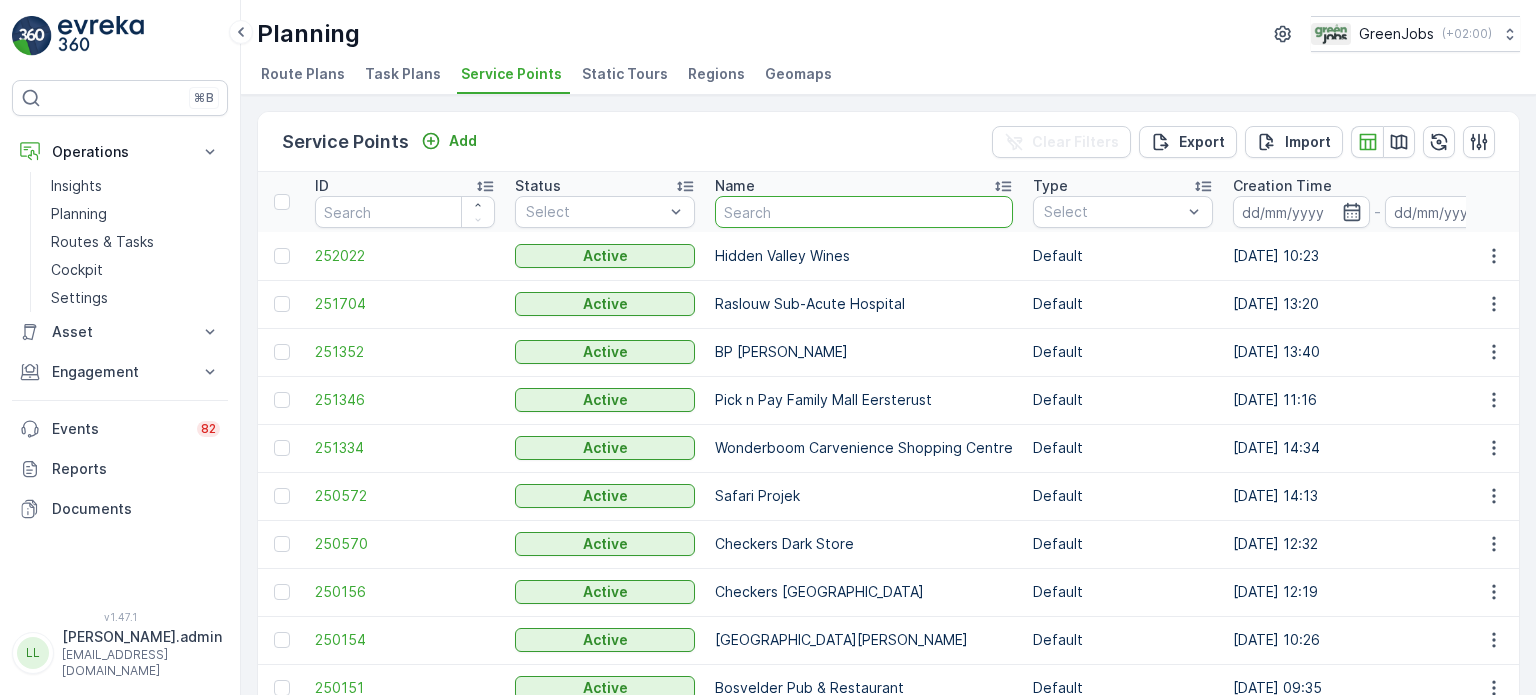 click at bounding box center (864, 212) 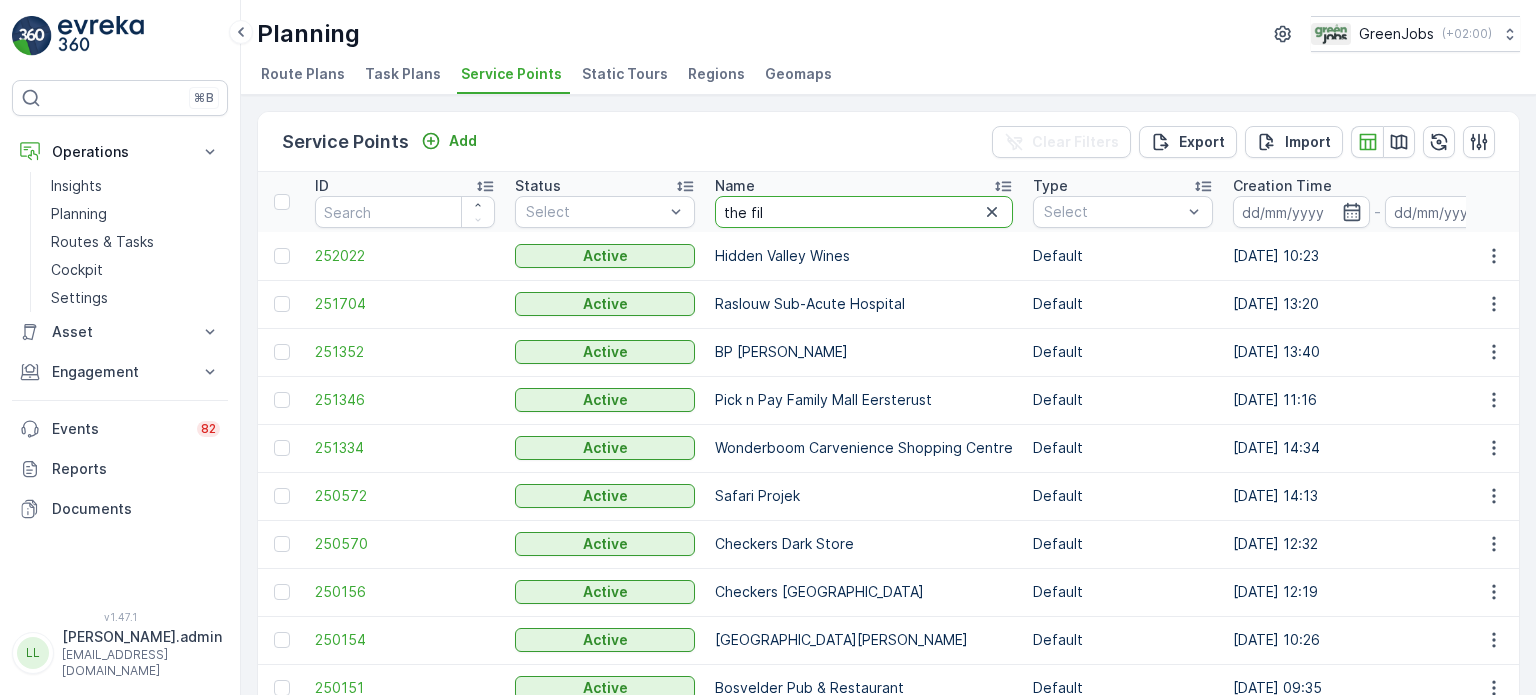 type on "the fill" 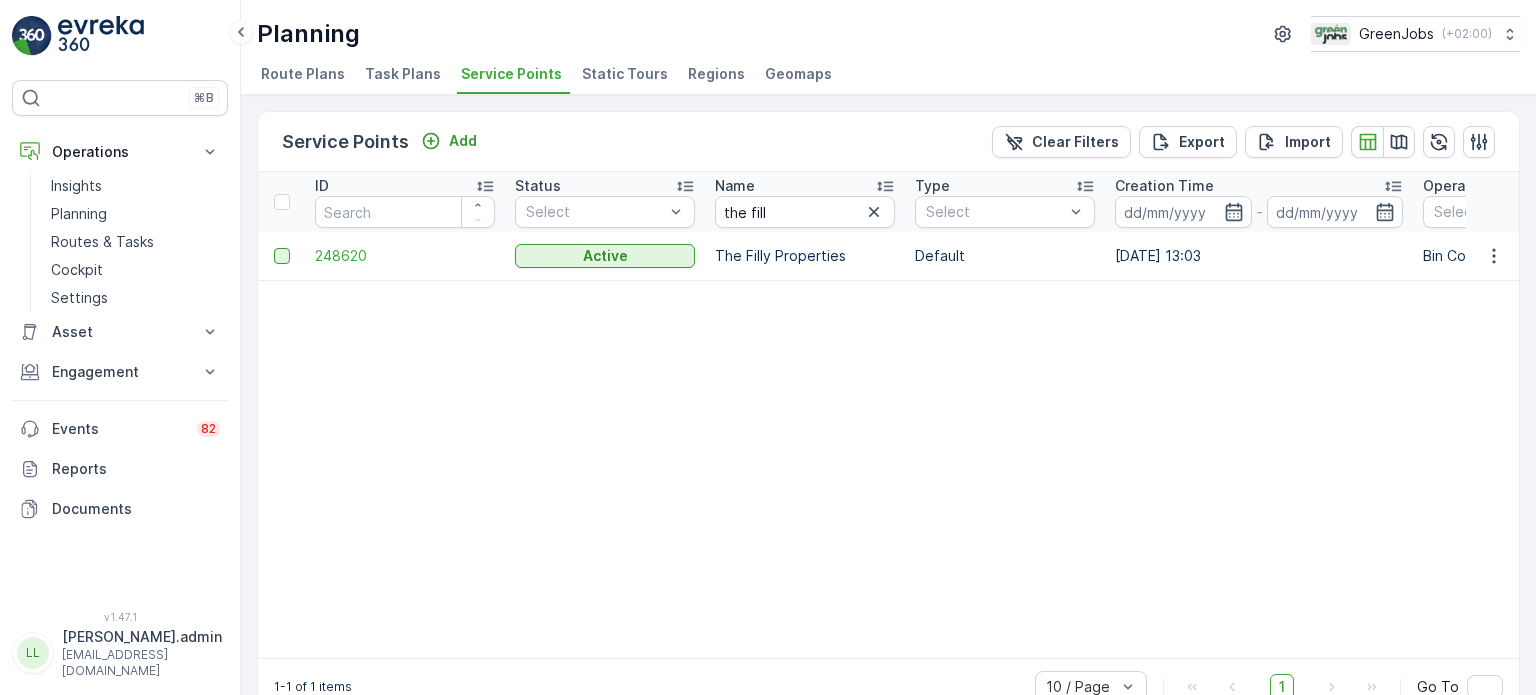 click at bounding box center [282, 256] 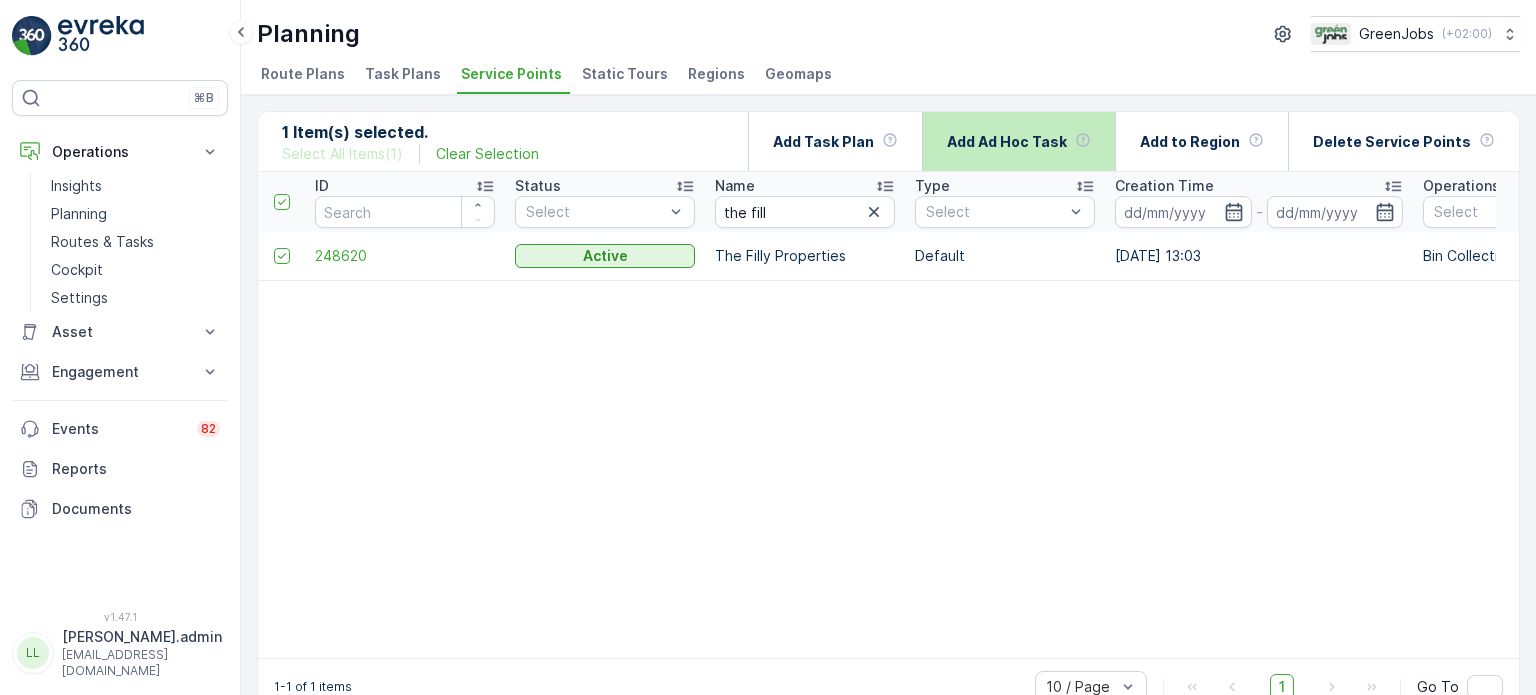 click on "Add Ad Hoc Task" at bounding box center (1007, 142) 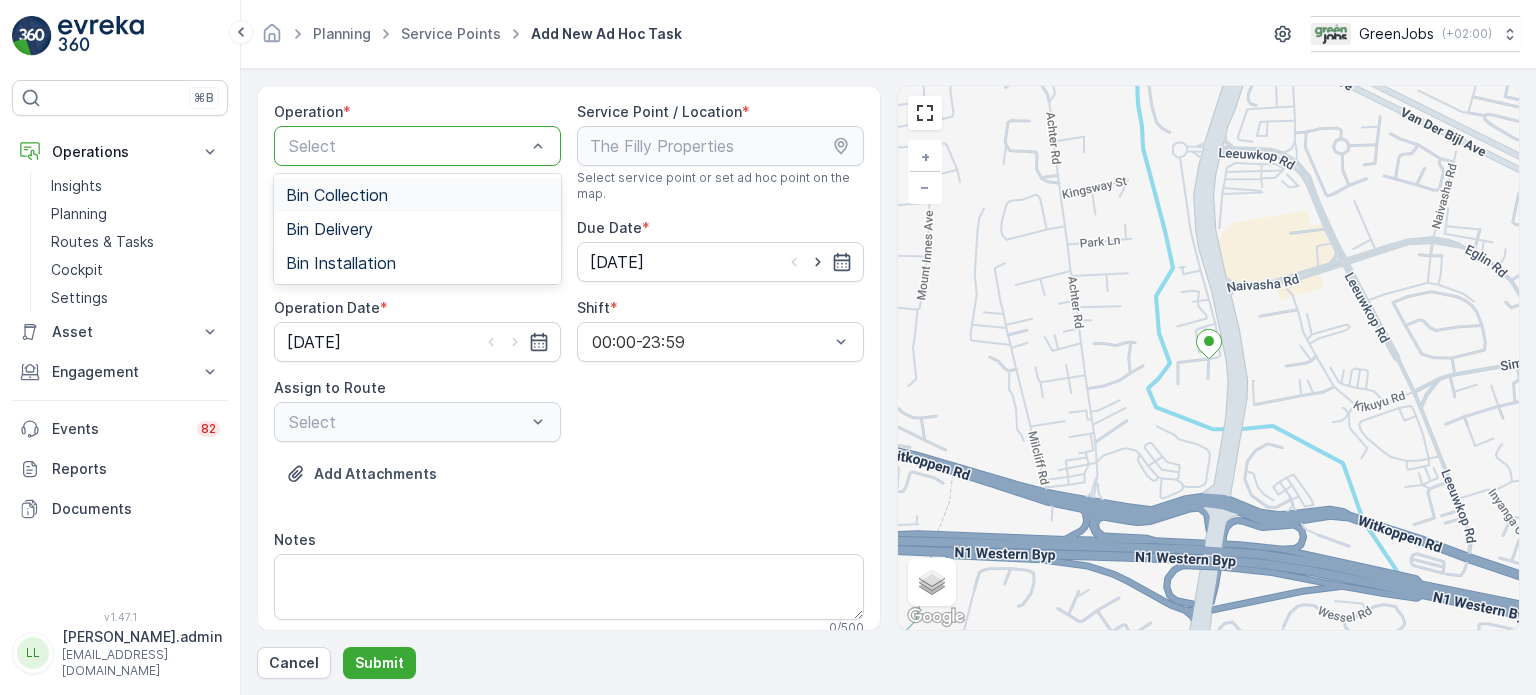 click at bounding box center (407, 146) 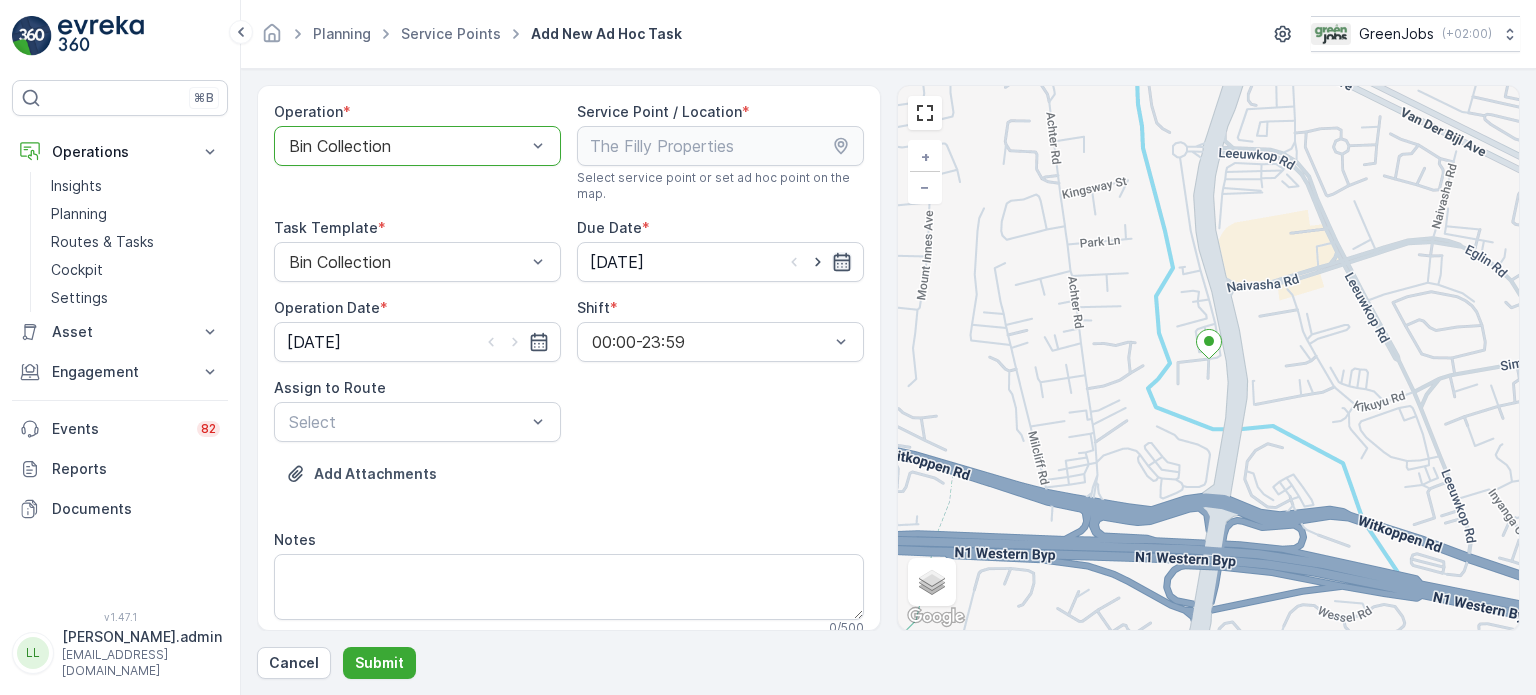 click 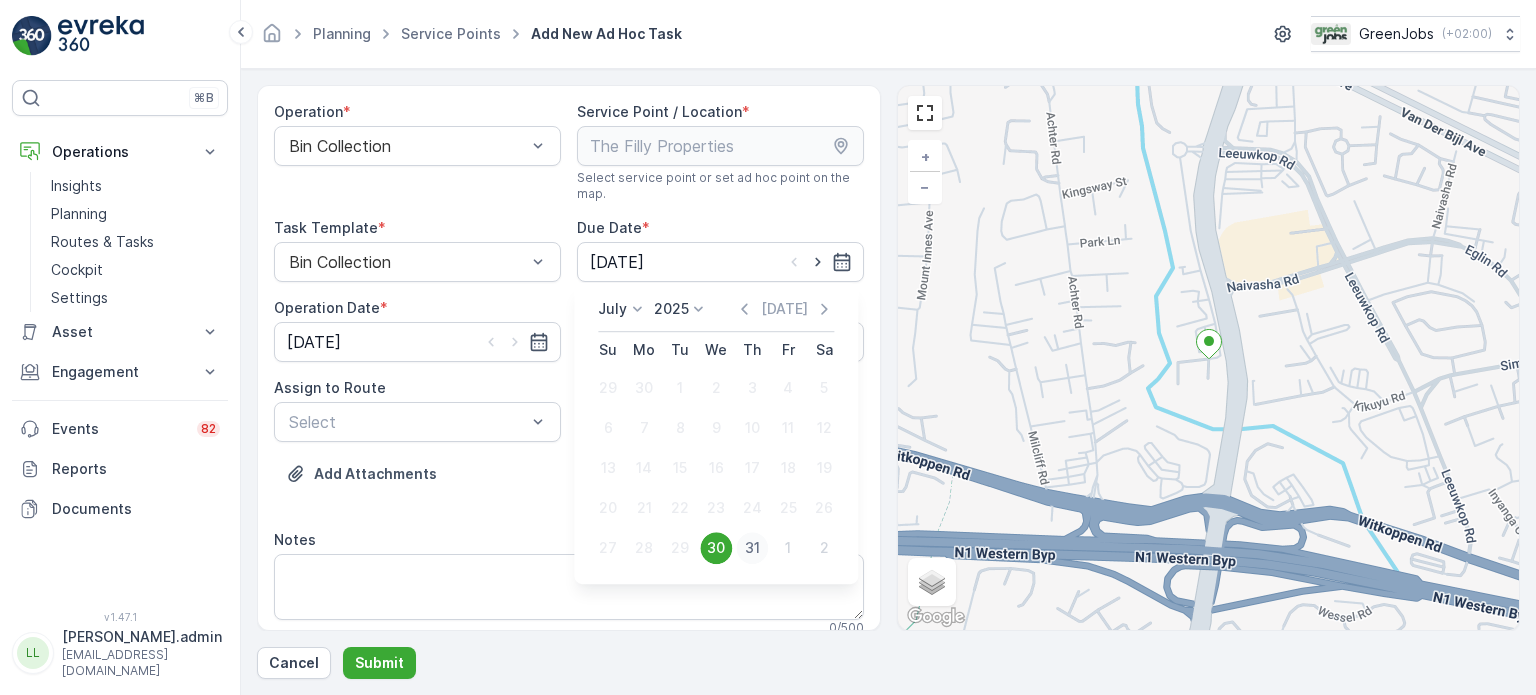 click on "31" at bounding box center [752, 548] 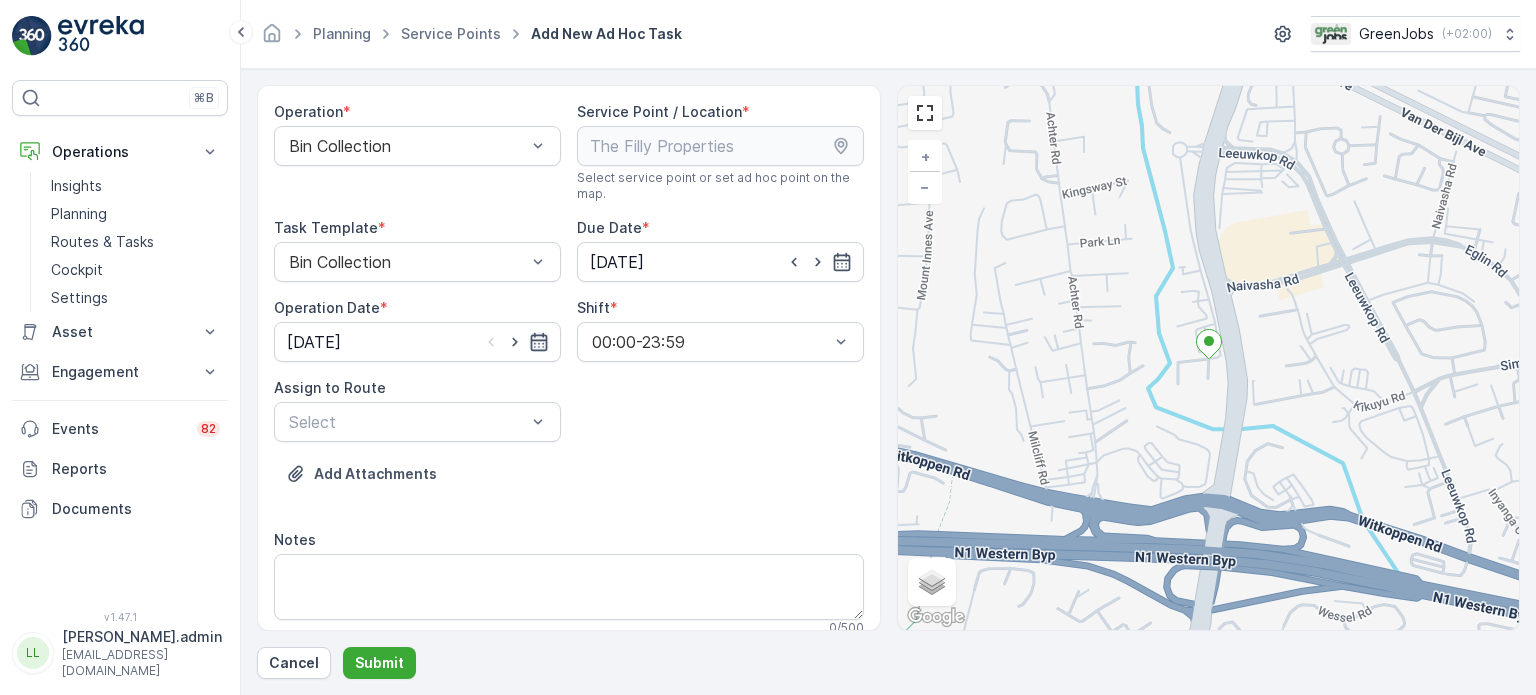 click 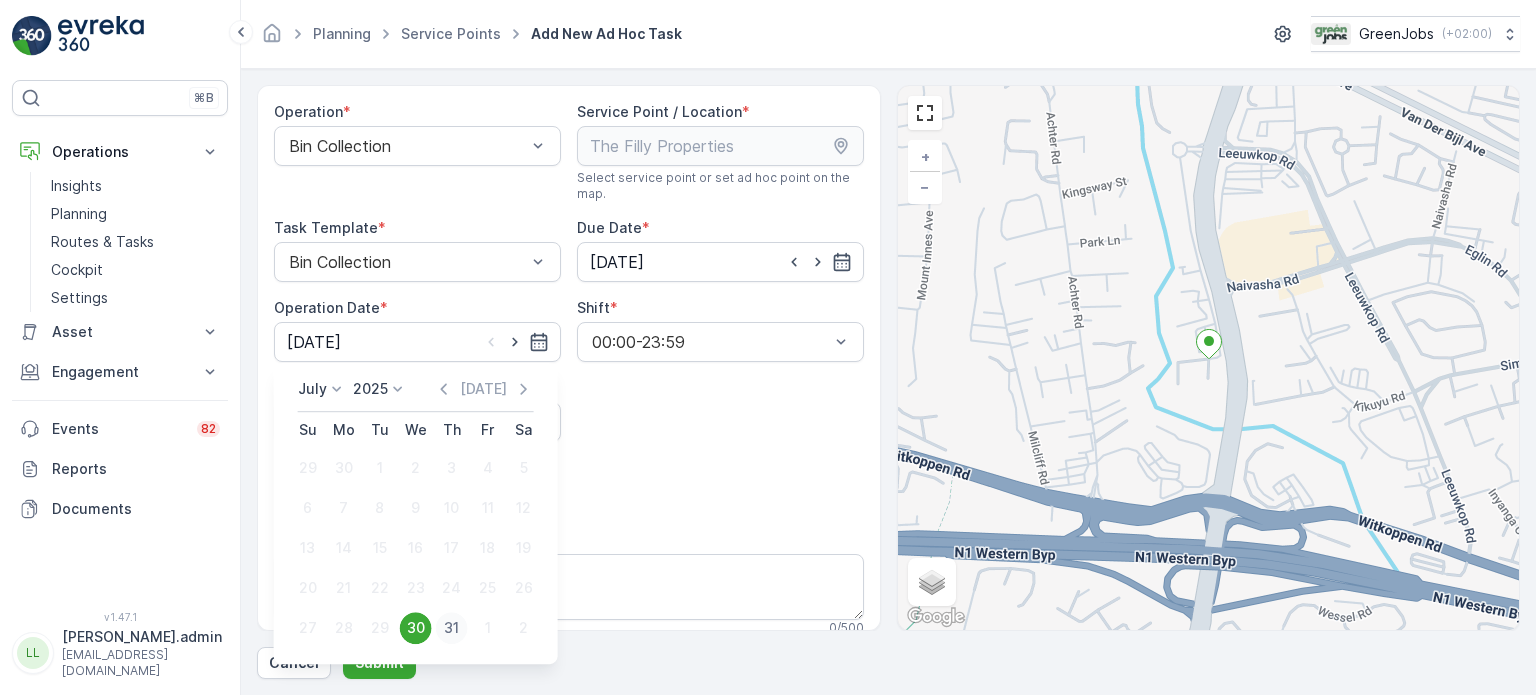 click on "31" at bounding box center [452, 628] 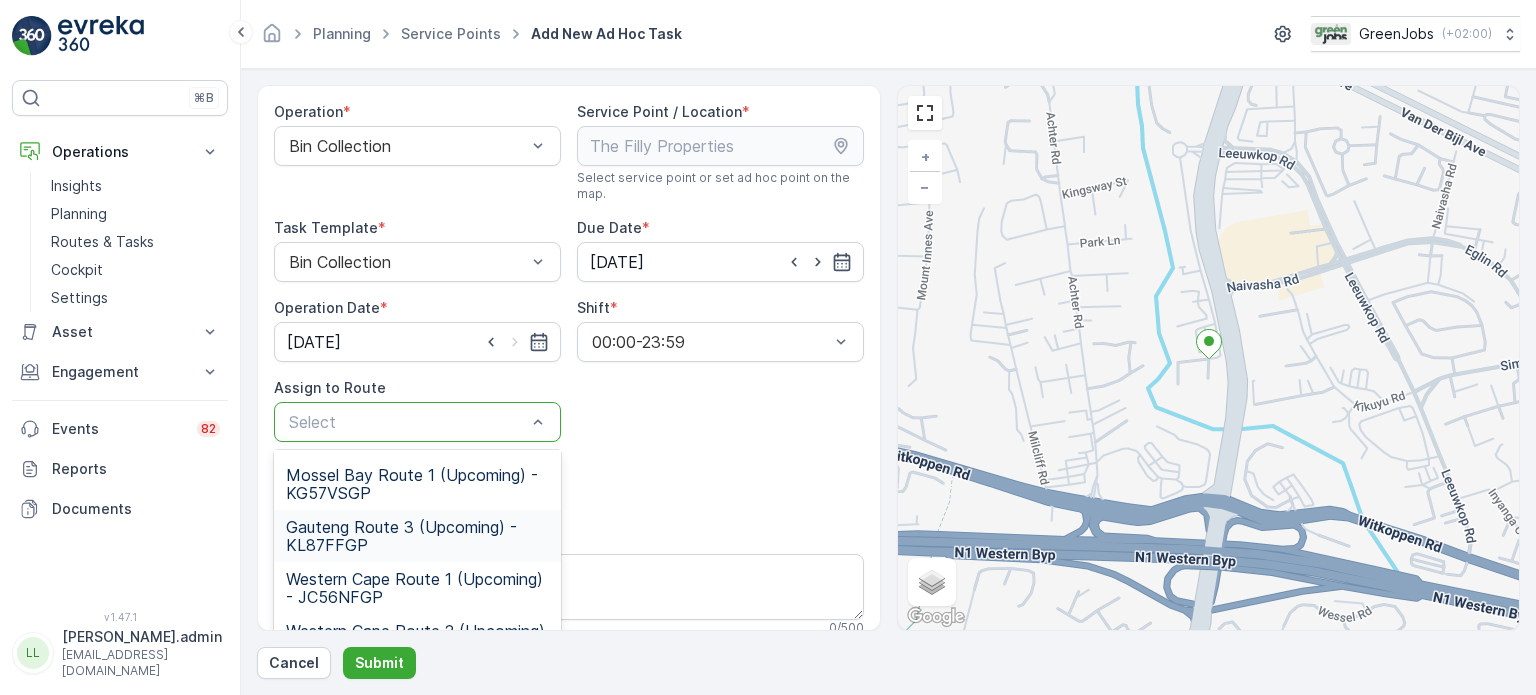 scroll, scrollTop: 289, scrollLeft: 0, axis: vertical 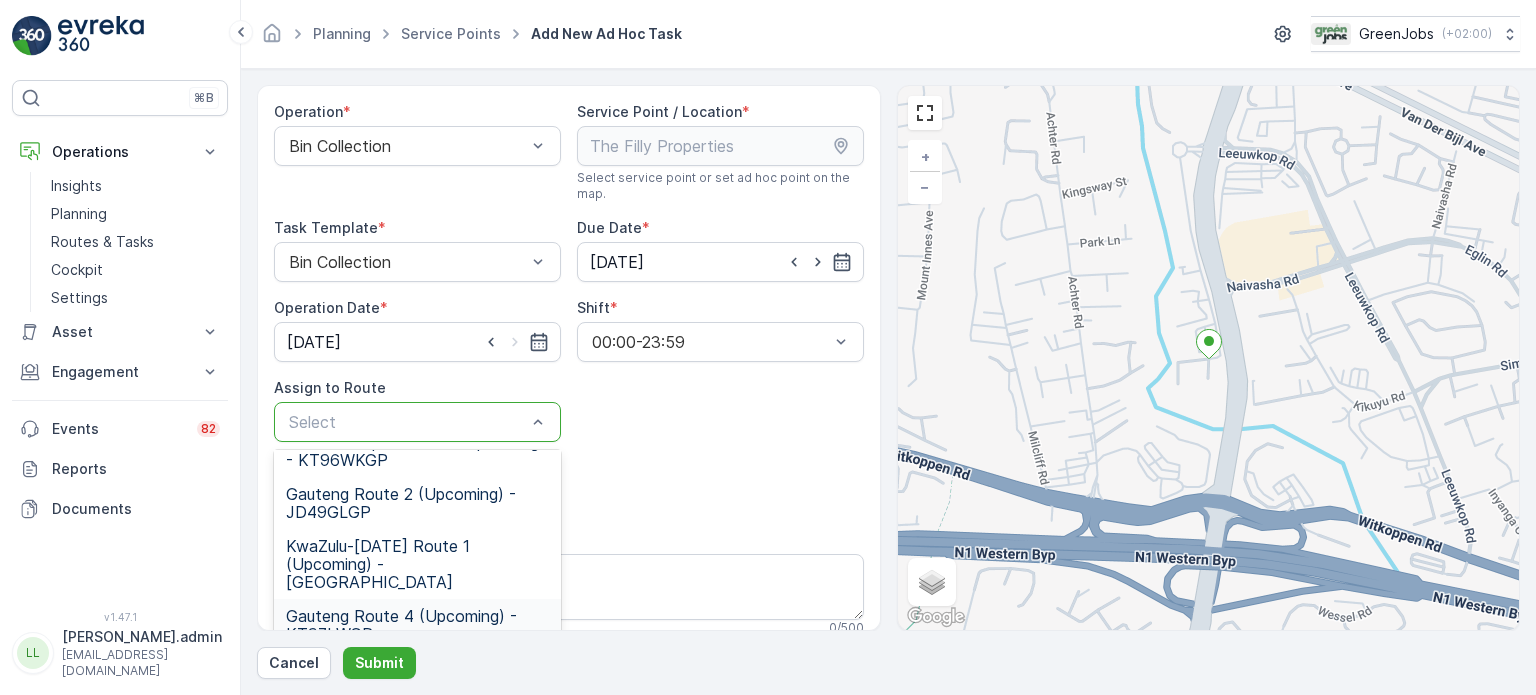 click on "Gauteng Route 4 (Upcoming) - KT97LWGP" at bounding box center [417, 625] 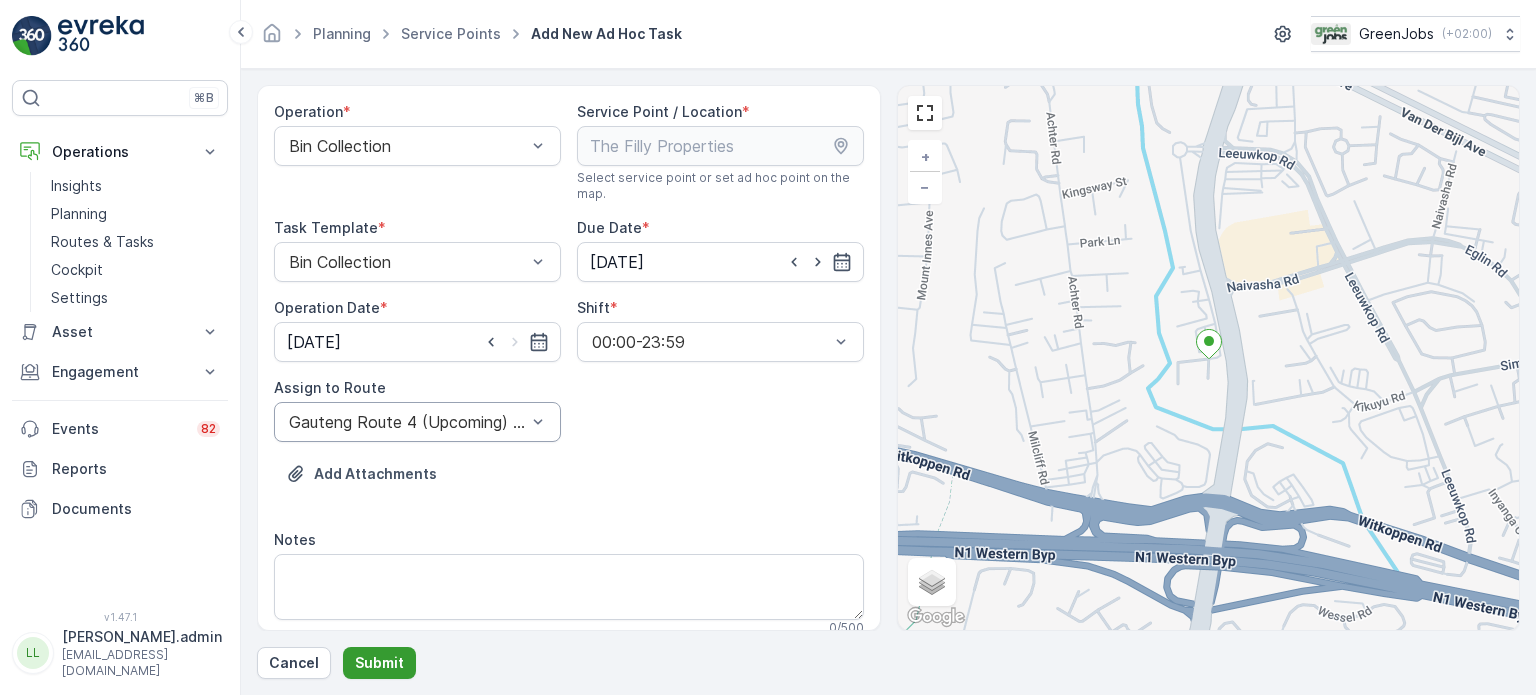 click on "Submit" at bounding box center [379, 663] 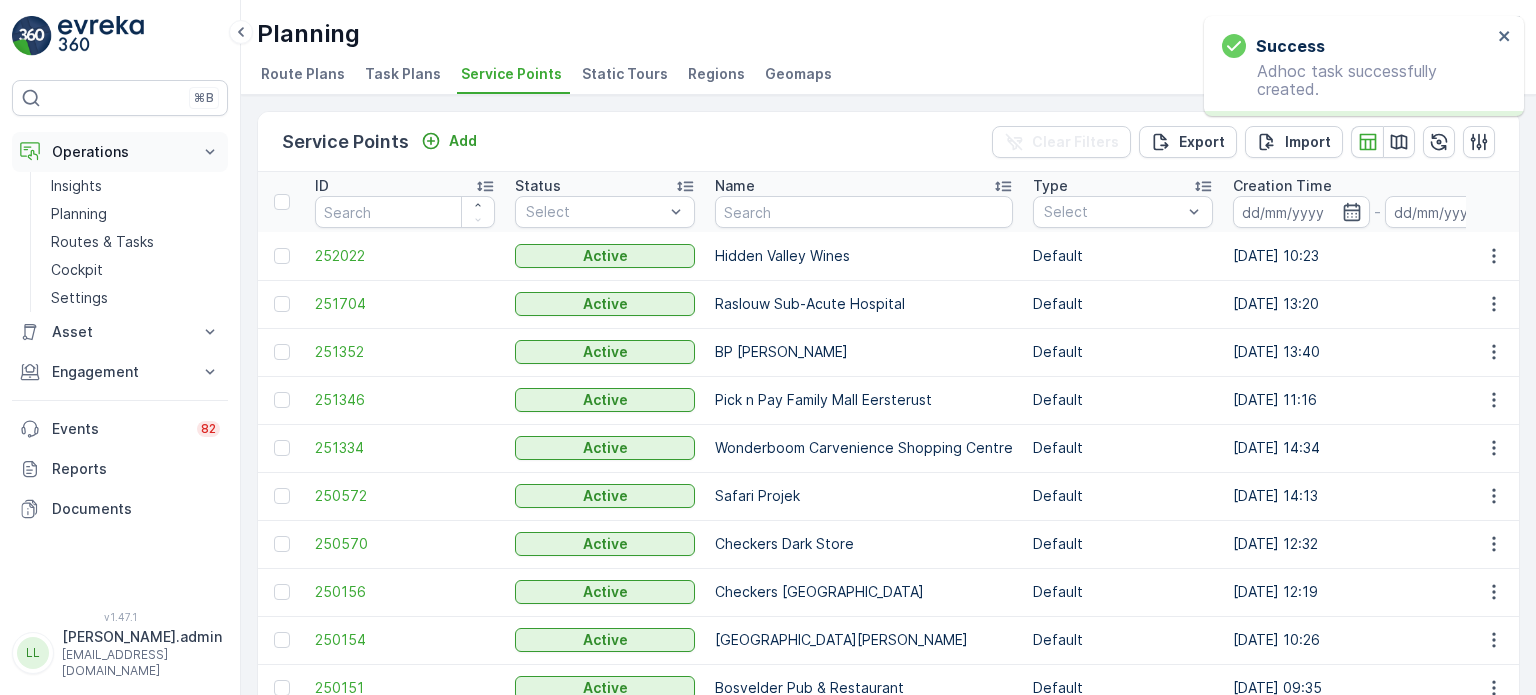 click on "Operations" at bounding box center (120, 152) 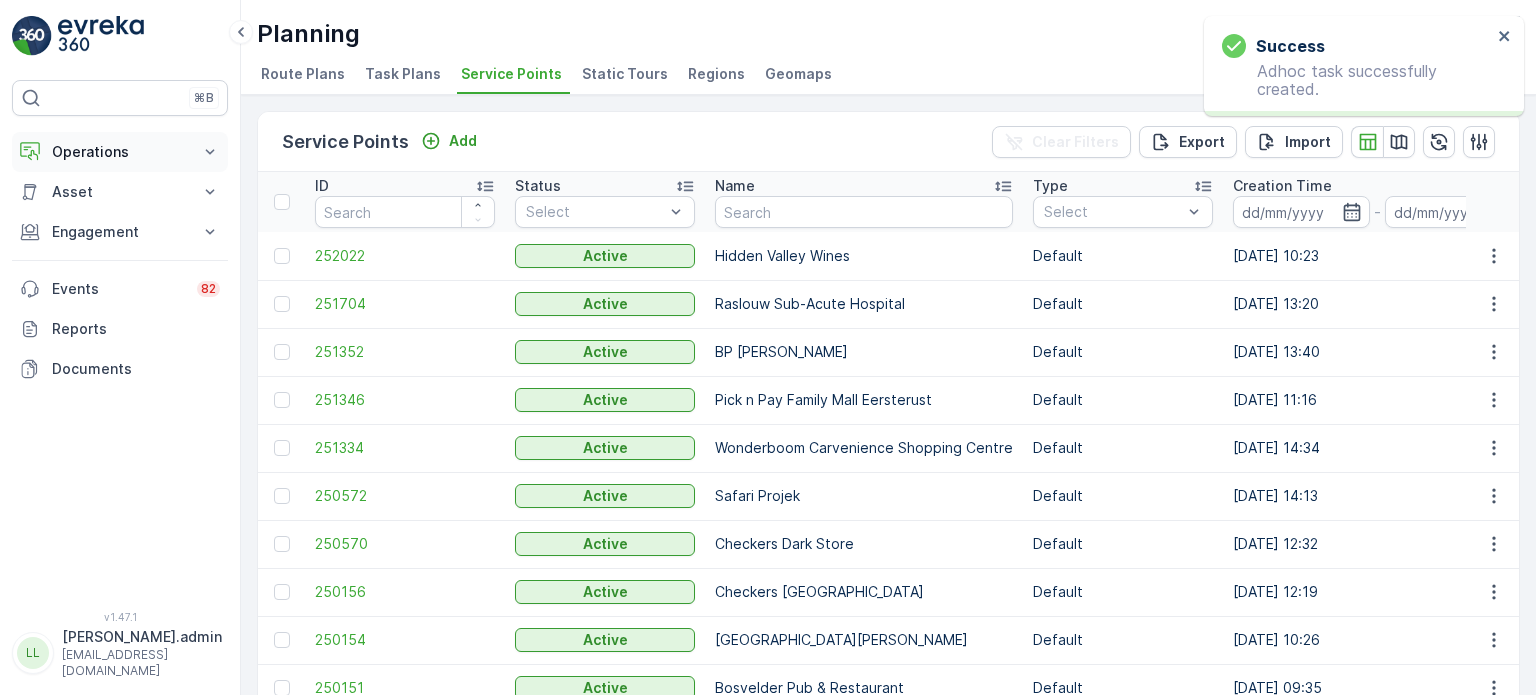 click on "Operations" at bounding box center (120, 152) 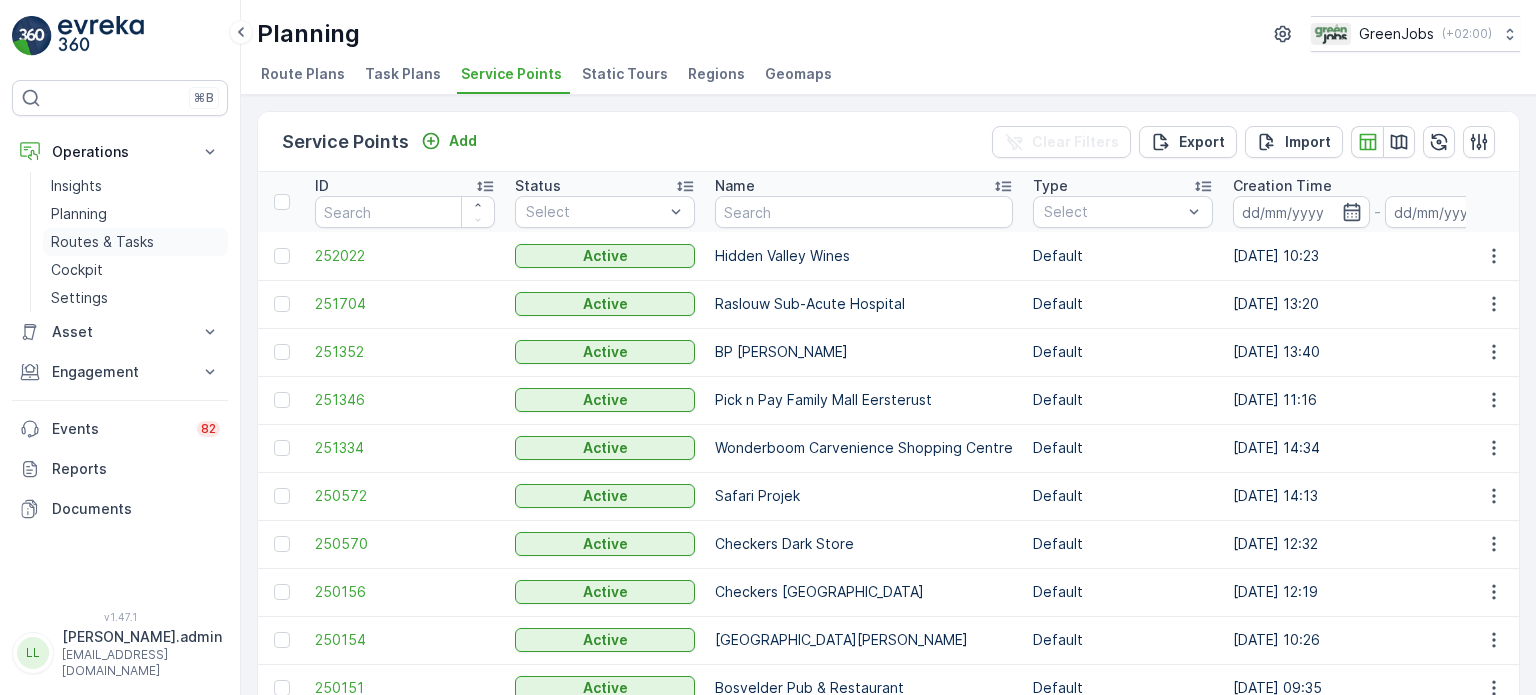 click on "Routes & Tasks" at bounding box center (102, 242) 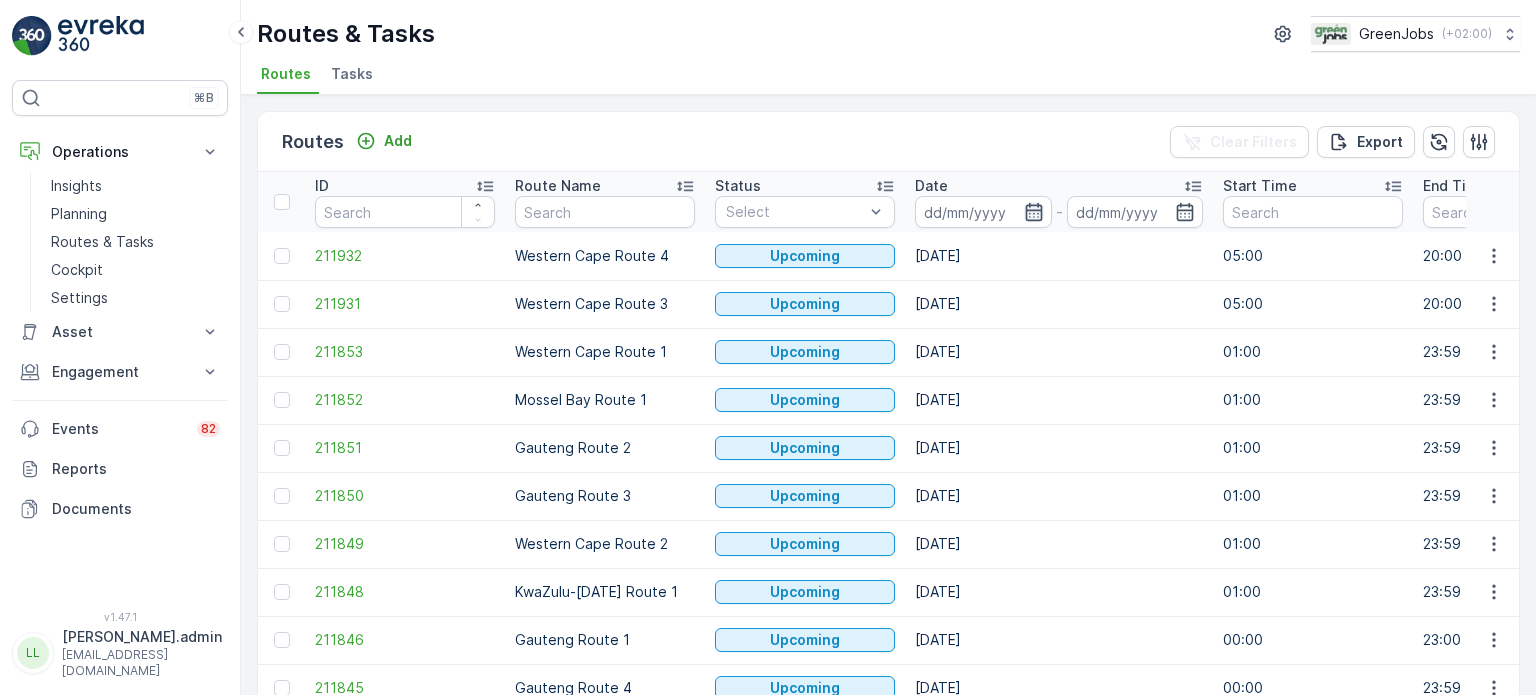 click 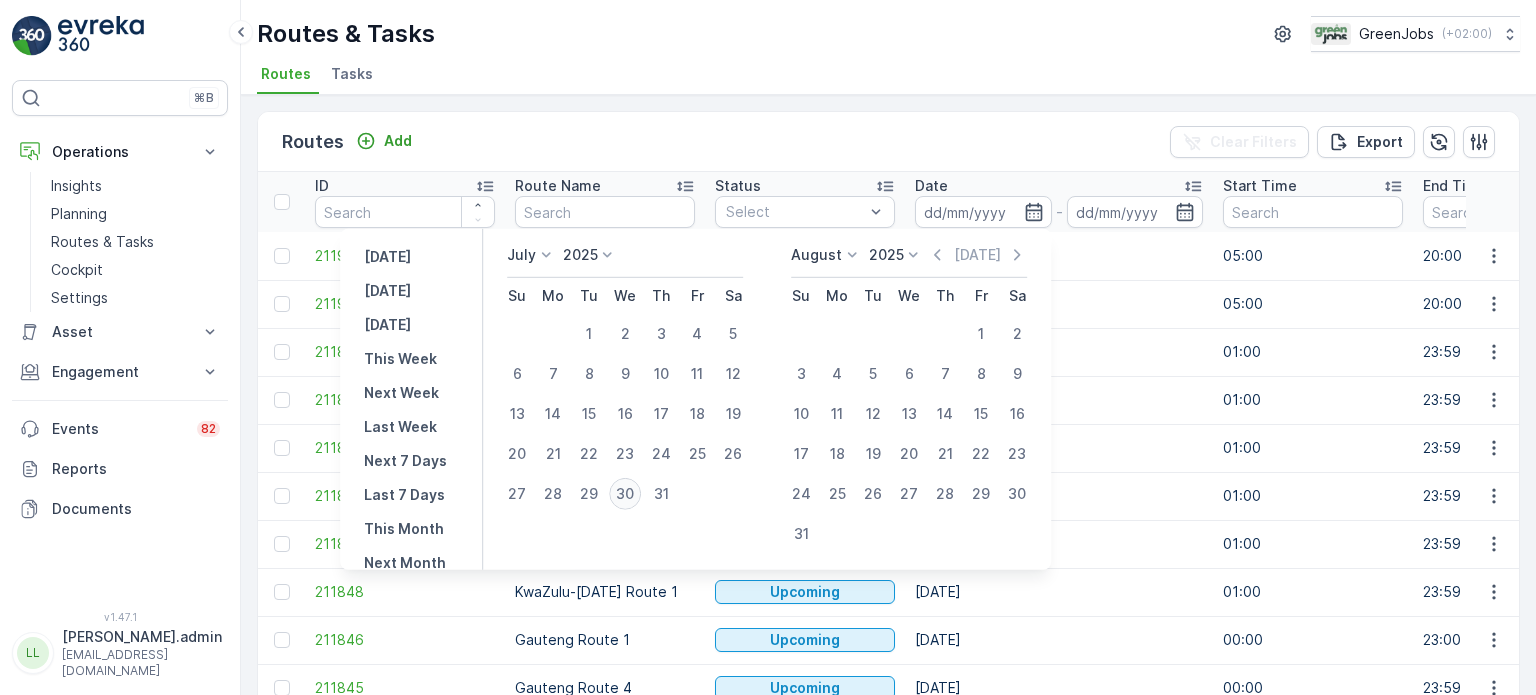 click on "30" at bounding box center (625, 494) 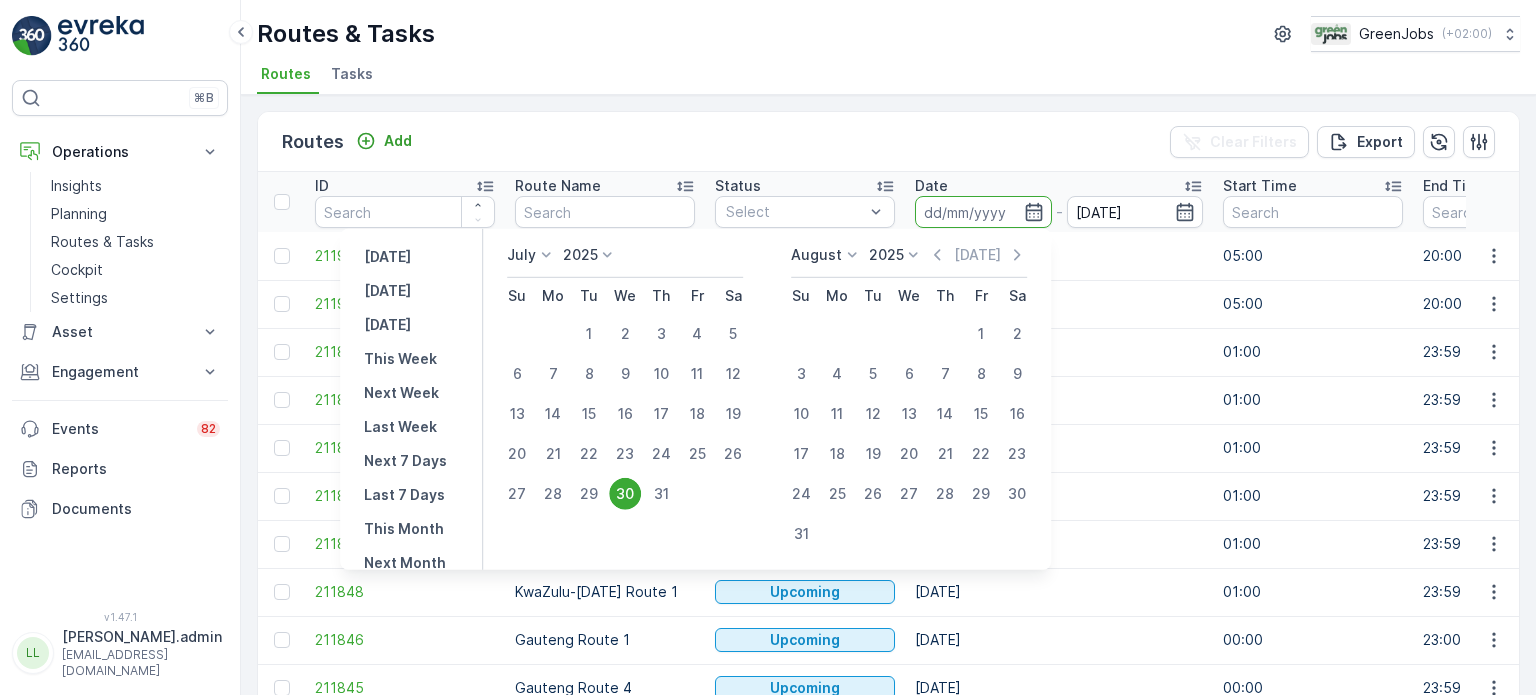 click on "30" at bounding box center [625, 494] 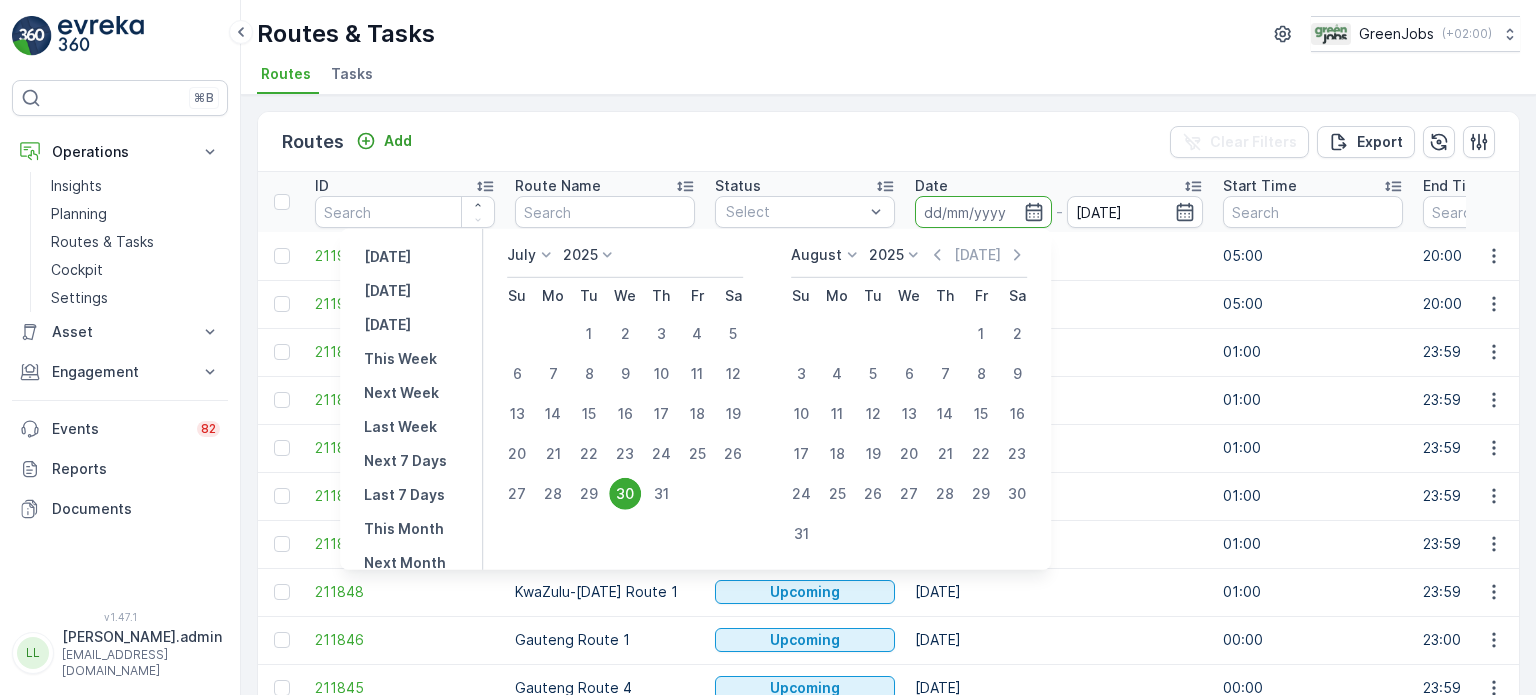 type on "30.07.2025" 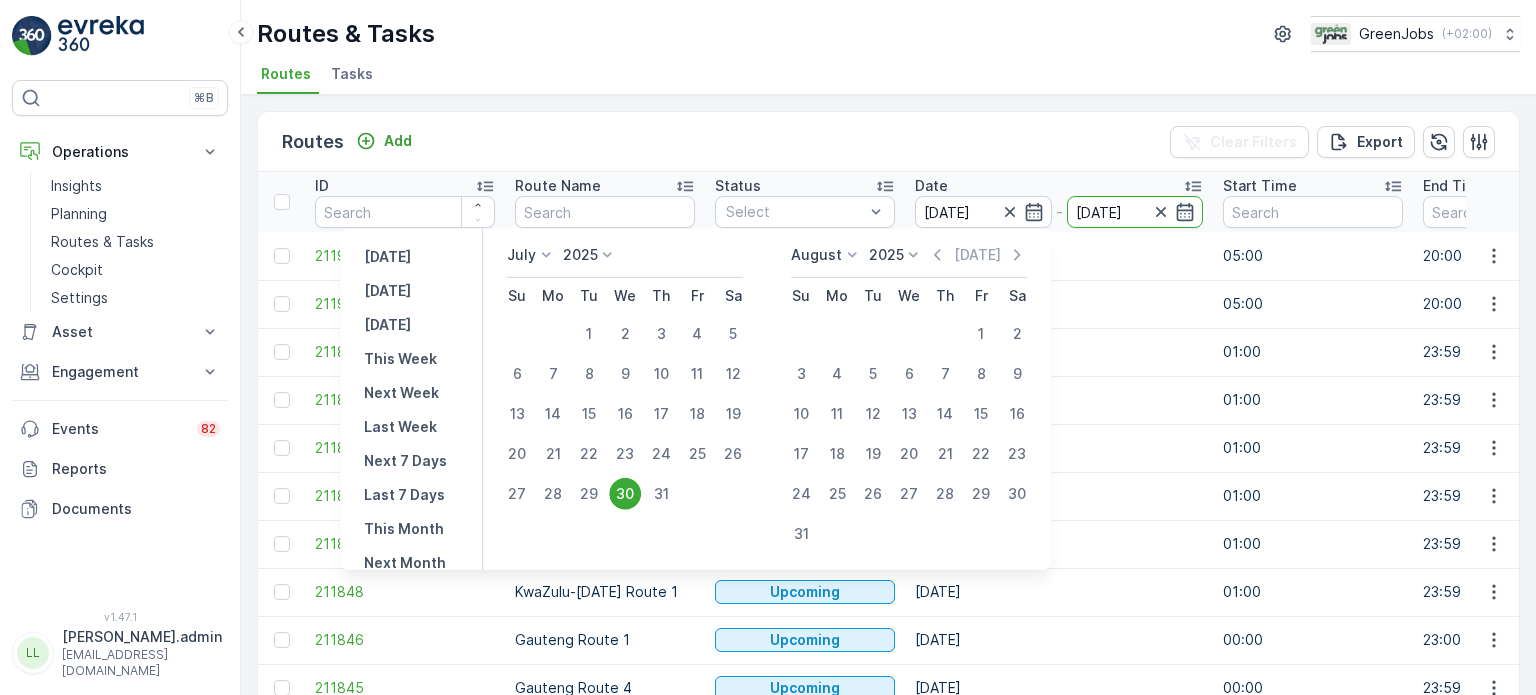 click on "30" at bounding box center [625, 494] 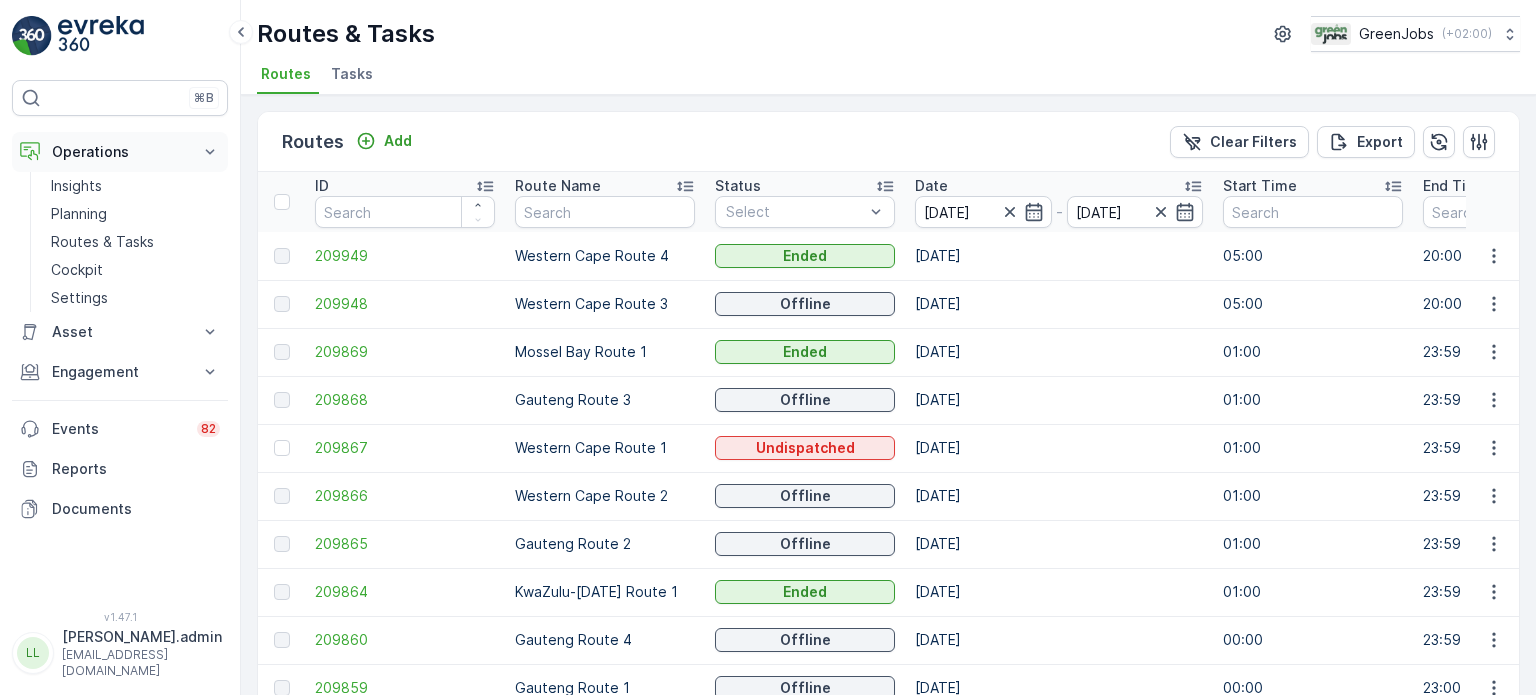 click on "Operations" at bounding box center (120, 152) 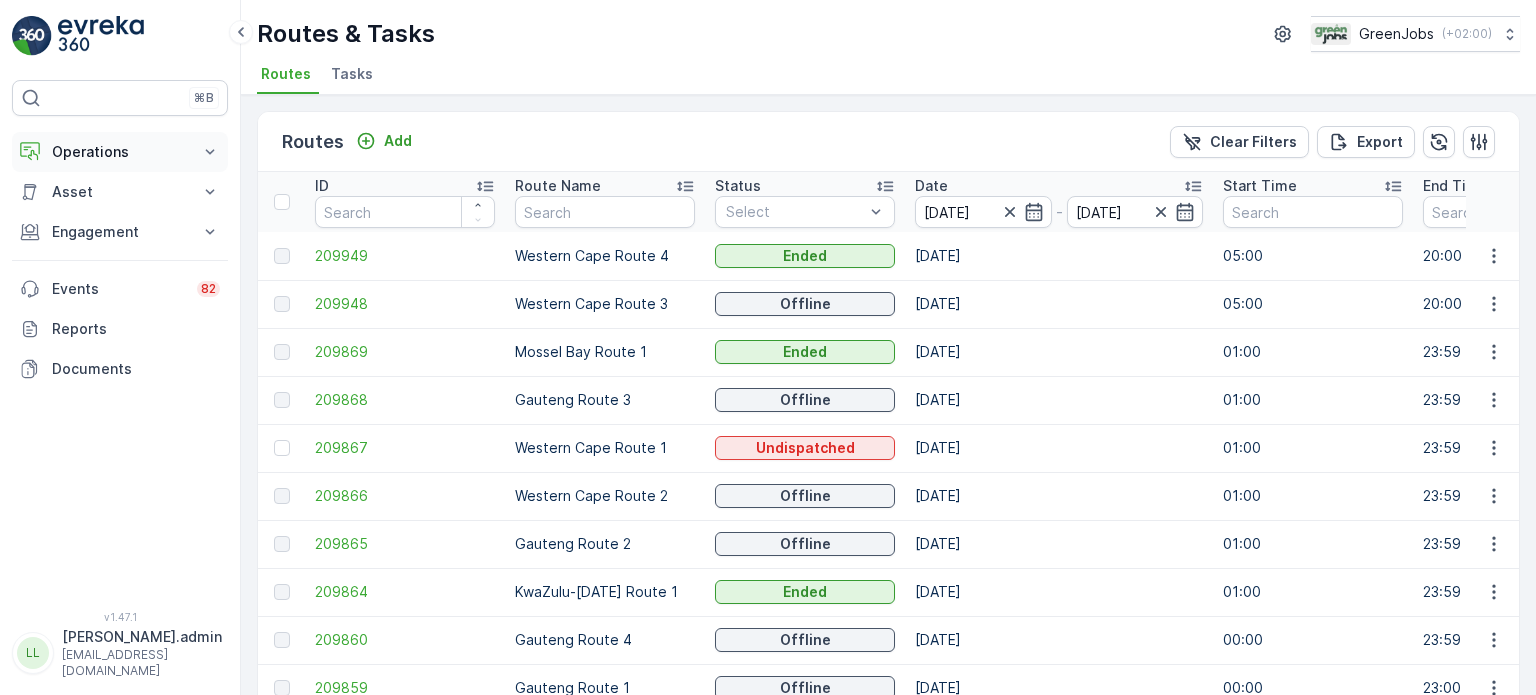 click on "Operations" at bounding box center (120, 152) 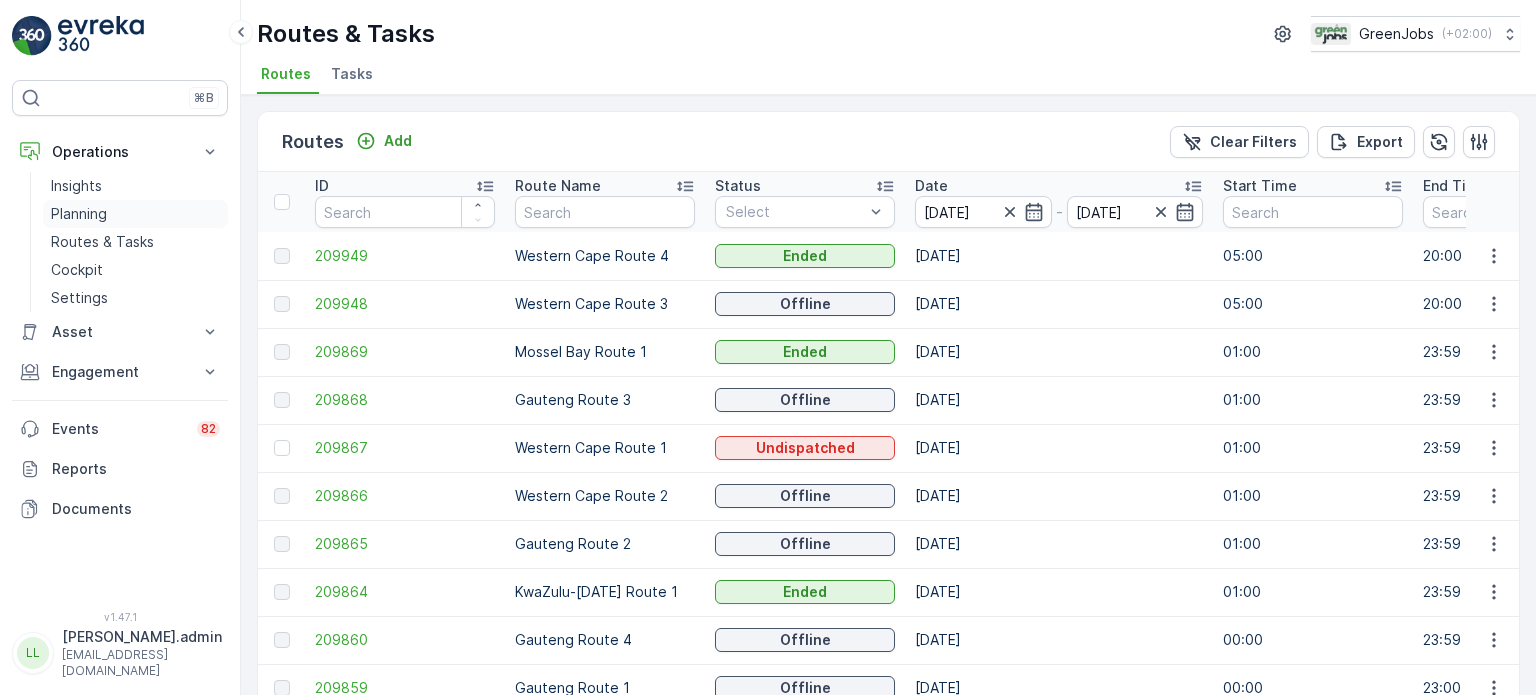 click on "Planning" at bounding box center (79, 214) 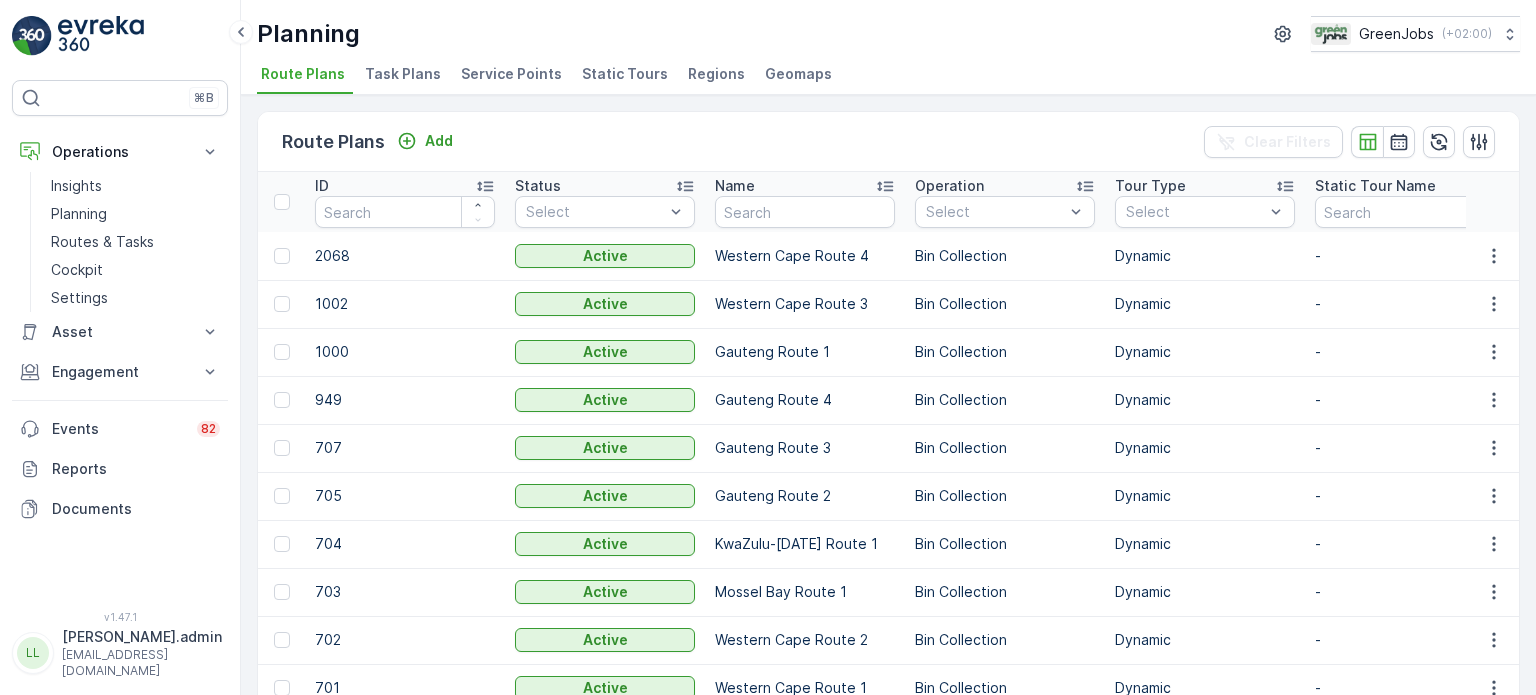 click on "Task Plans" at bounding box center (403, 74) 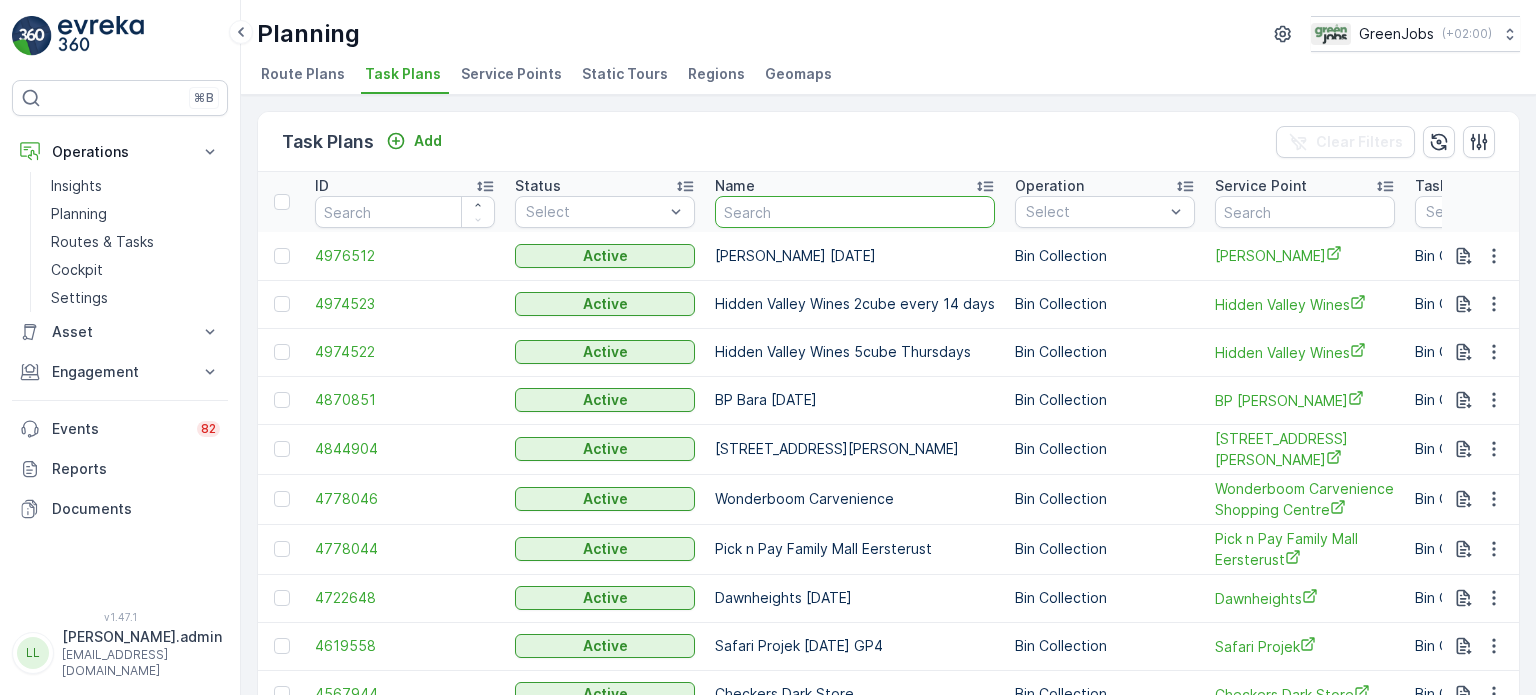click at bounding box center (855, 212) 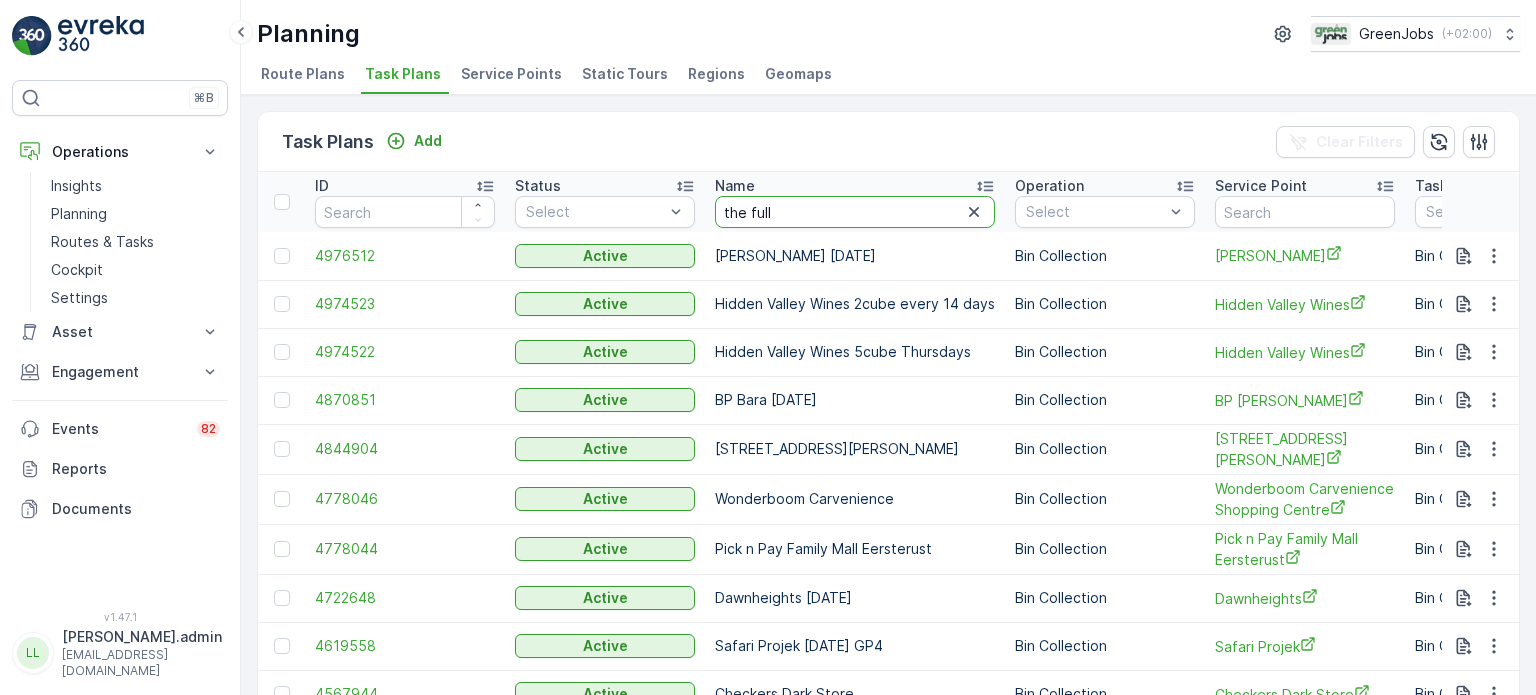 type on "the fully" 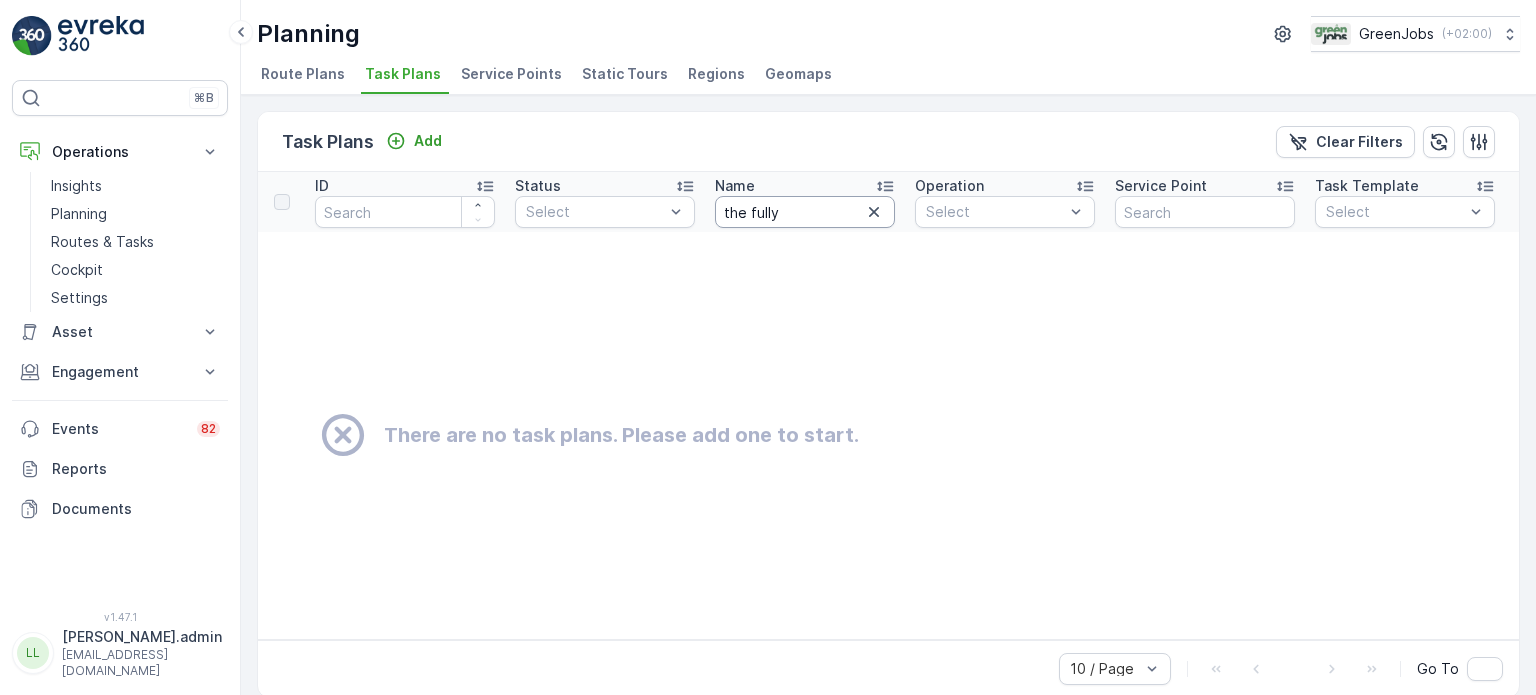 click on "the fully" at bounding box center [805, 212] 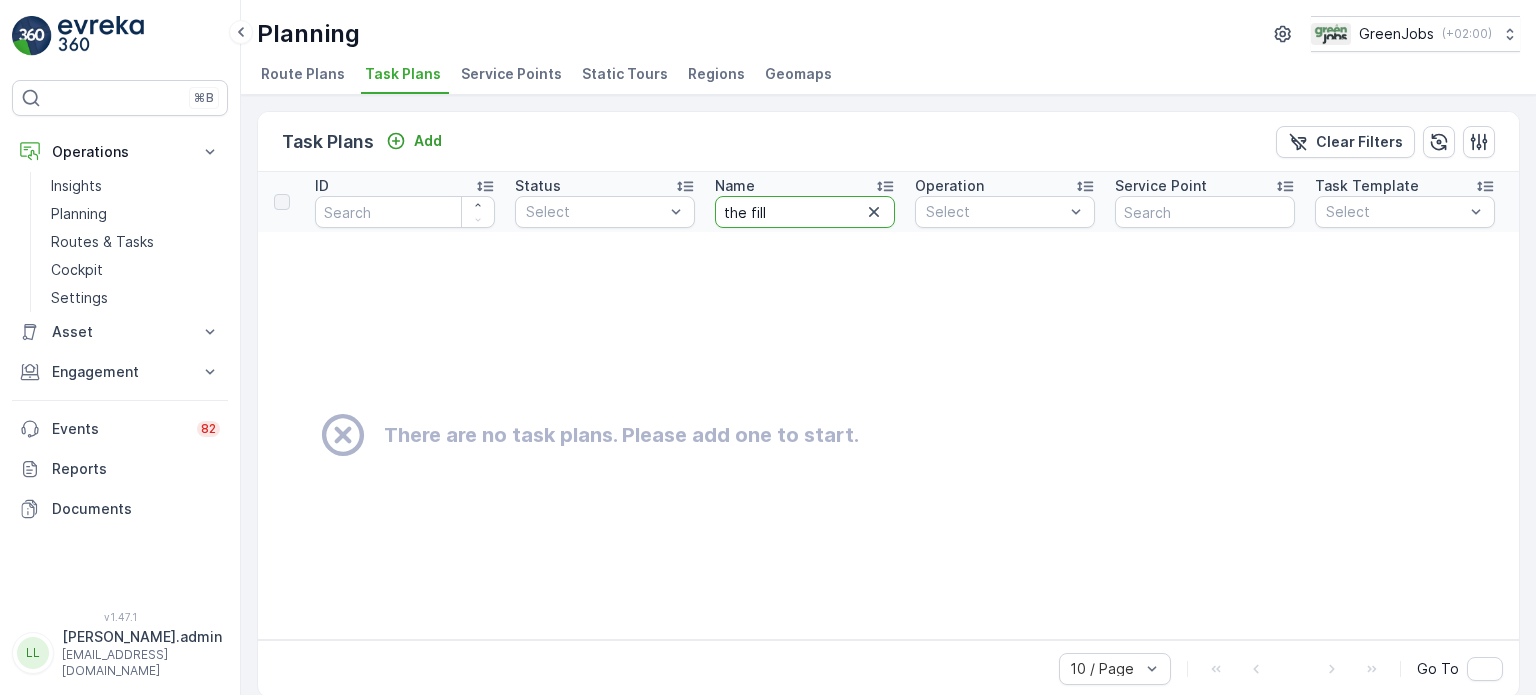 type on "the filly" 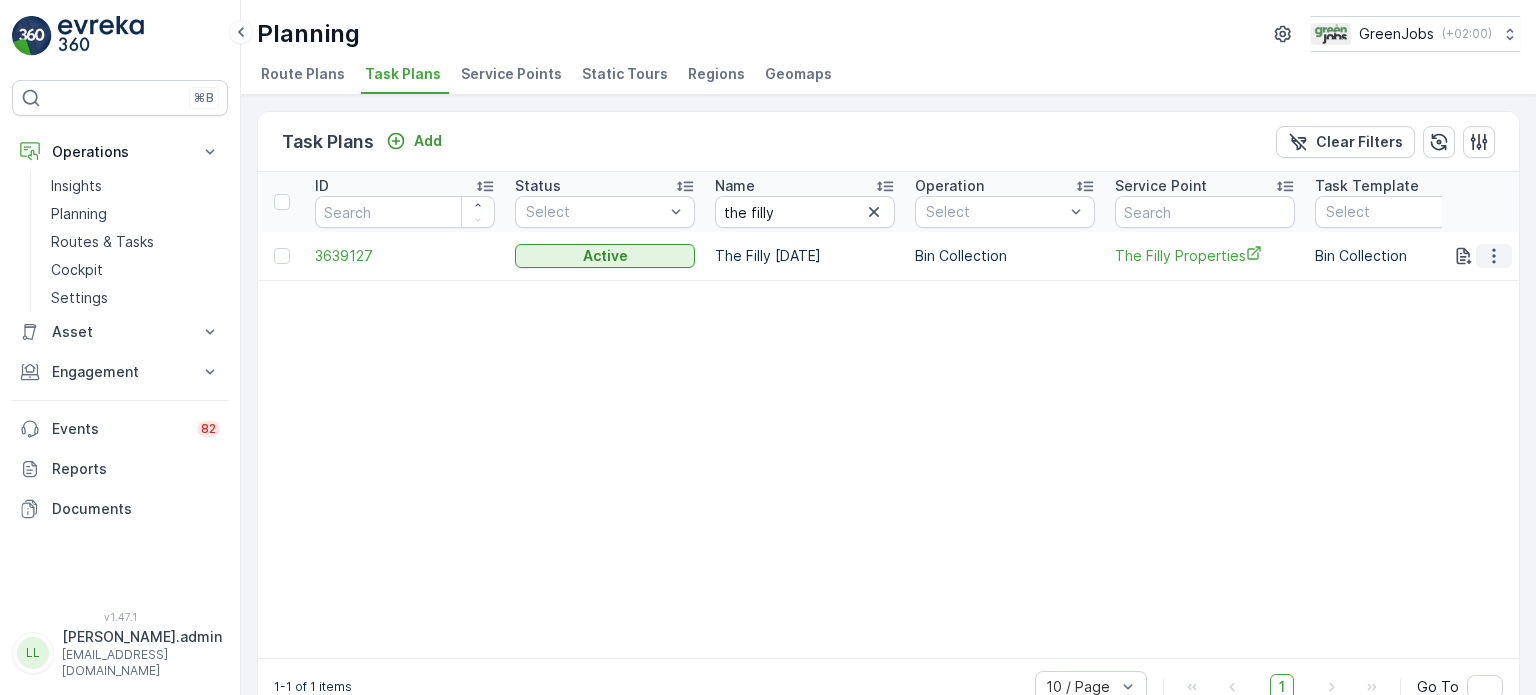 click 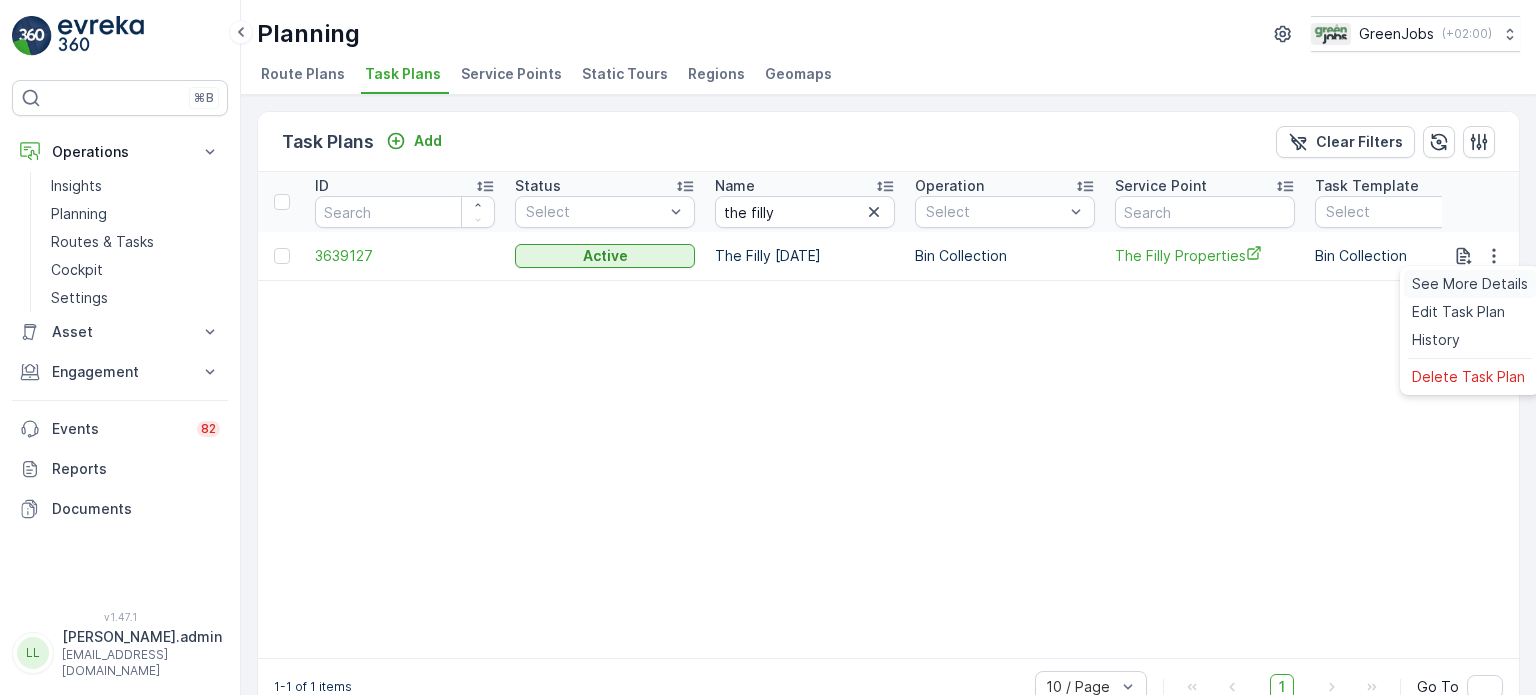 click on "See More Details" at bounding box center (1470, 284) 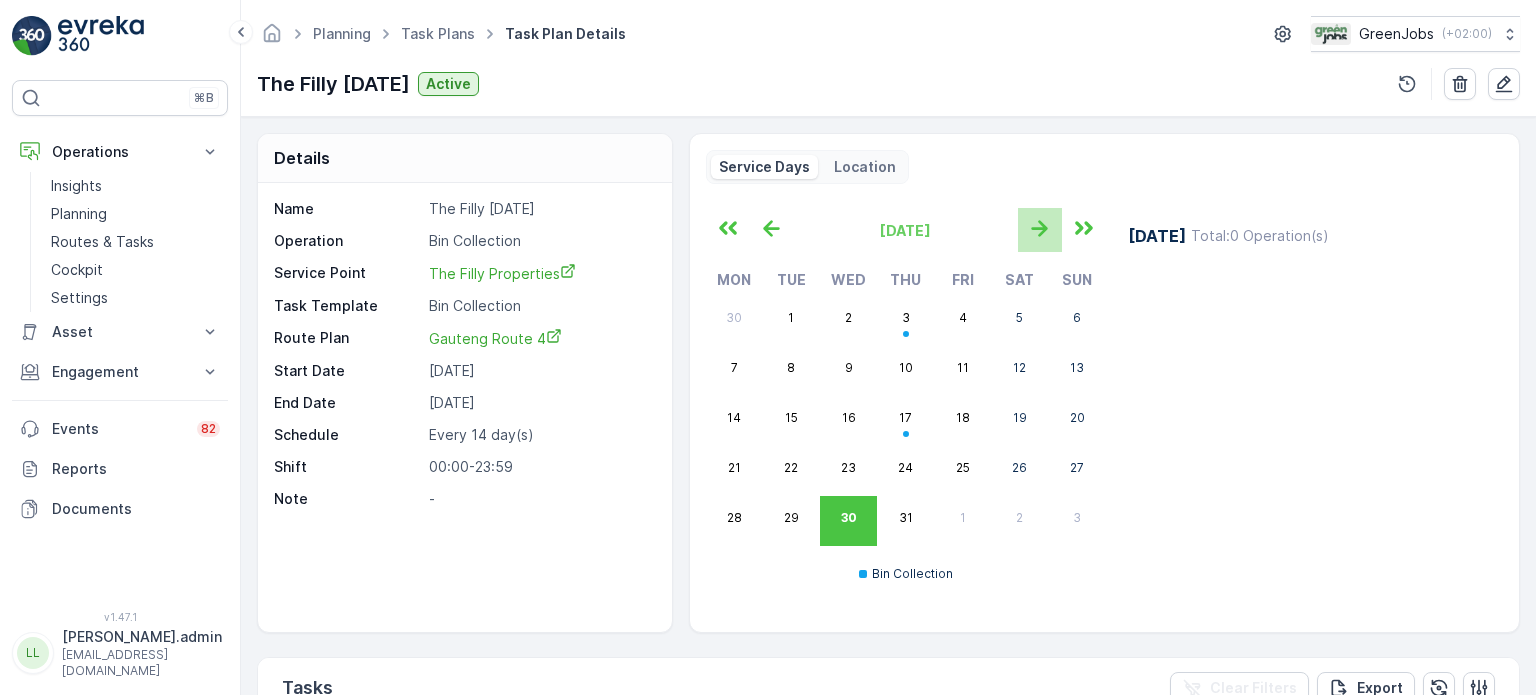 click 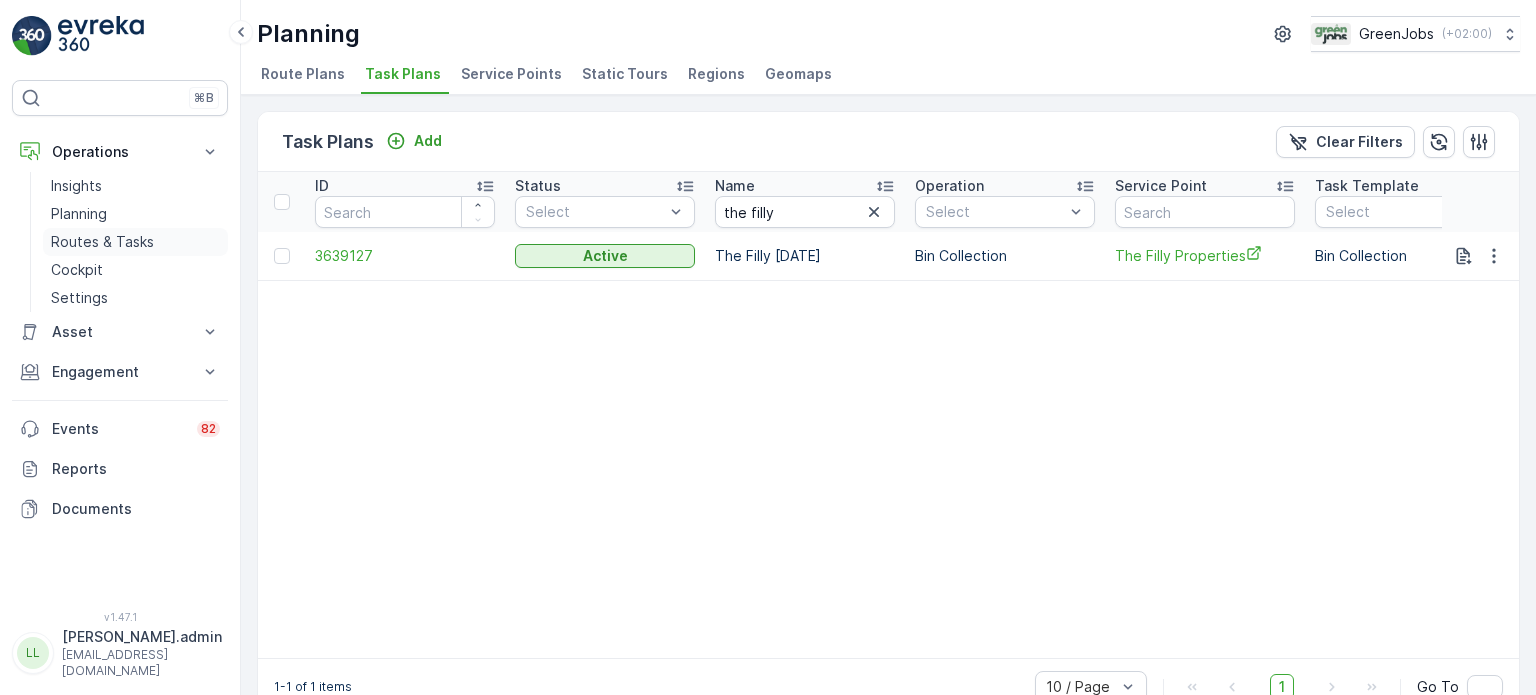 click on "Routes & Tasks" at bounding box center (102, 242) 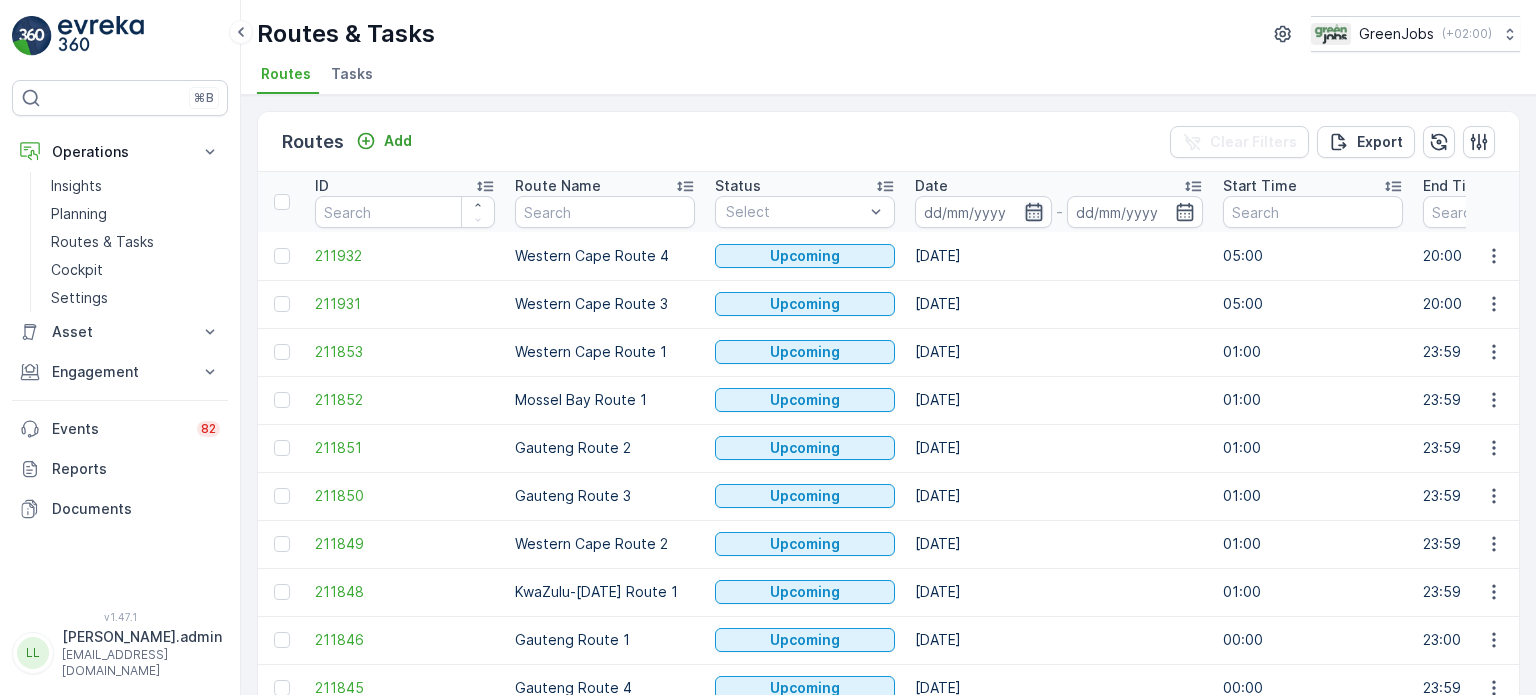 click 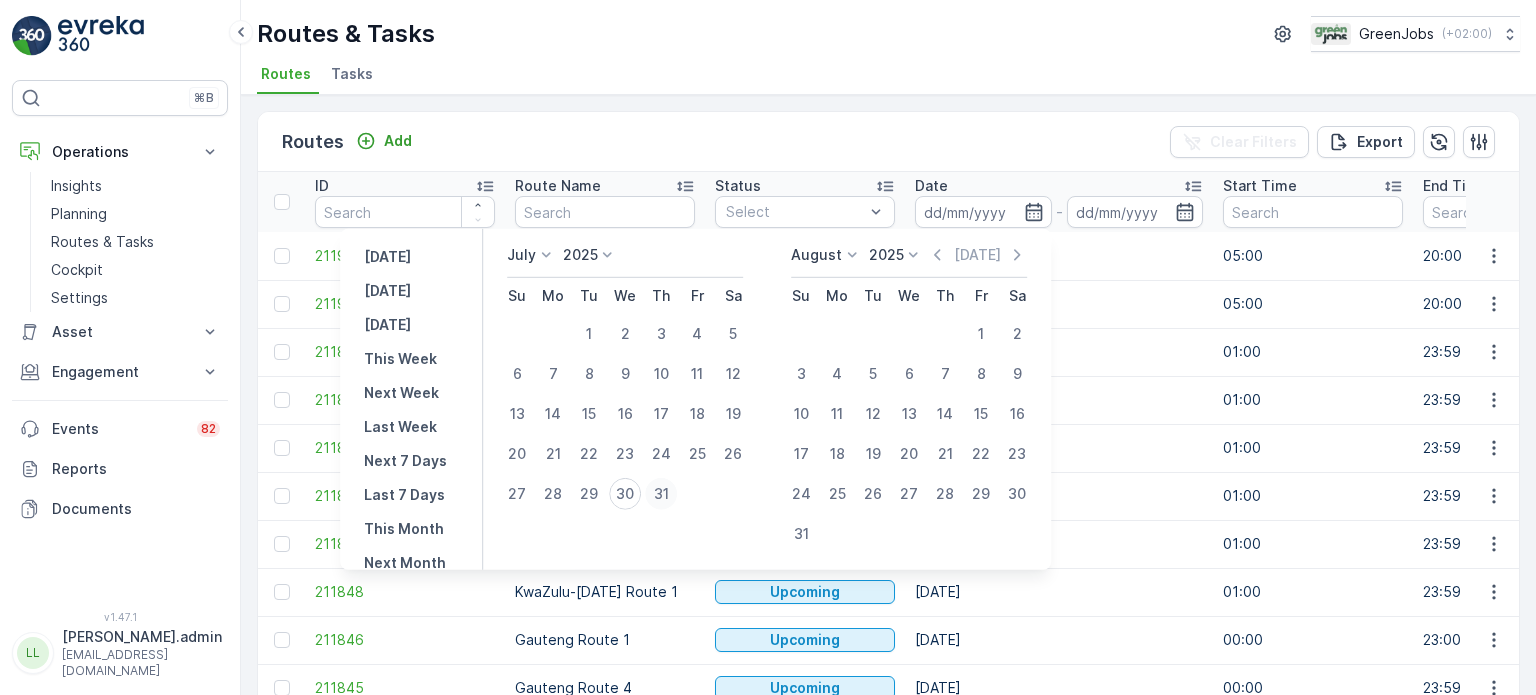 click on "31" at bounding box center (661, 494) 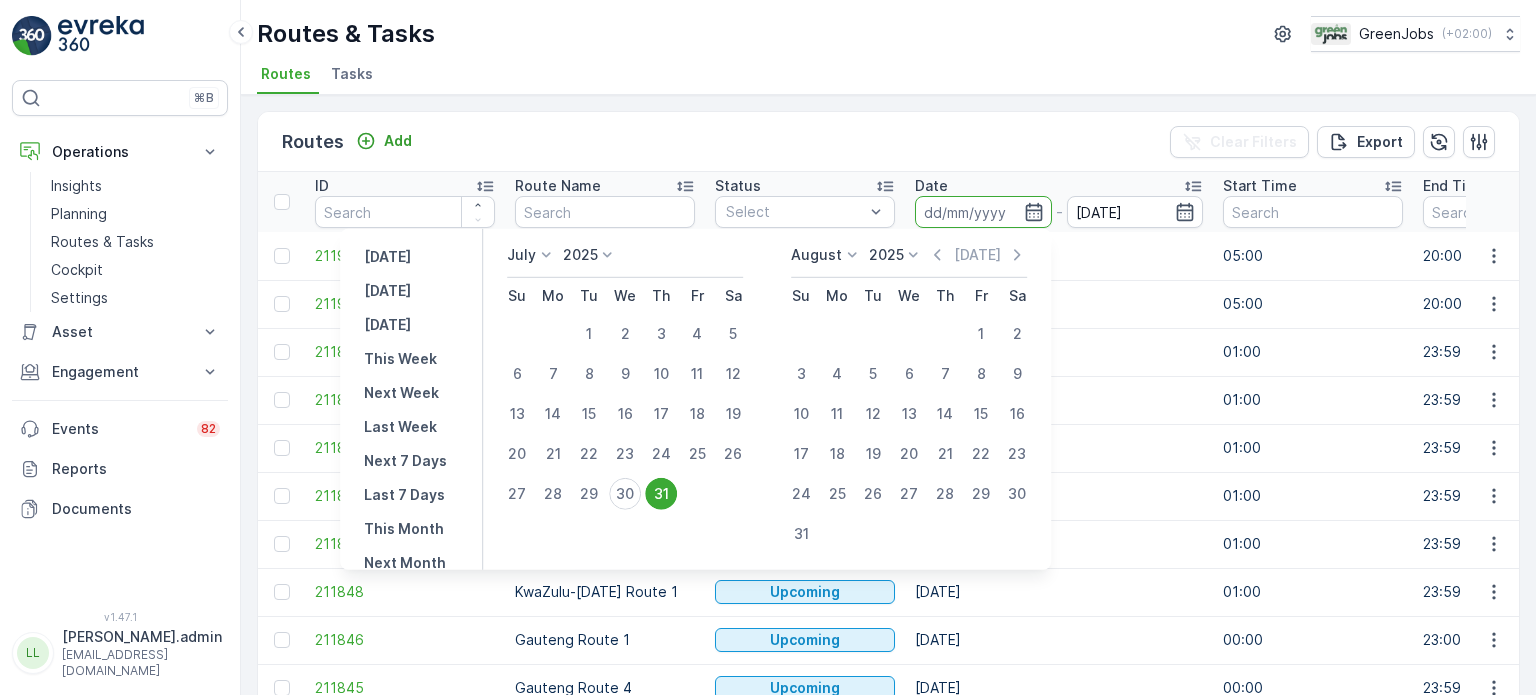 click on "31" at bounding box center (661, 494) 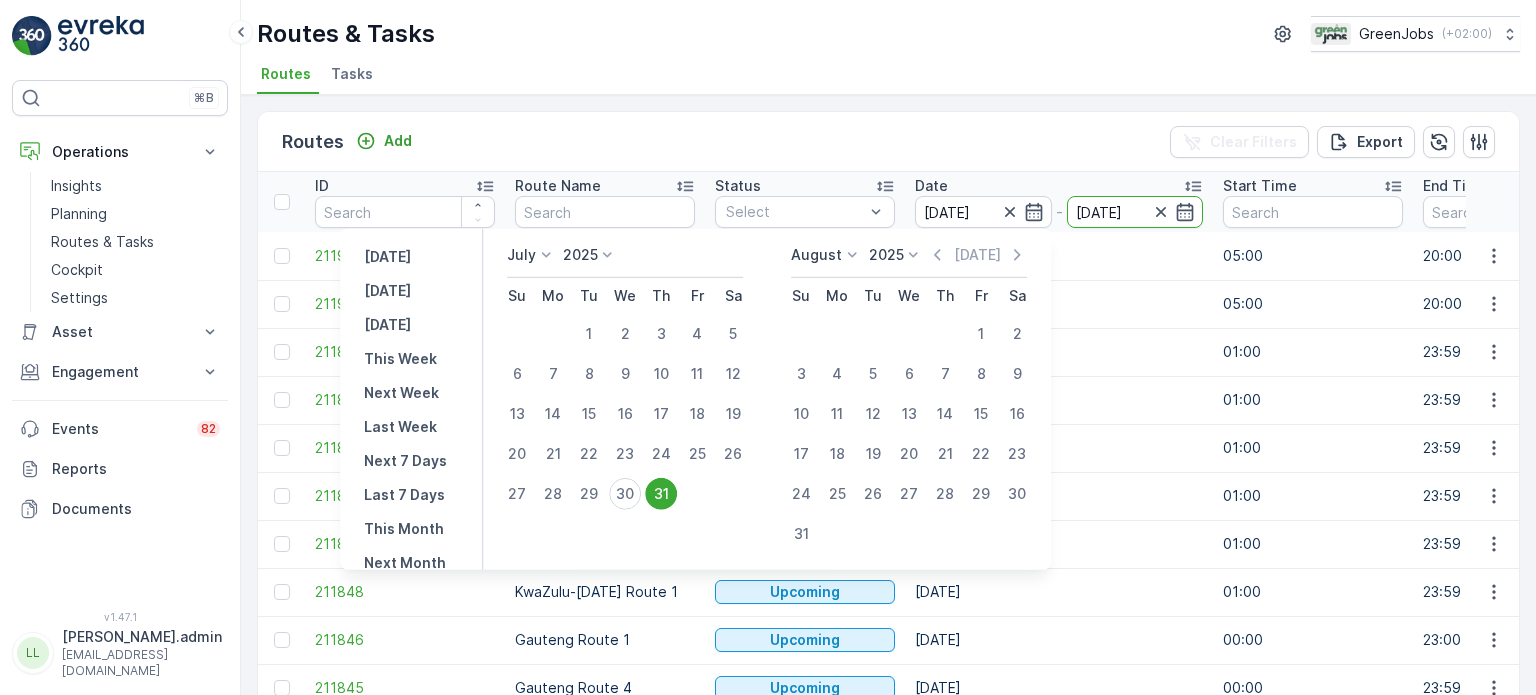 click on "31" at bounding box center [661, 494] 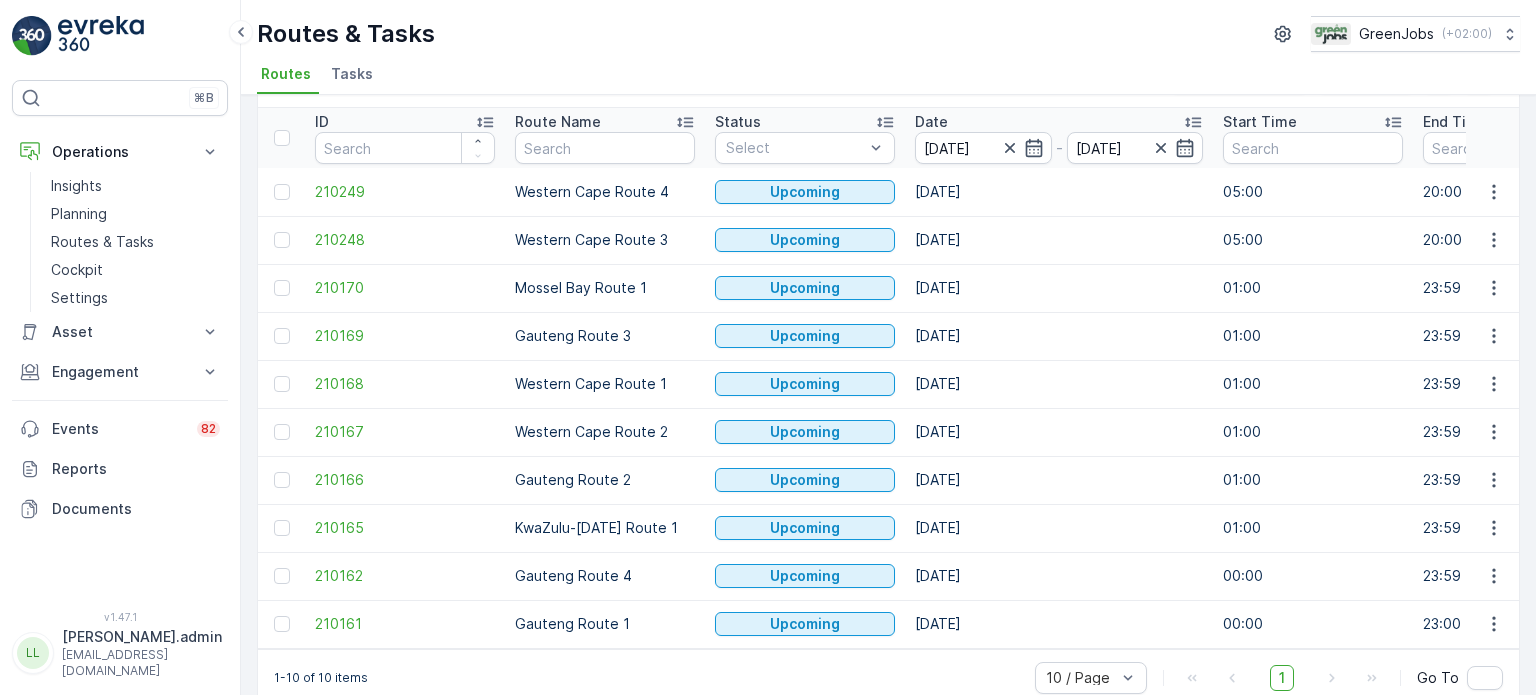scroll, scrollTop: 99, scrollLeft: 0, axis: vertical 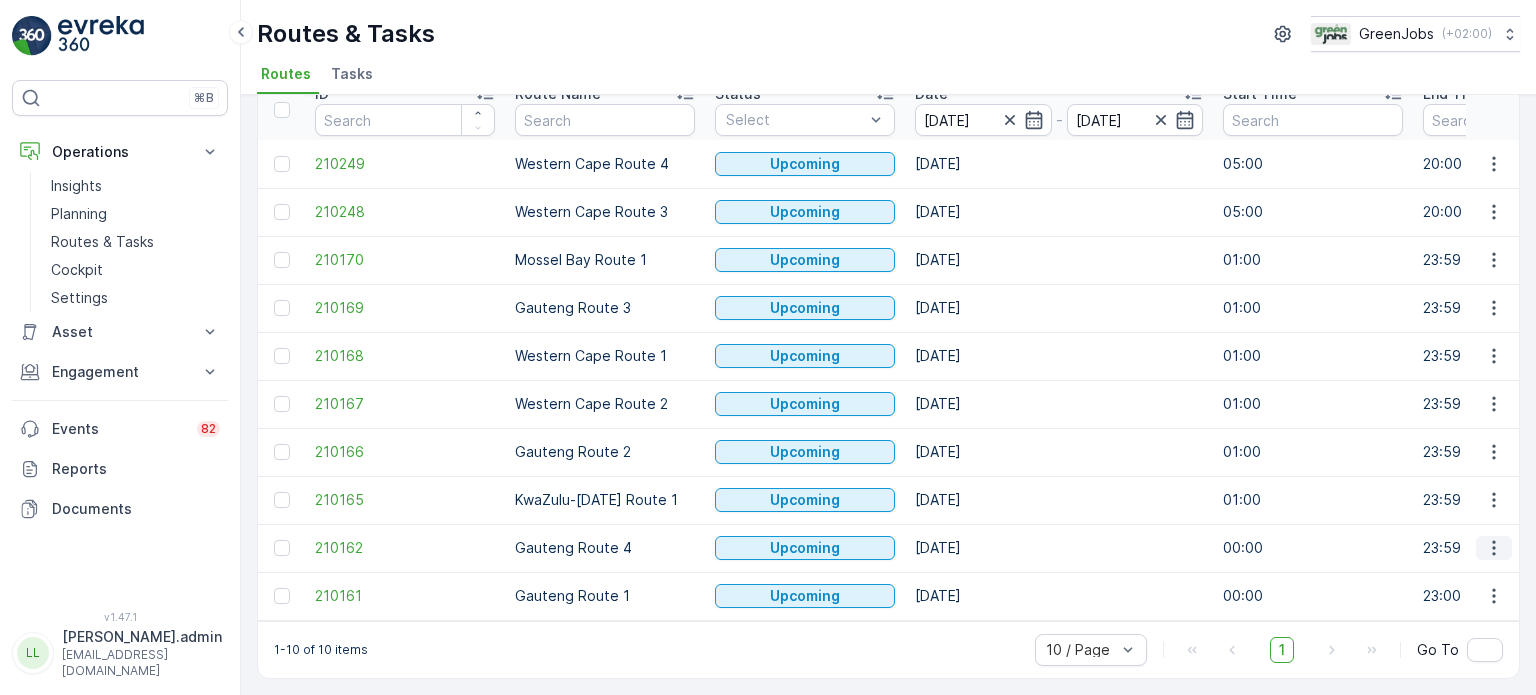 click 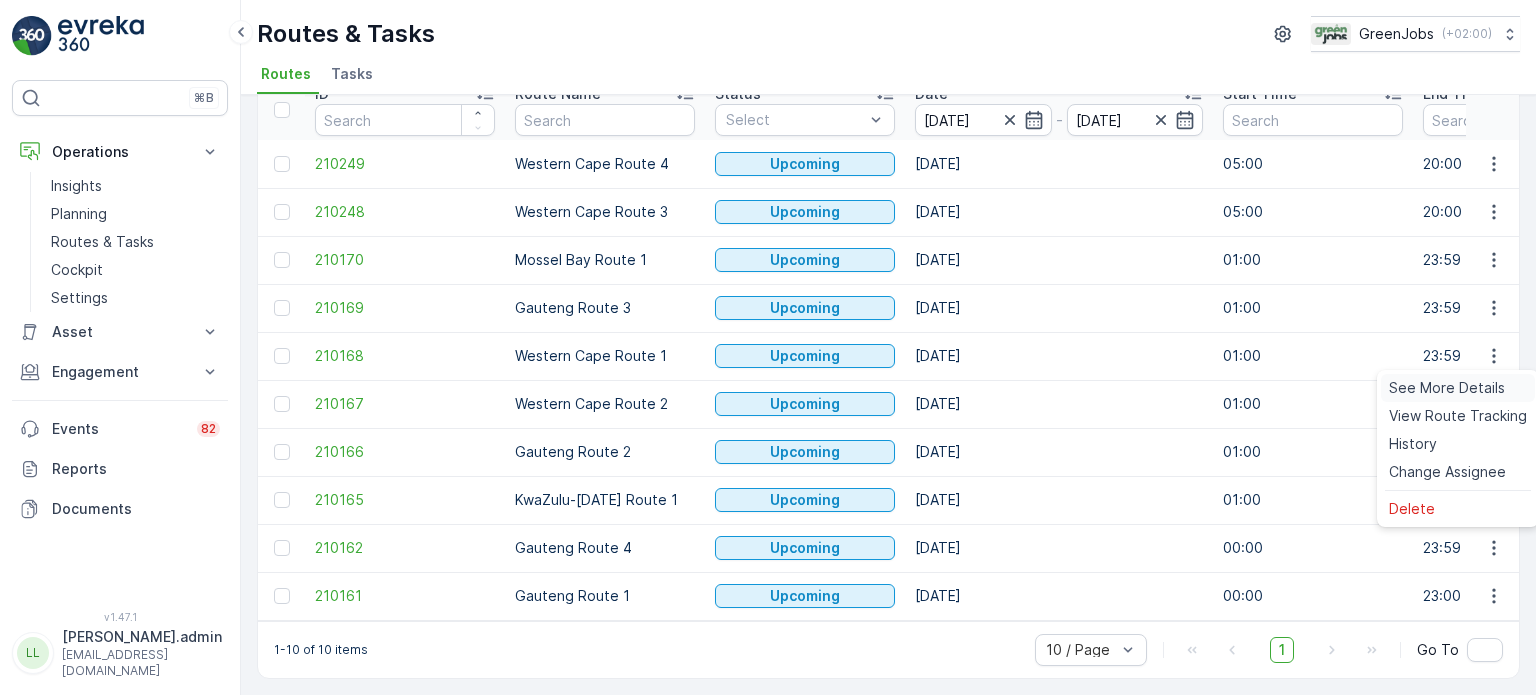 click on "See More Details" at bounding box center (1447, 388) 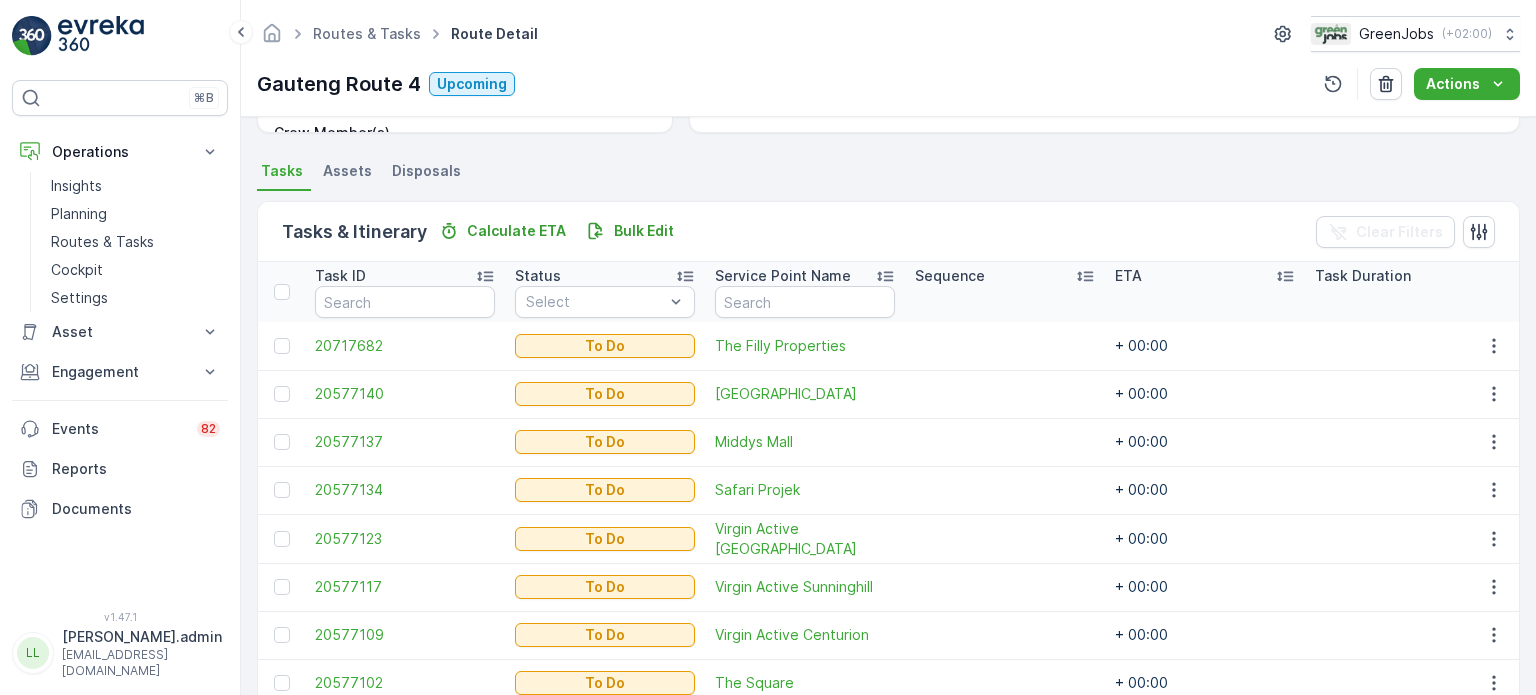 scroll, scrollTop: 500, scrollLeft: 0, axis: vertical 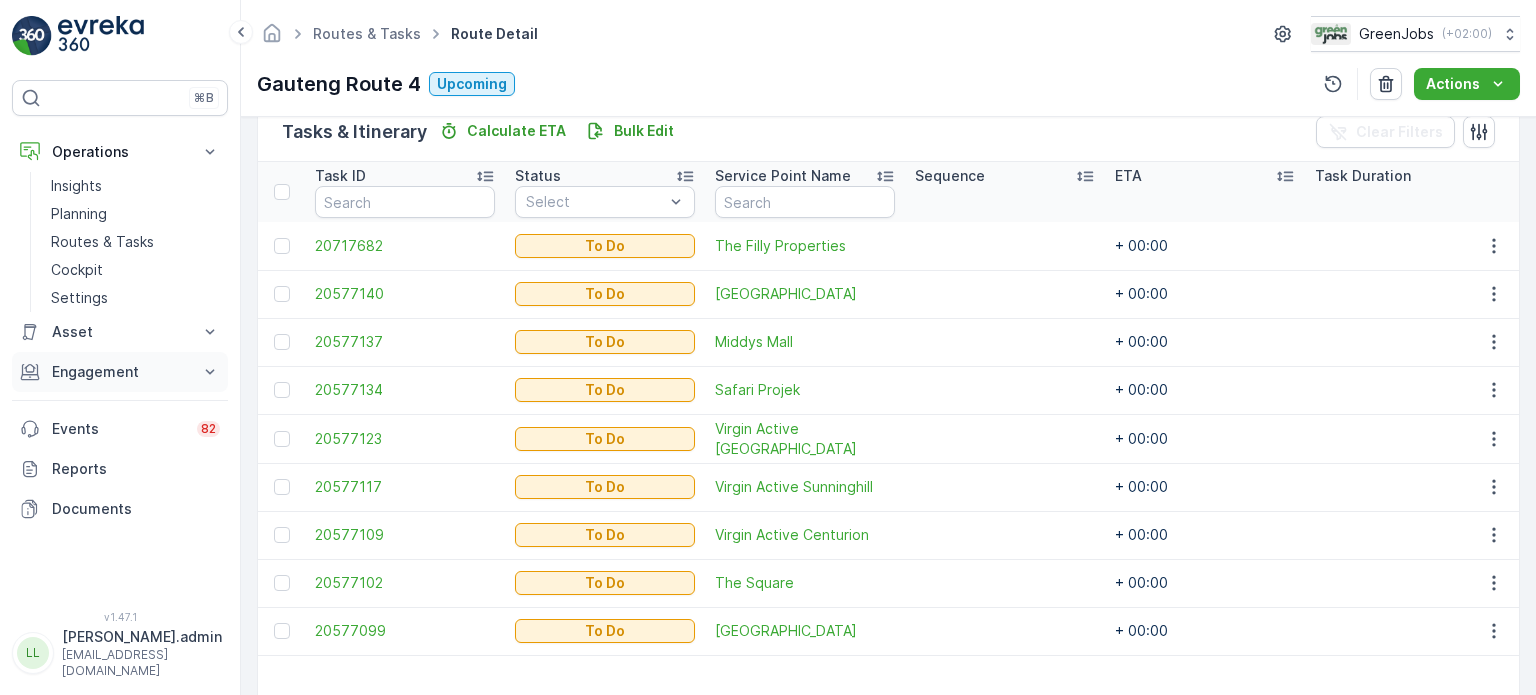 click on "Engagement" at bounding box center [120, 372] 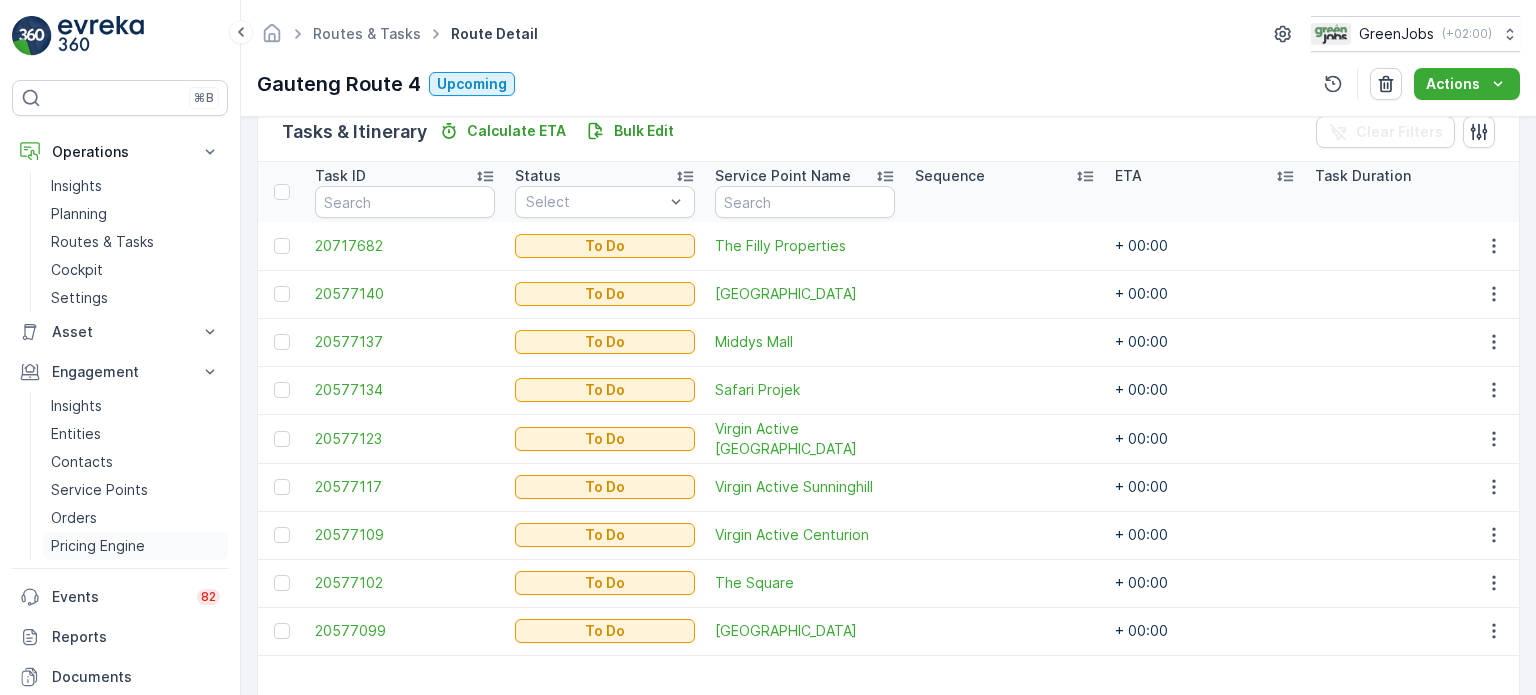 click on "Pricing Engine" at bounding box center (98, 546) 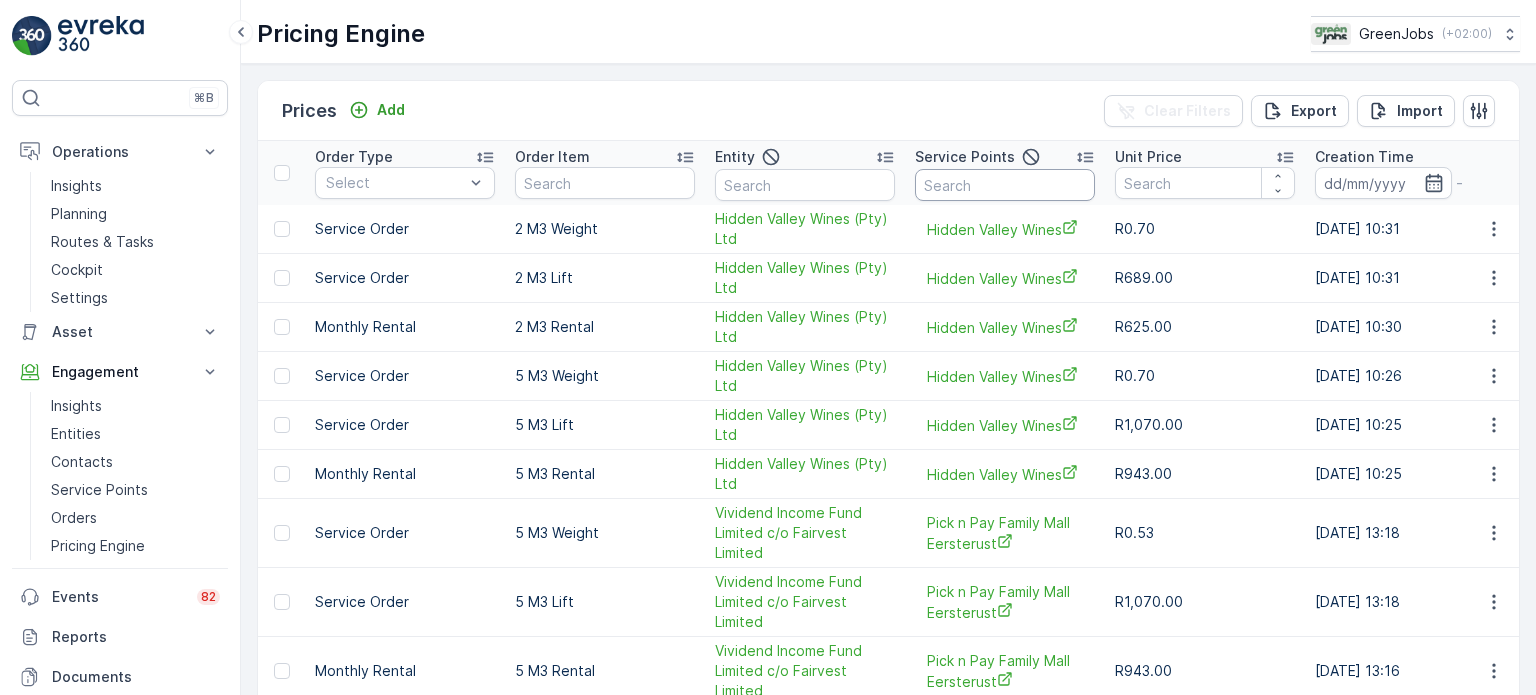 click at bounding box center [1005, 185] 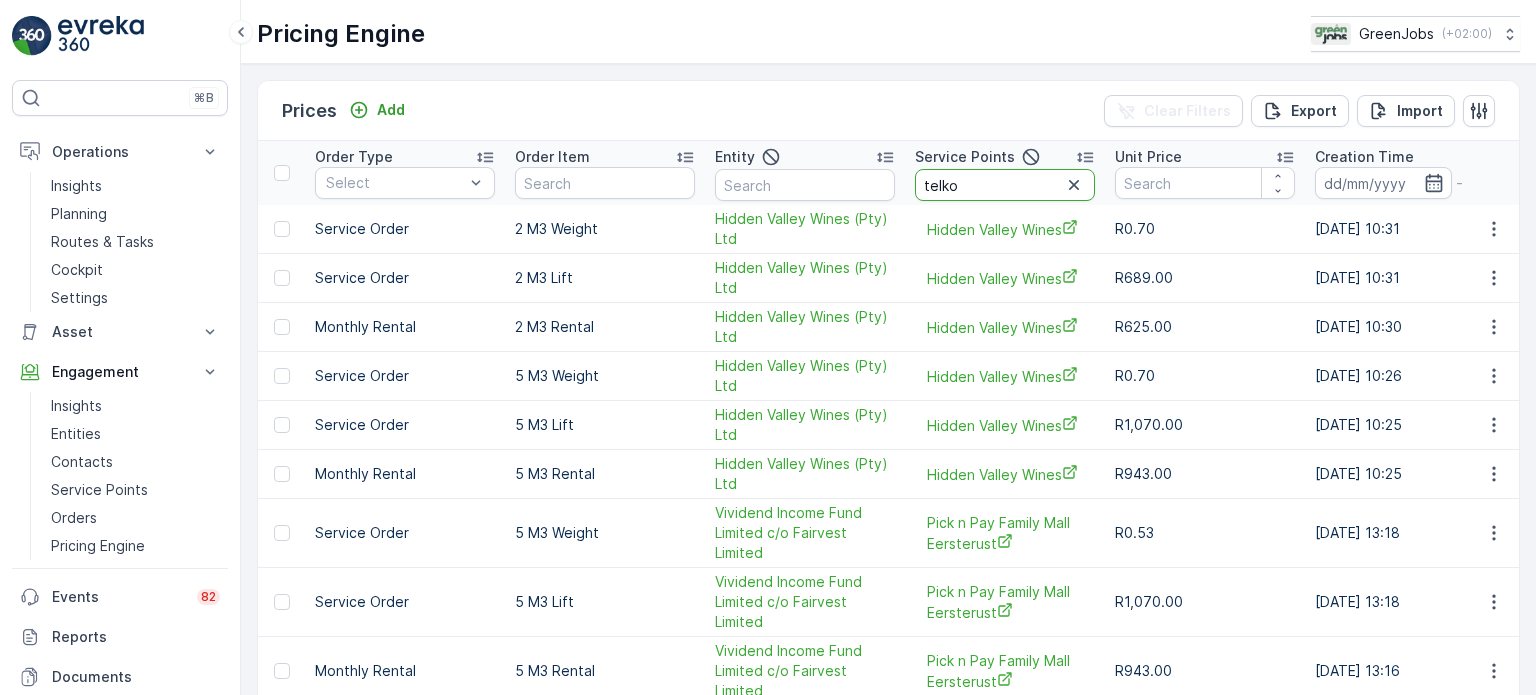 type on "telkom" 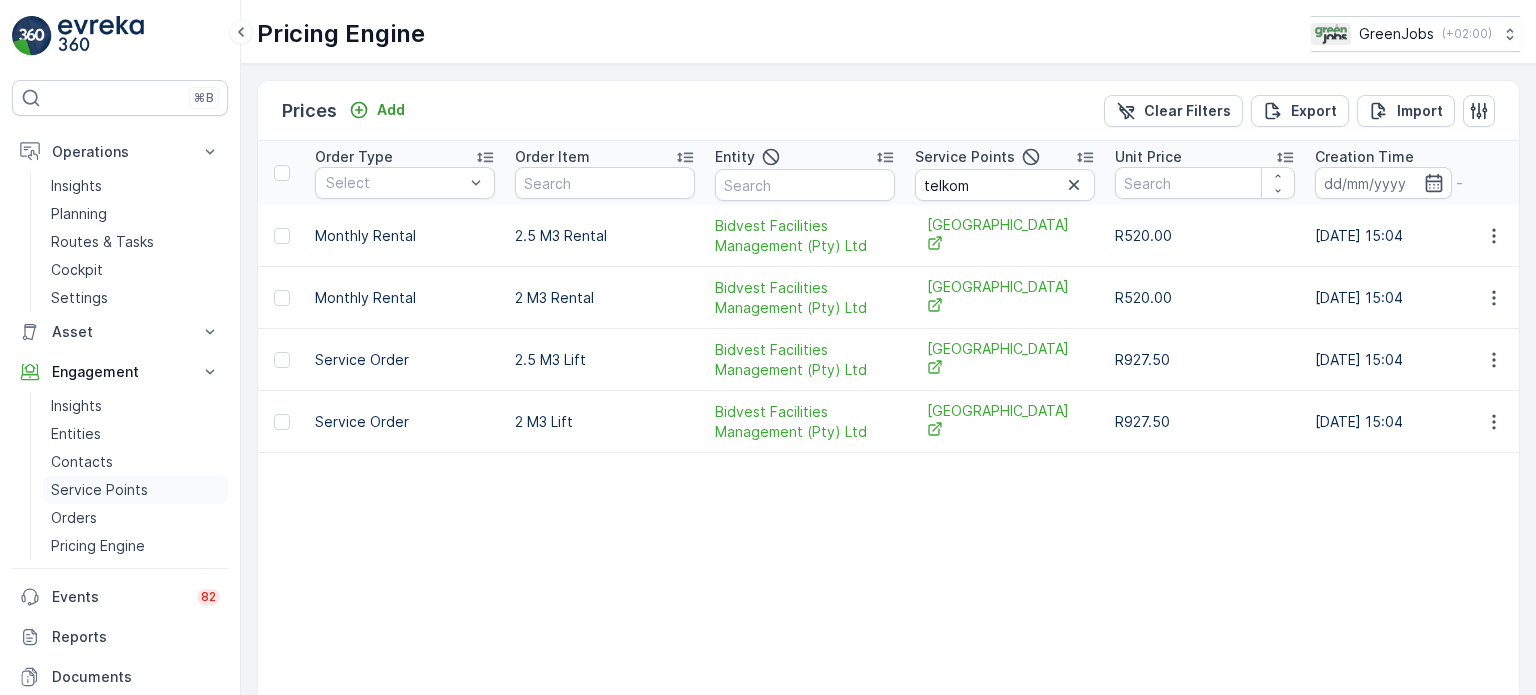click on "Service Points" at bounding box center [99, 490] 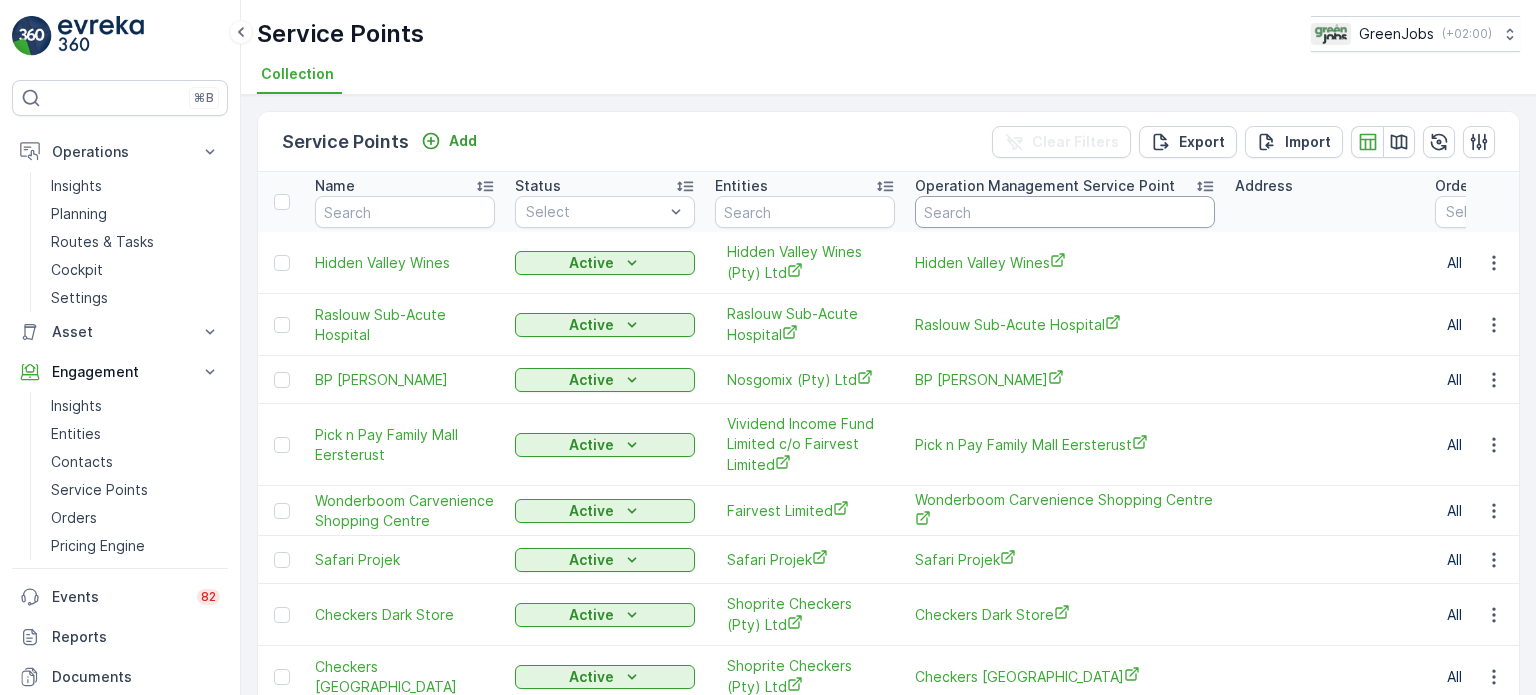 click at bounding box center [1065, 212] 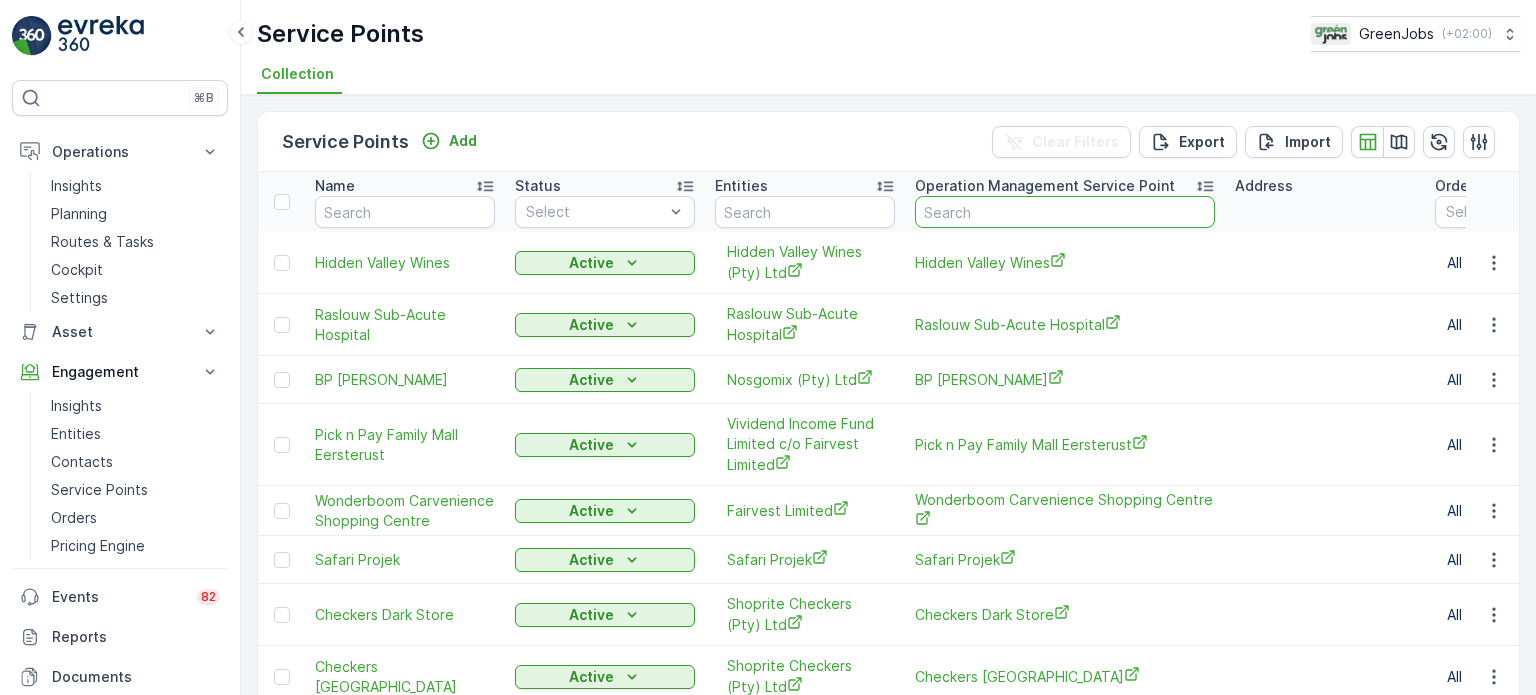 type on "t" 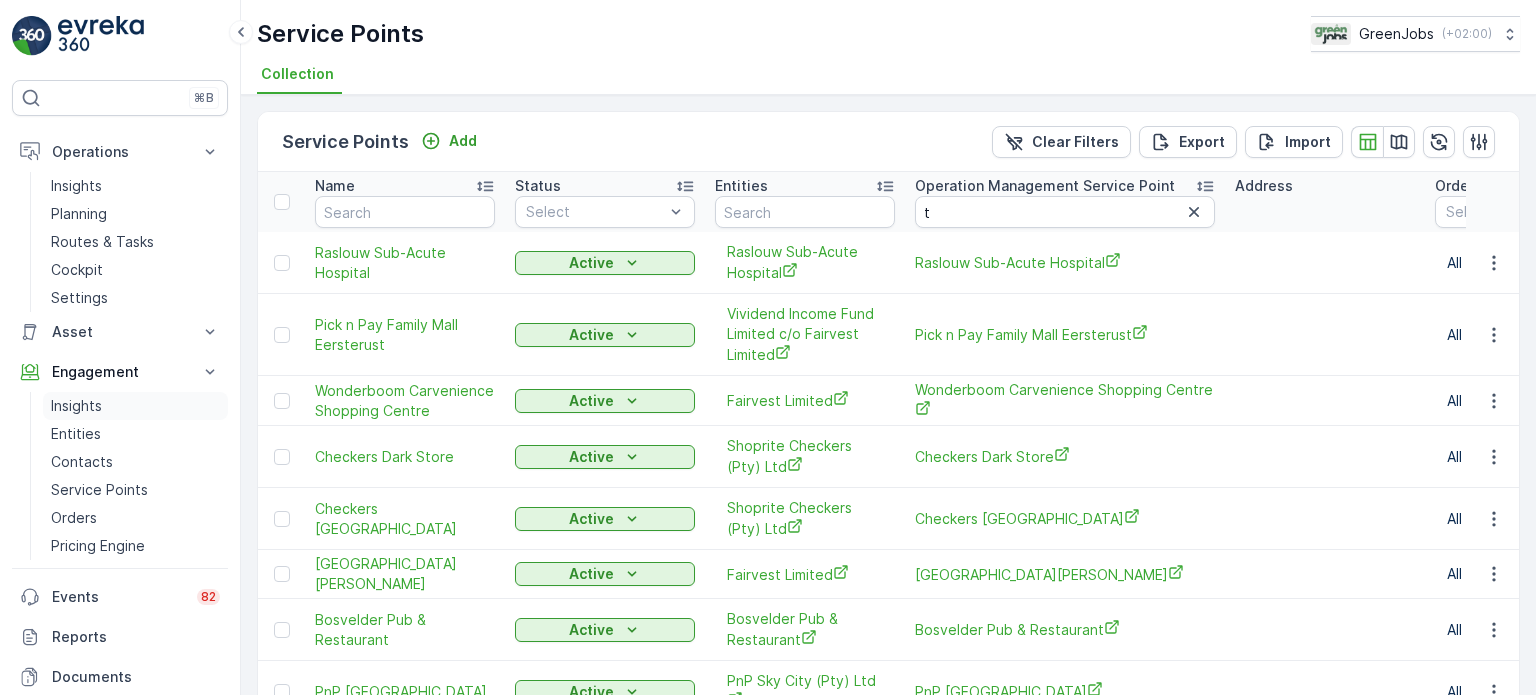 click on "Insights" at bounding box center (76, 406) 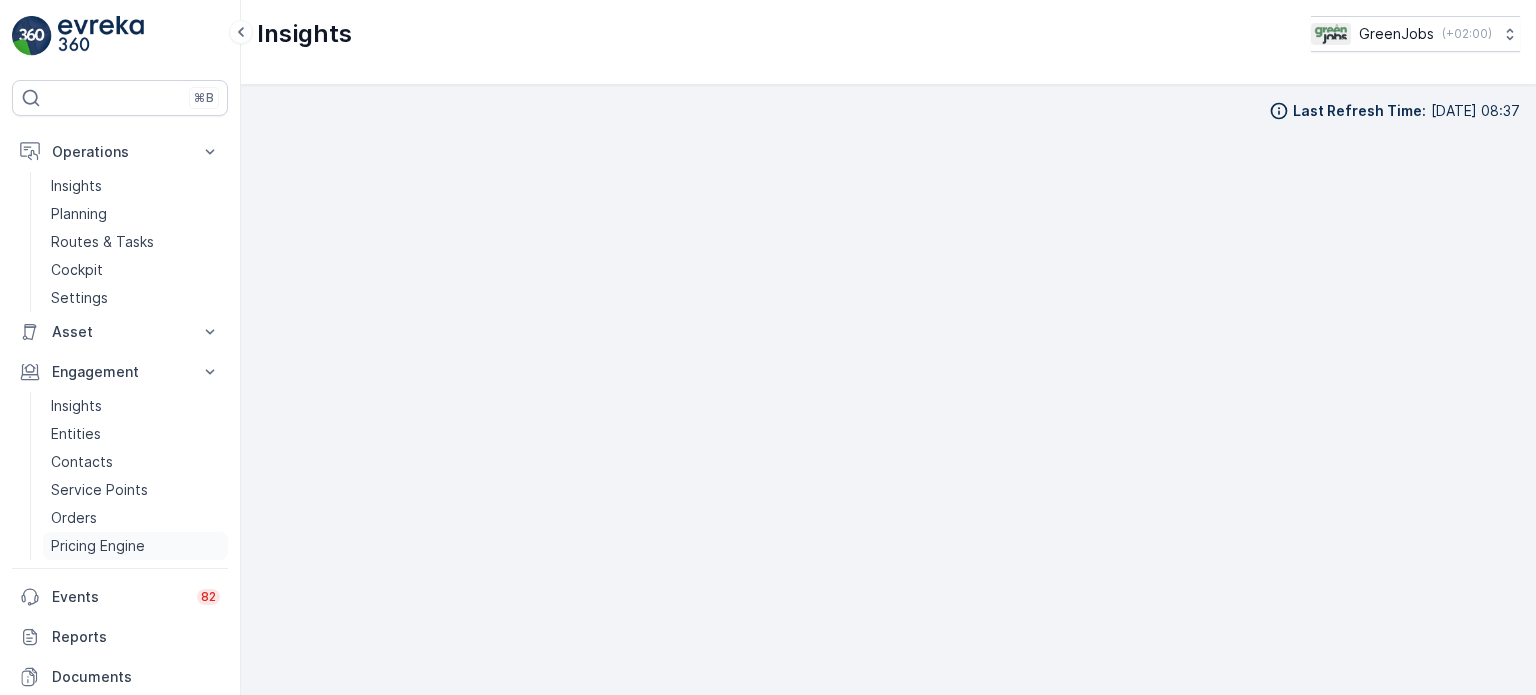 click on "Pricing Engine" at bounding box center [98, 546] 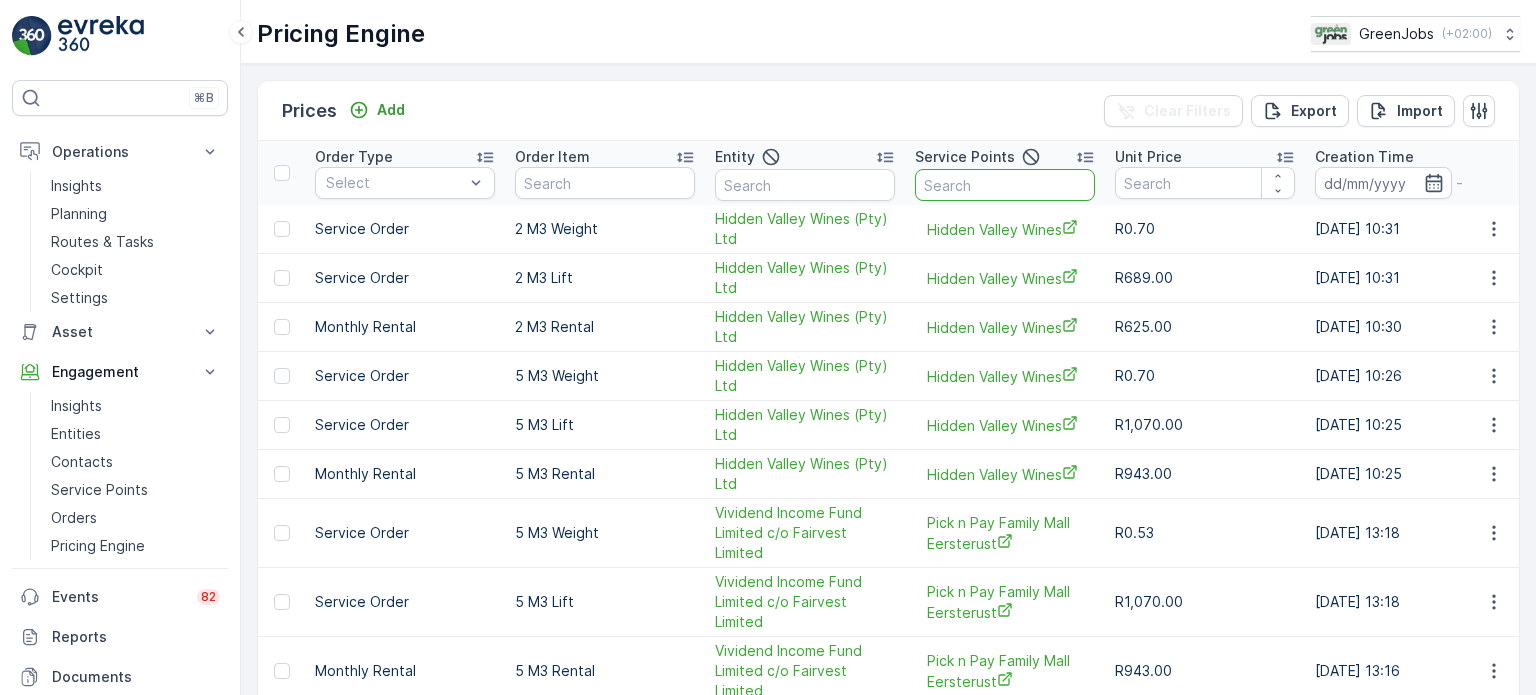 drag, startPoint x: 976, startPoint y: 194, endPoint x: 1000, endPoint y: 167, distance: 36.124783 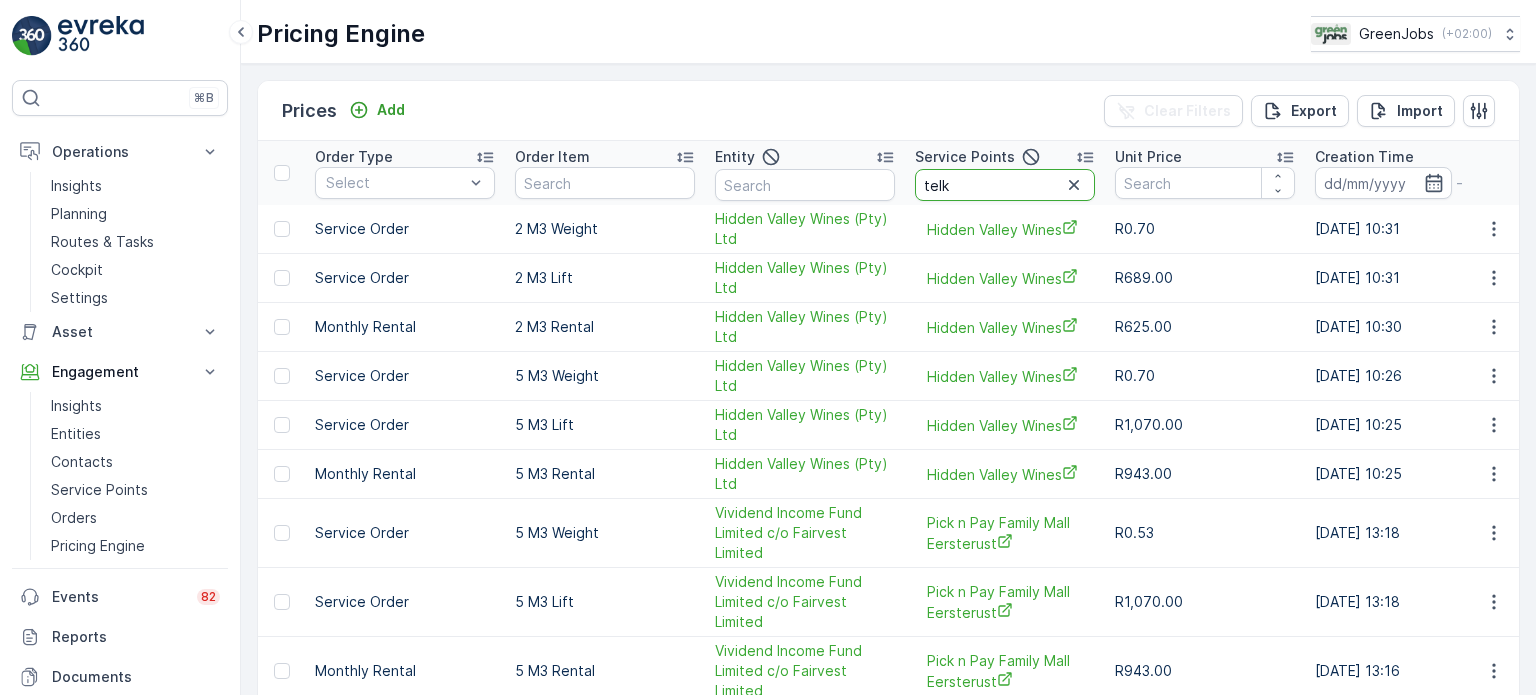 type on "telko" 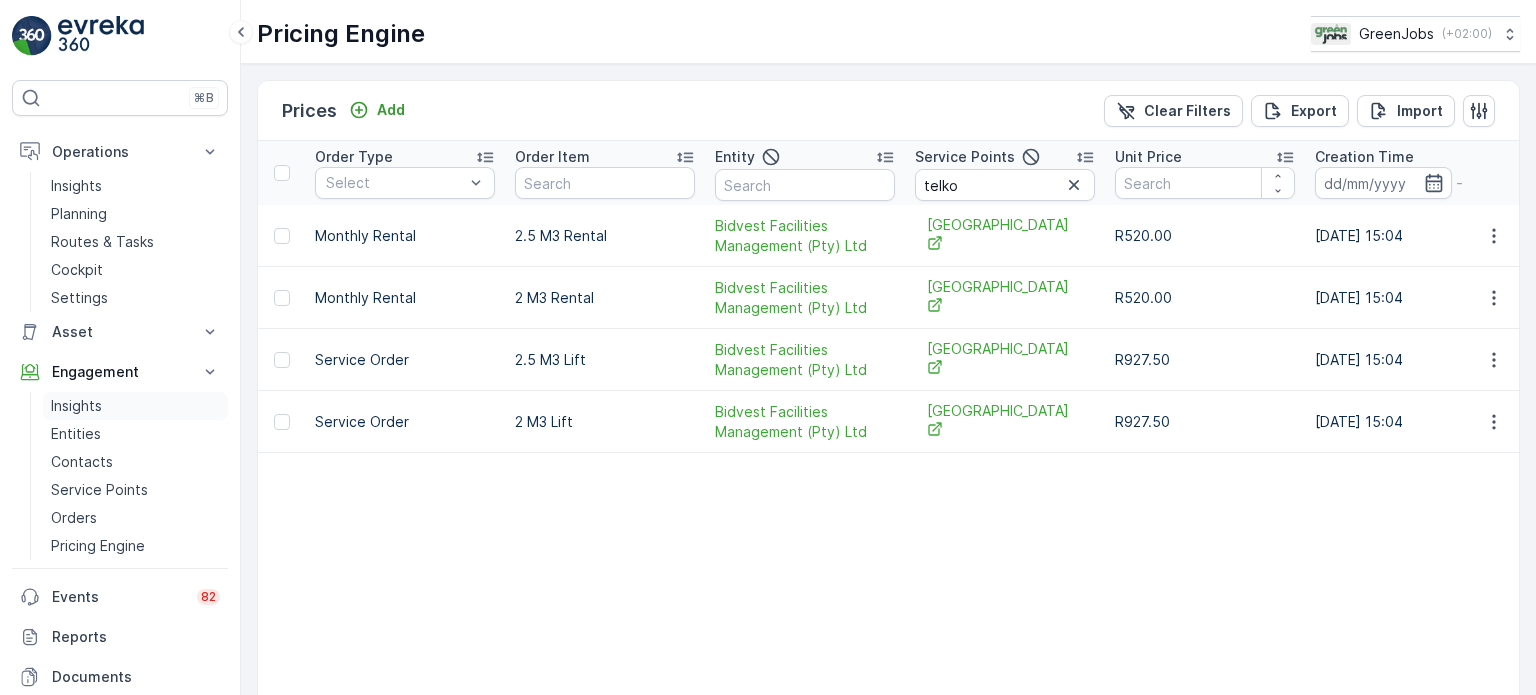 click on "Insights" at bounding box center (76, 406) 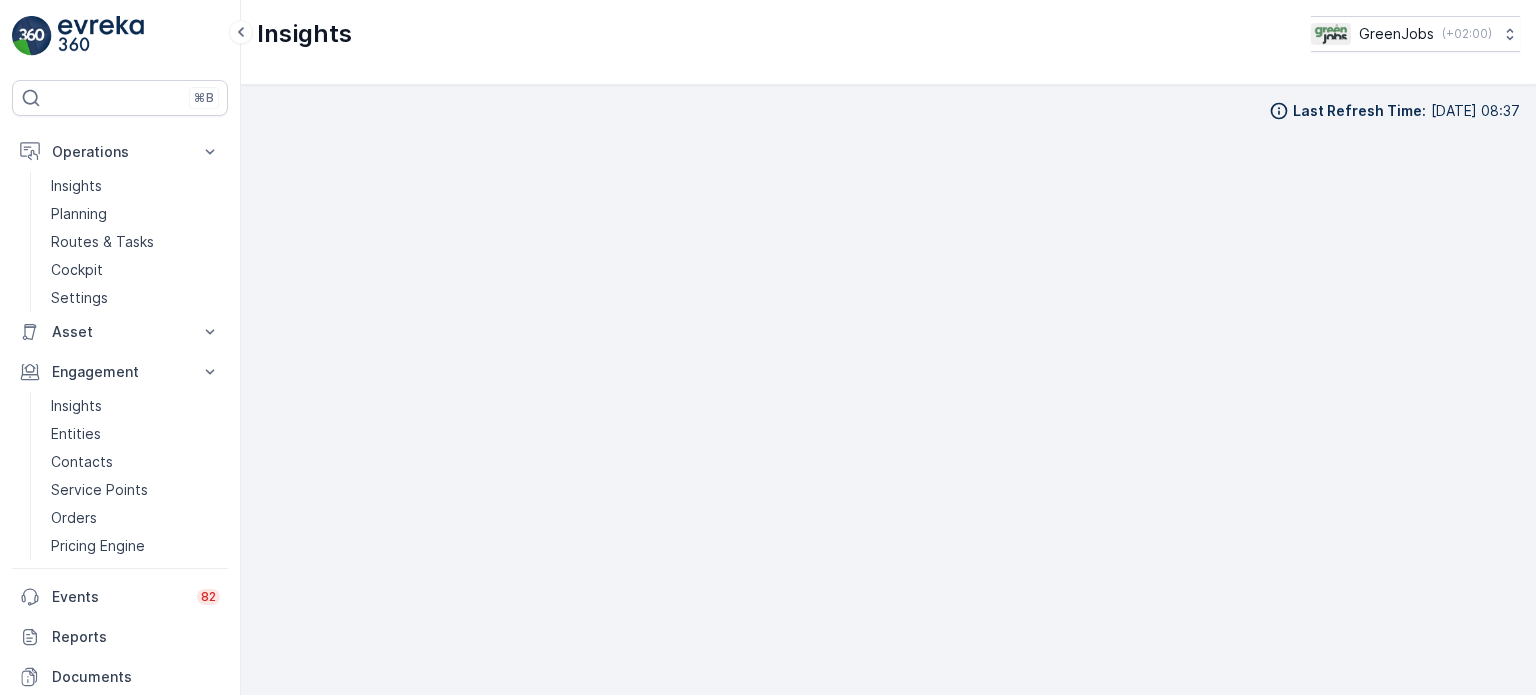 scroll, scrollTop: 16, scrollLeft: 0, axis: vertical 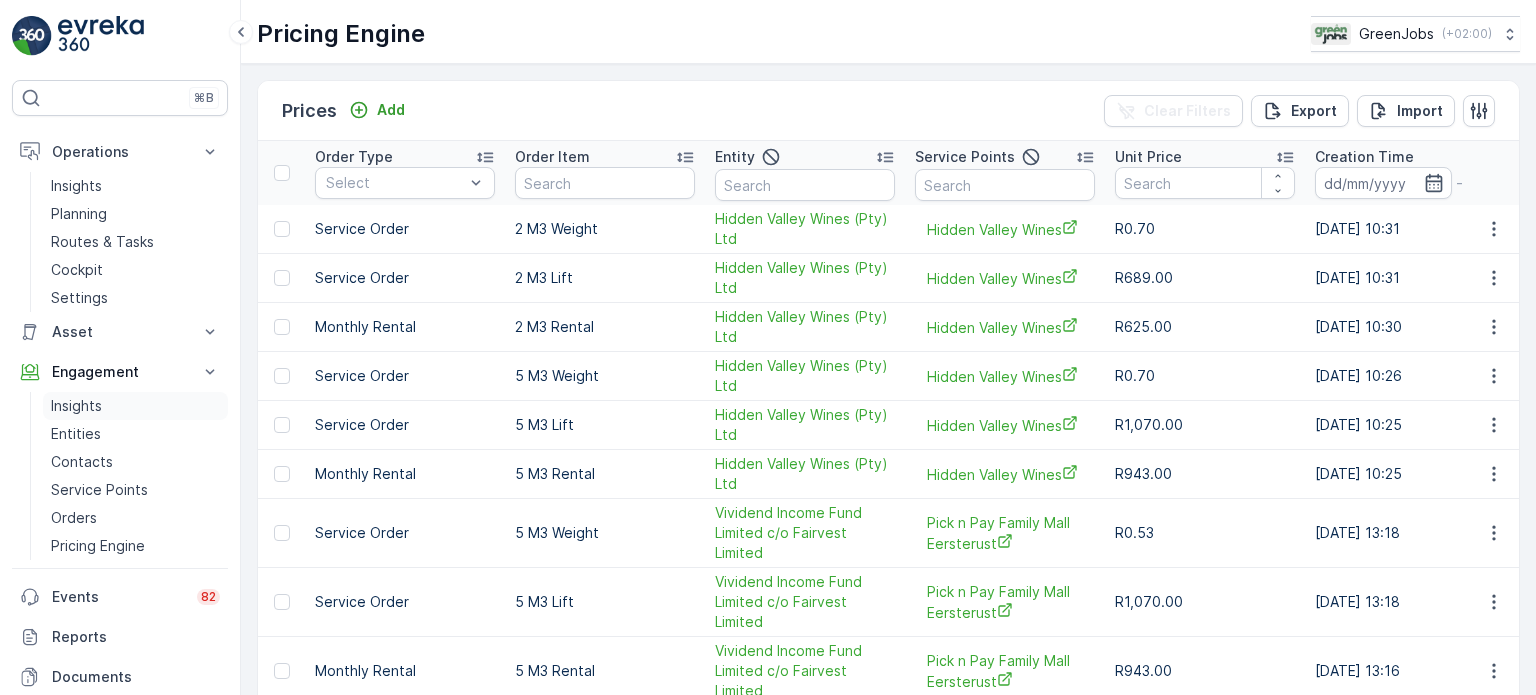 click on "Insights" at bounding box center (76, 406) 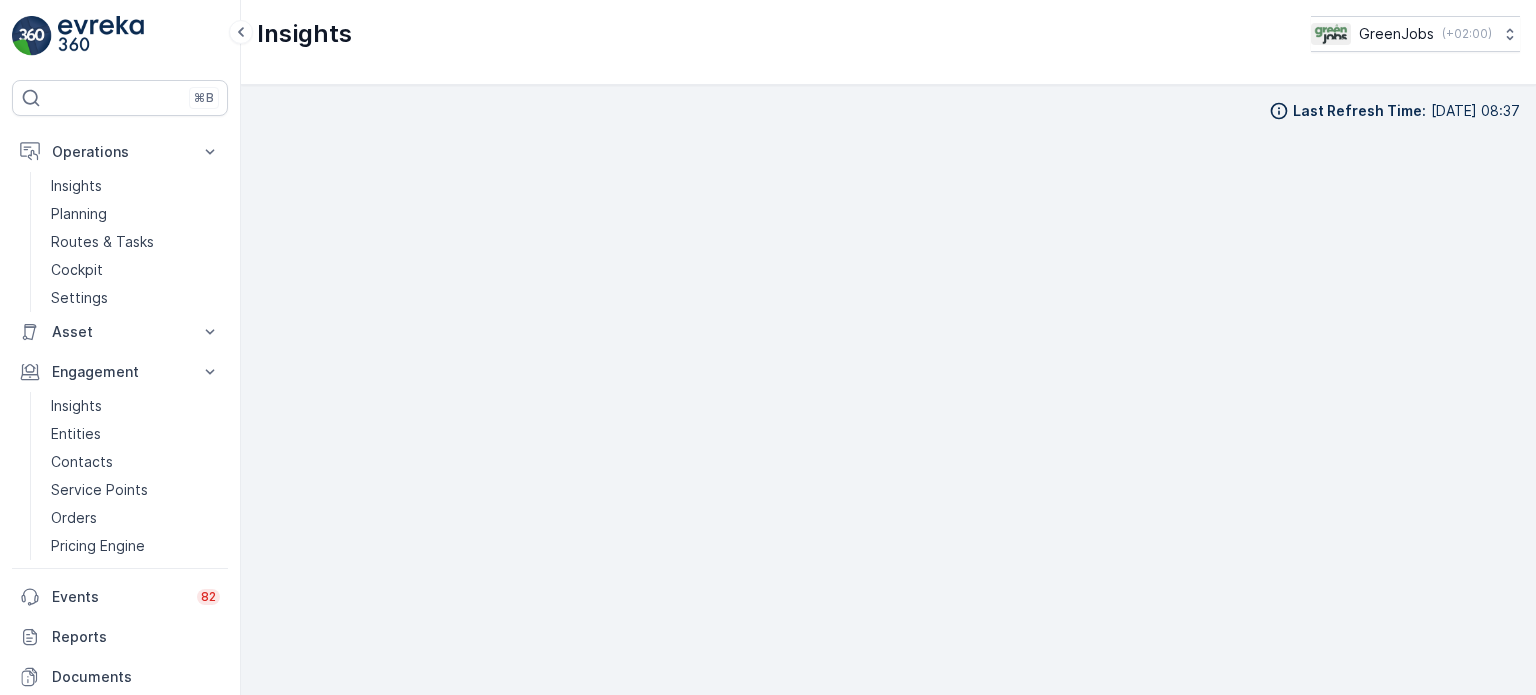 scroll, scrollTop: 16, scrollLeft: 0, axis: vertical 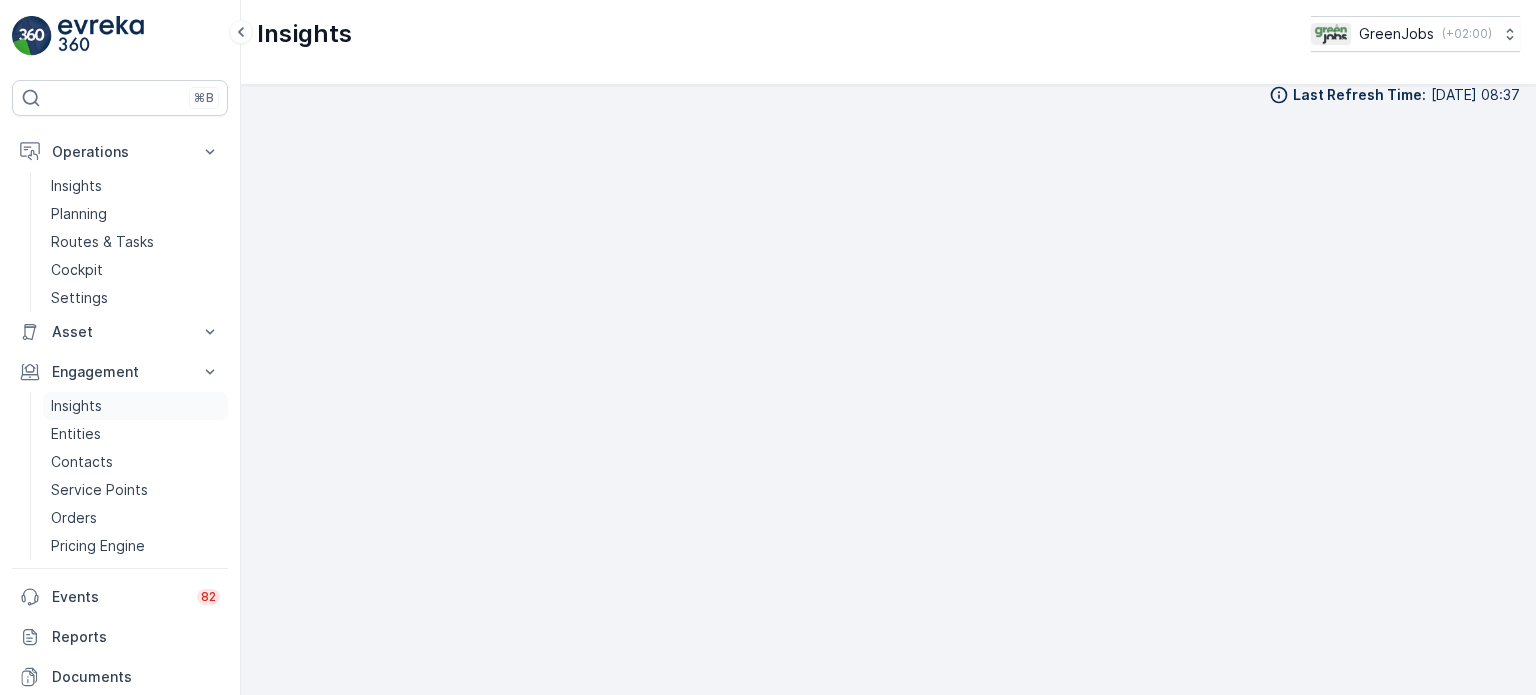 click on "Insights" at bounding box center (76, 406) 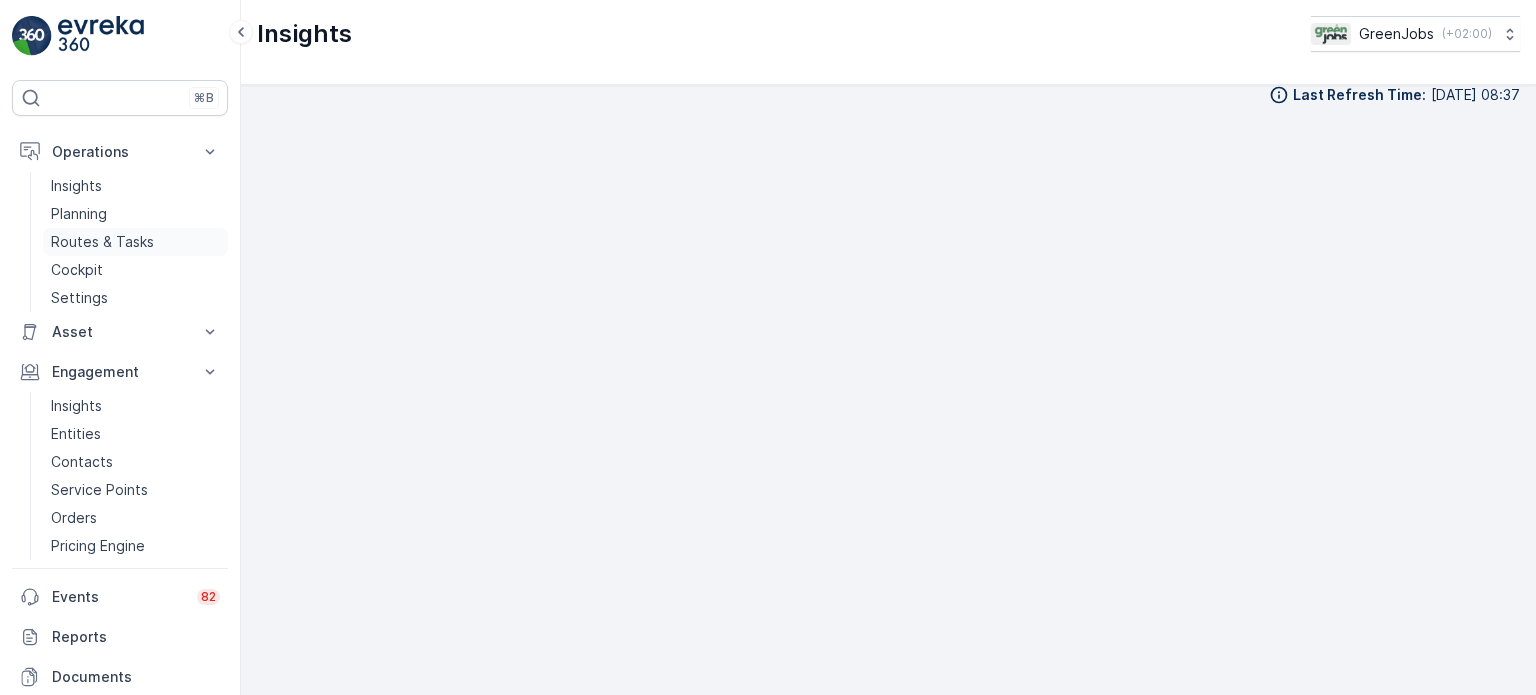 click on "Routes & Tasks" at bounding box center [102, 242] 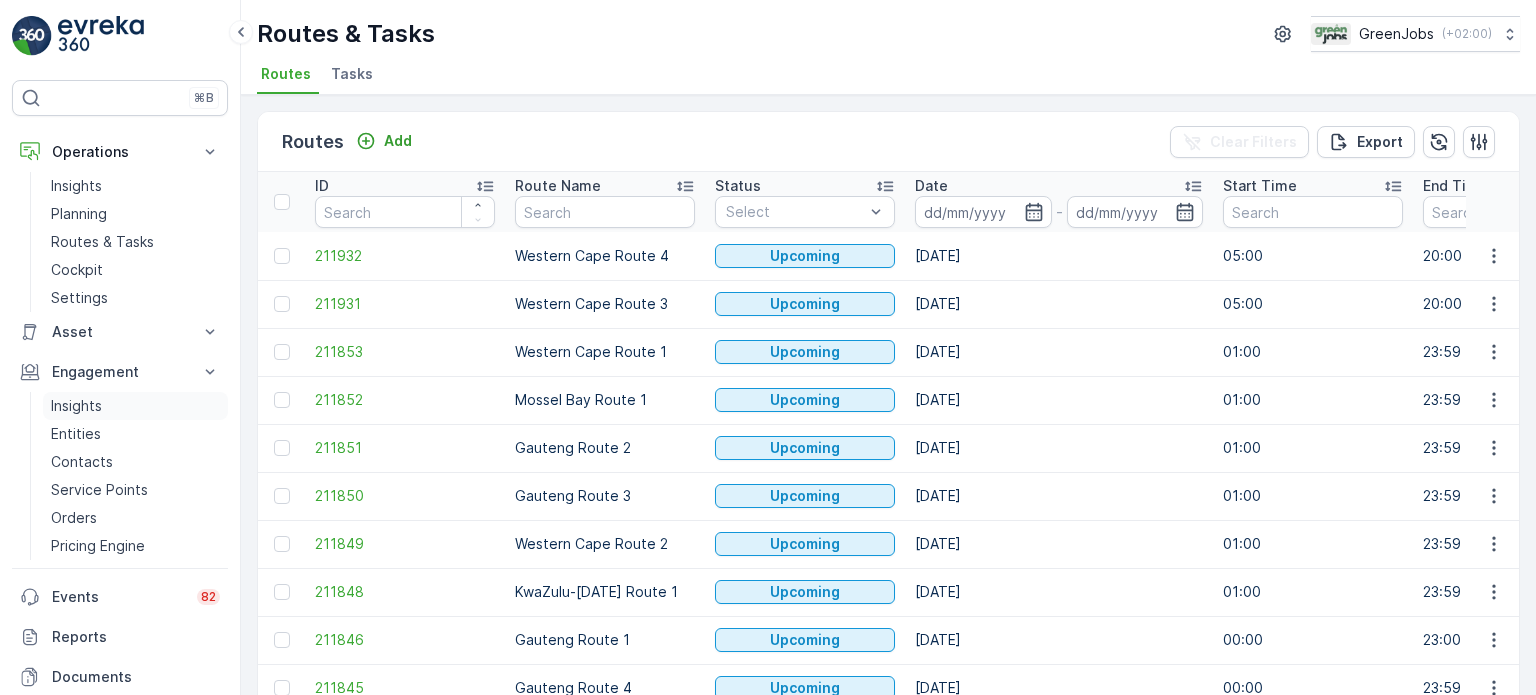 click on "Insights" at bounding box center (76, 406) 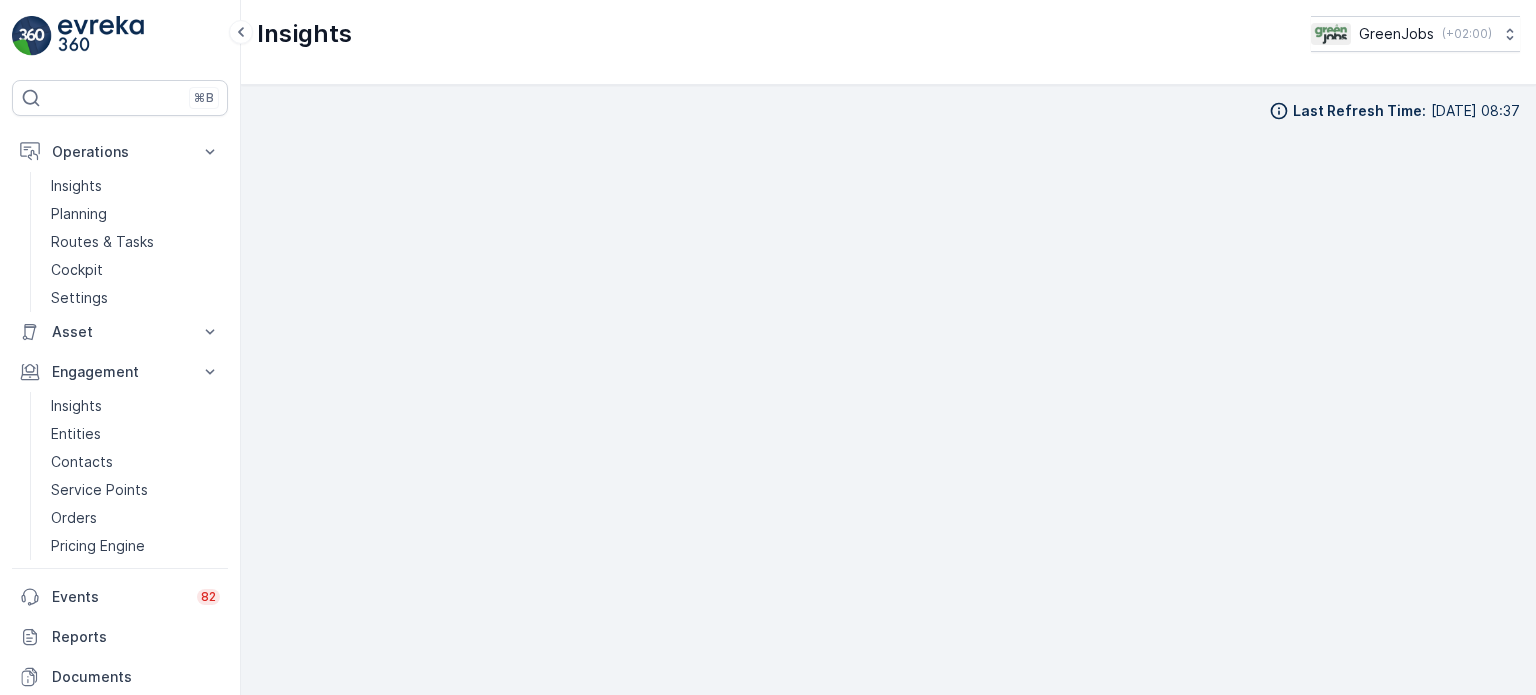scroll, scrollTop: 16, scrollLeft: 0, axis: vertical 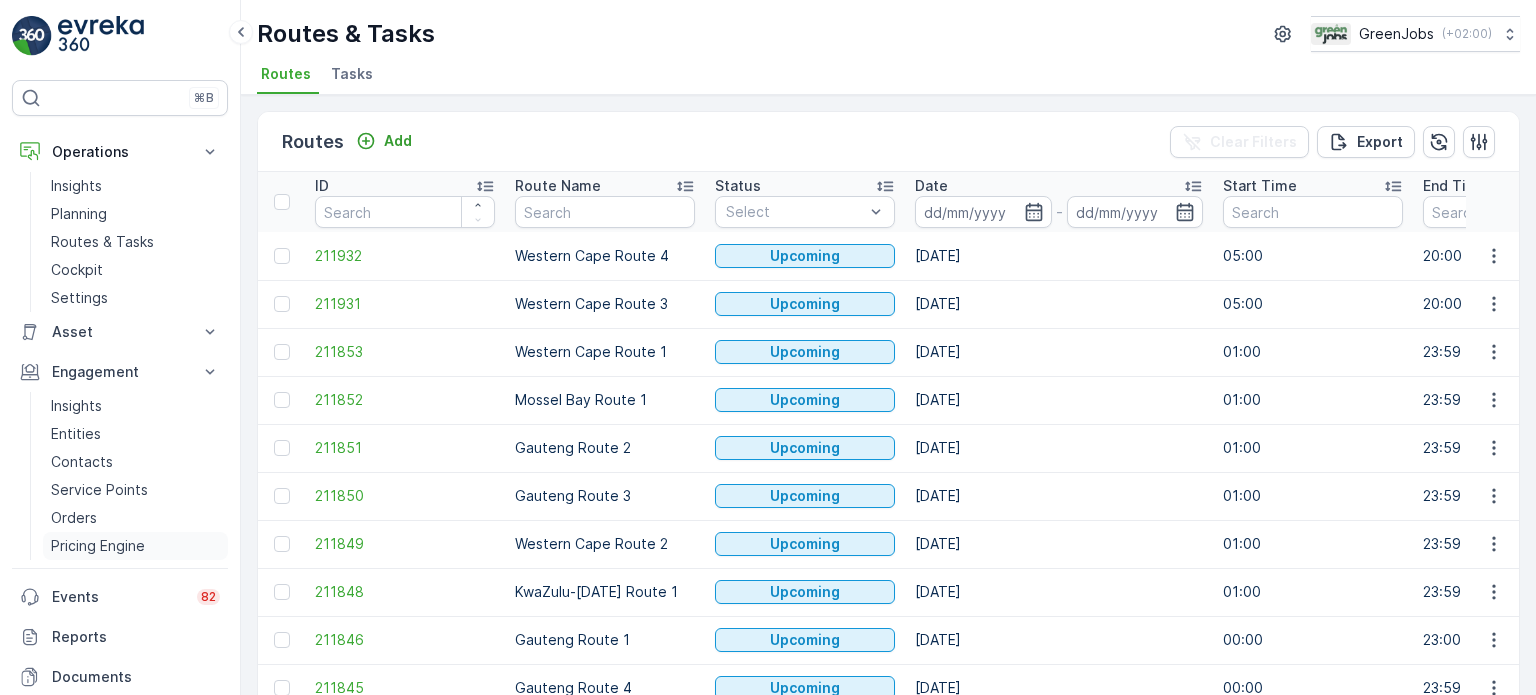 click on "Pricing Engine" at bounding box center [98, 546] 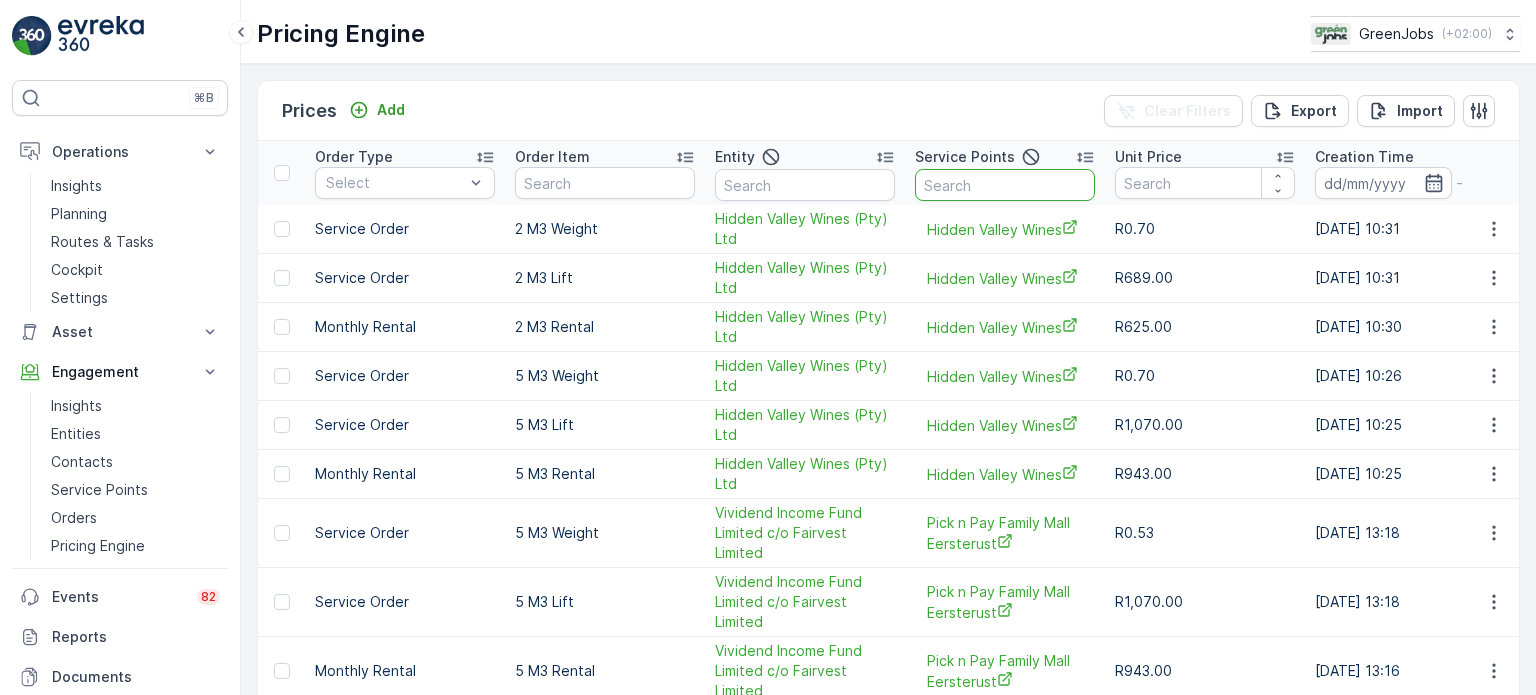 click at bounding box center [1005, 185] 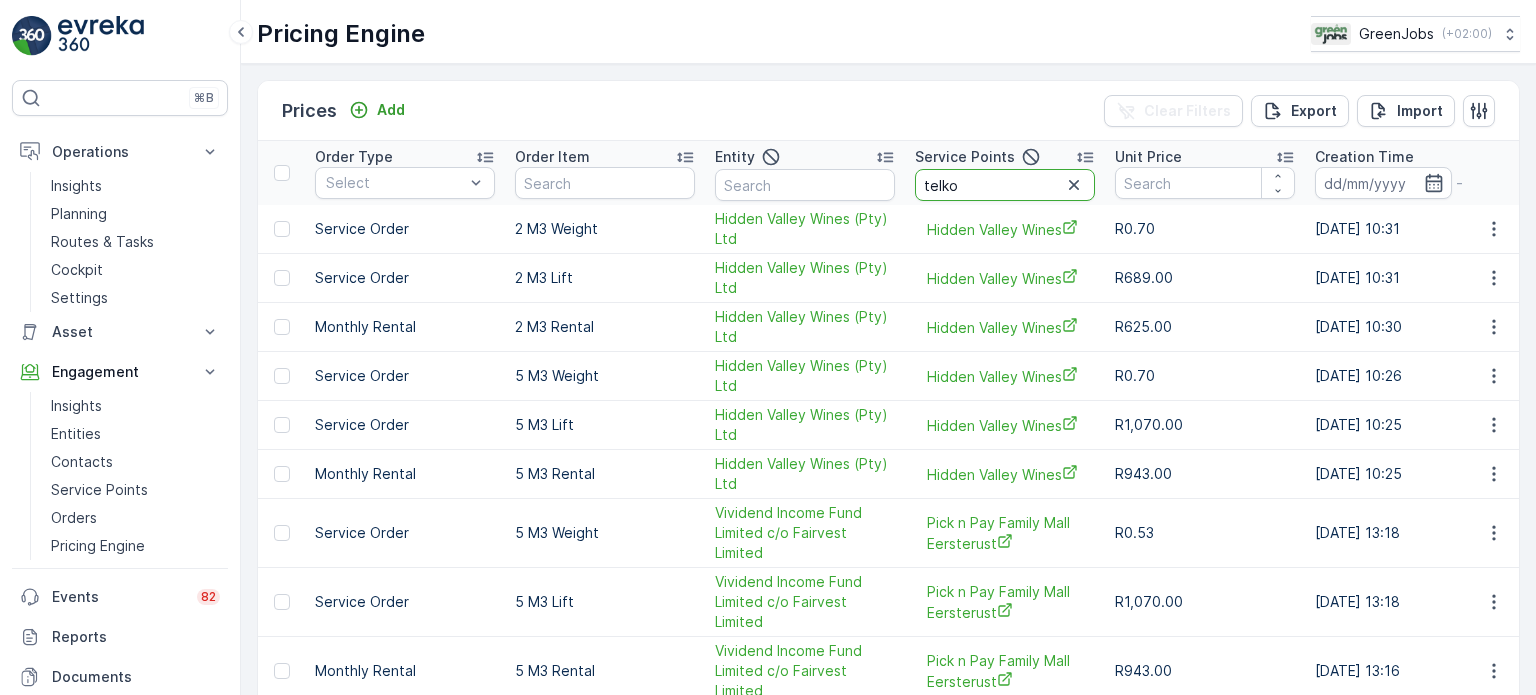 type on "telkom" 